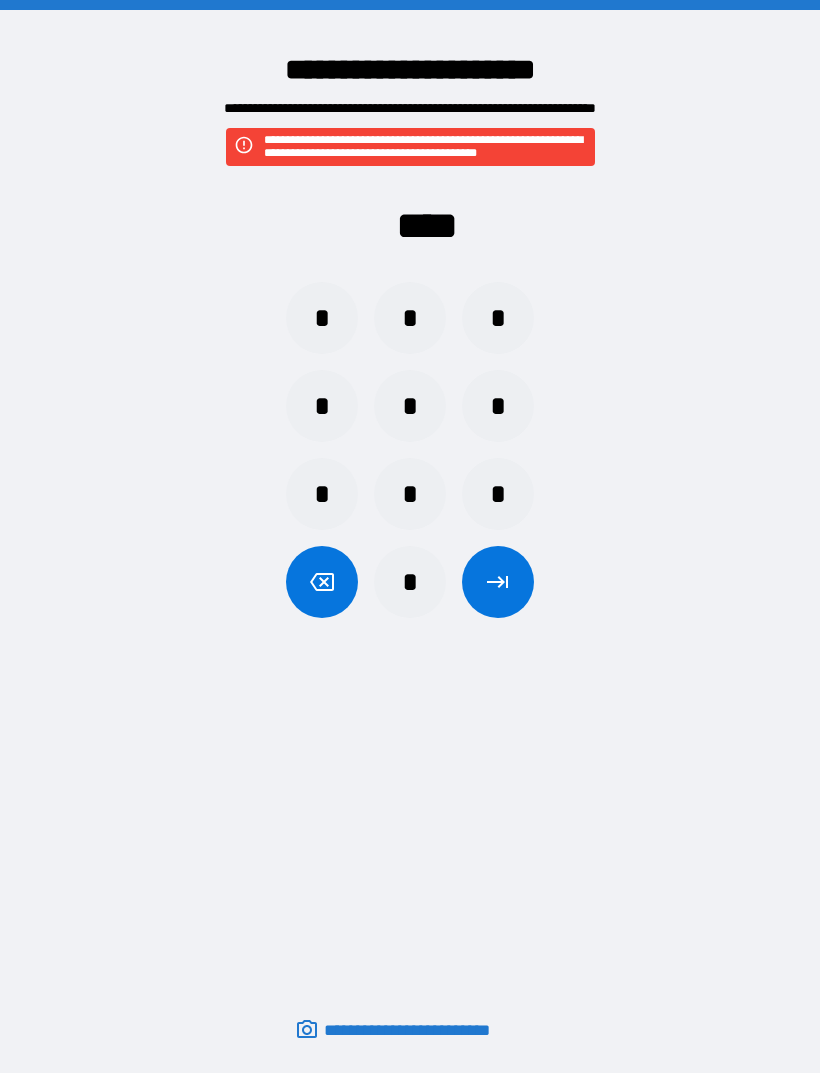 click at bounding box center [498, 582] 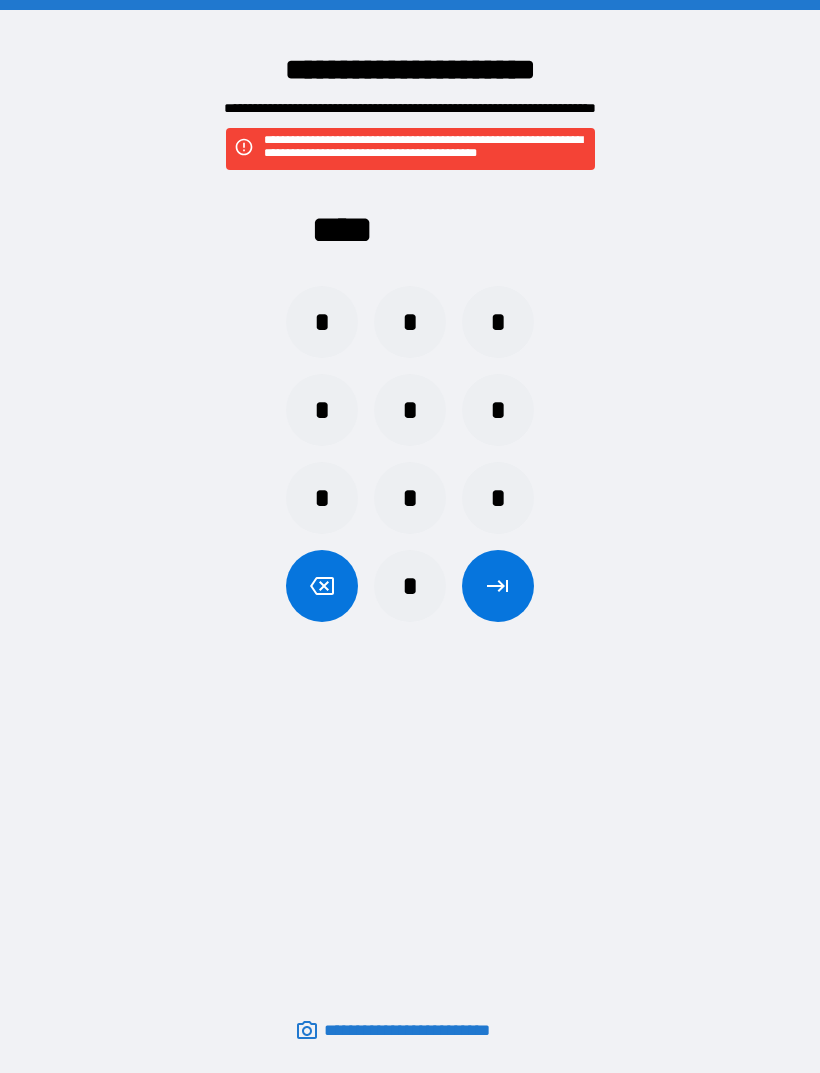 scroll, scrollTop: 0, scrollLeft: 0, axis: both 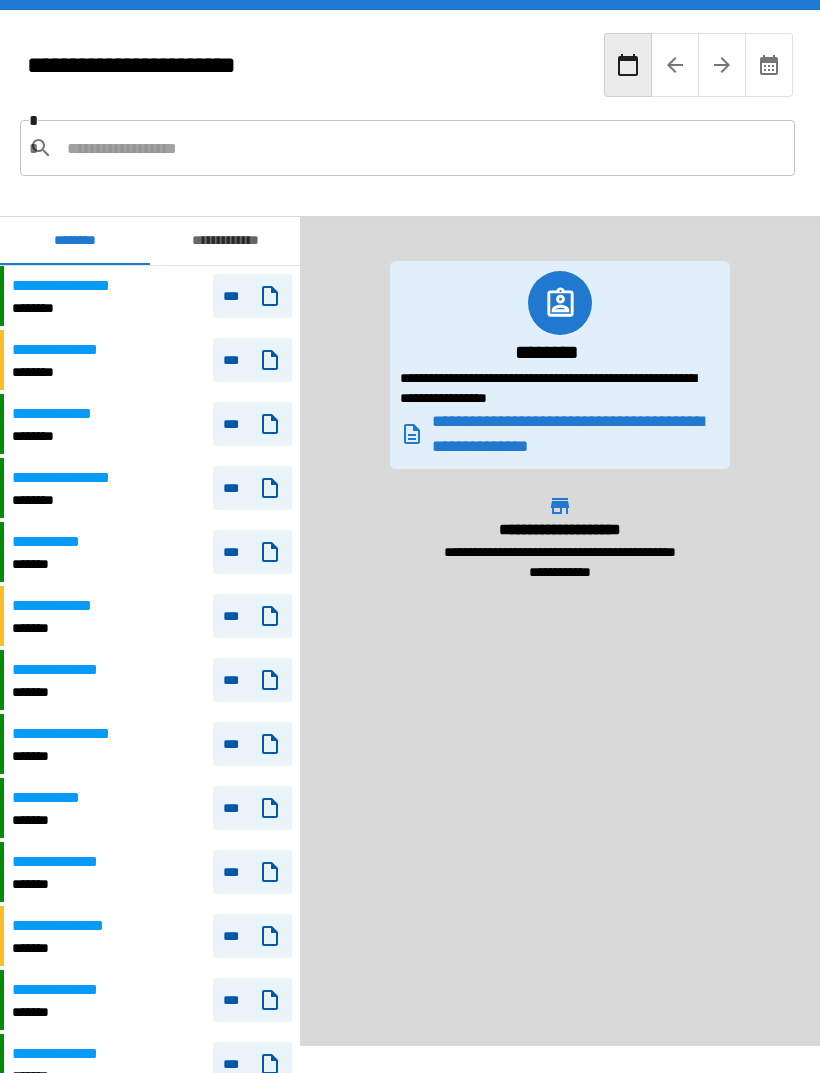 click on "**********" at bounding box center (78, 286) 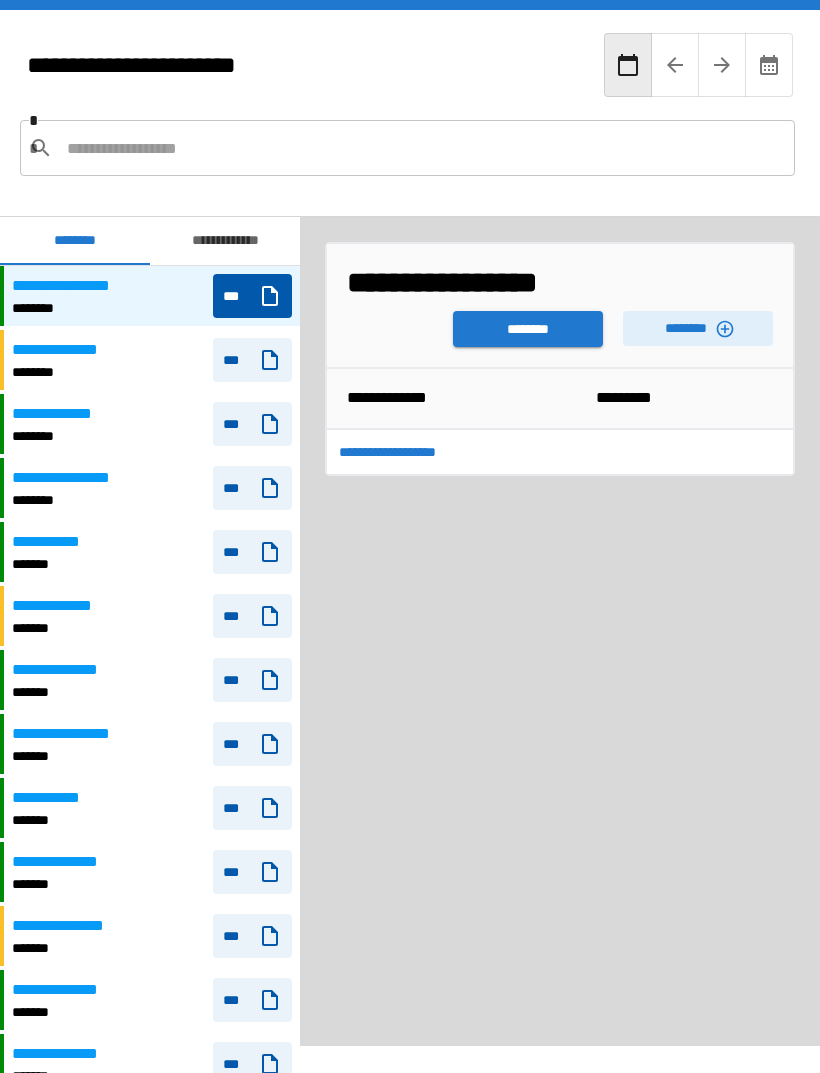 click on "********" at bounding box center (528, 329) 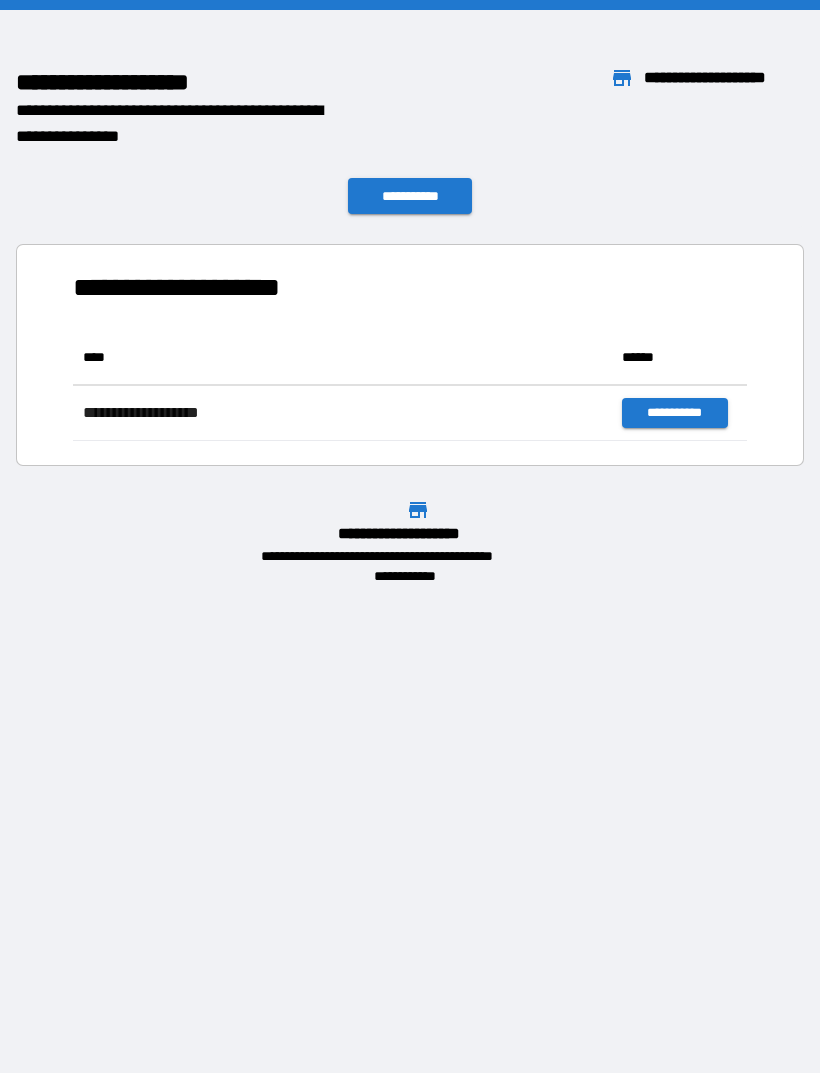 scroll, scrollTop: 1, scrollLeft: 1, axis: both 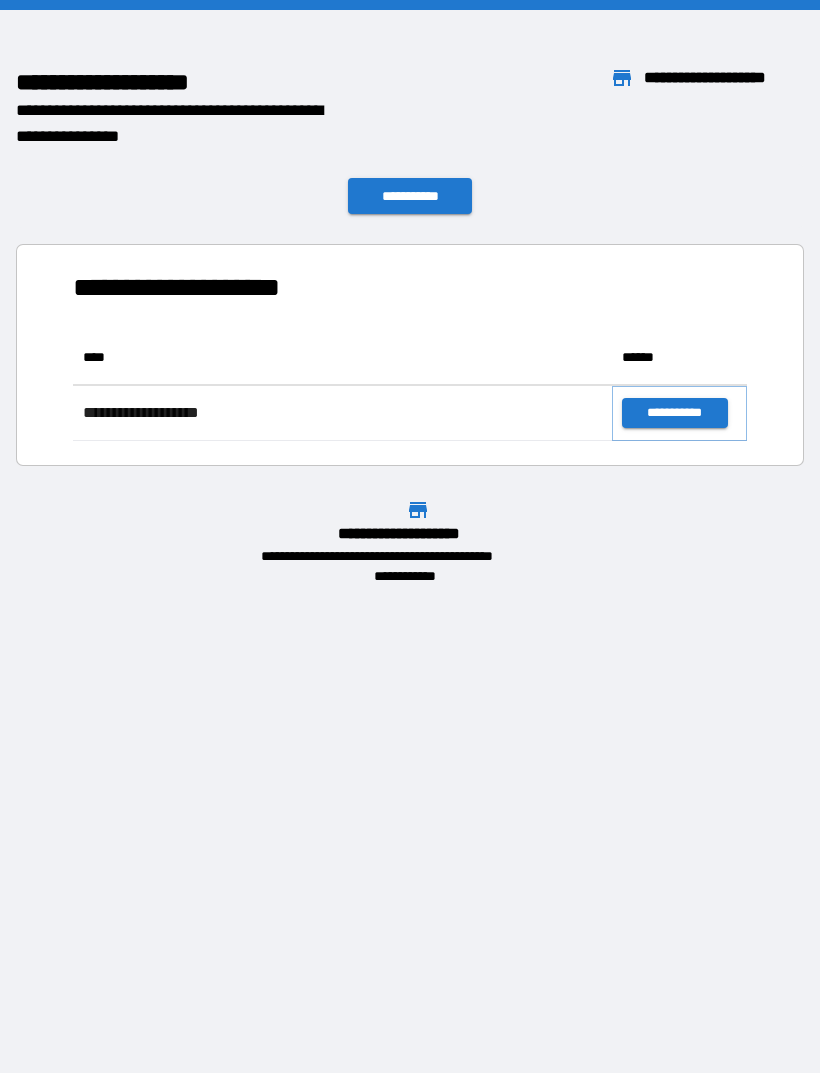 click on "**********" at bounding box center [674, 413] 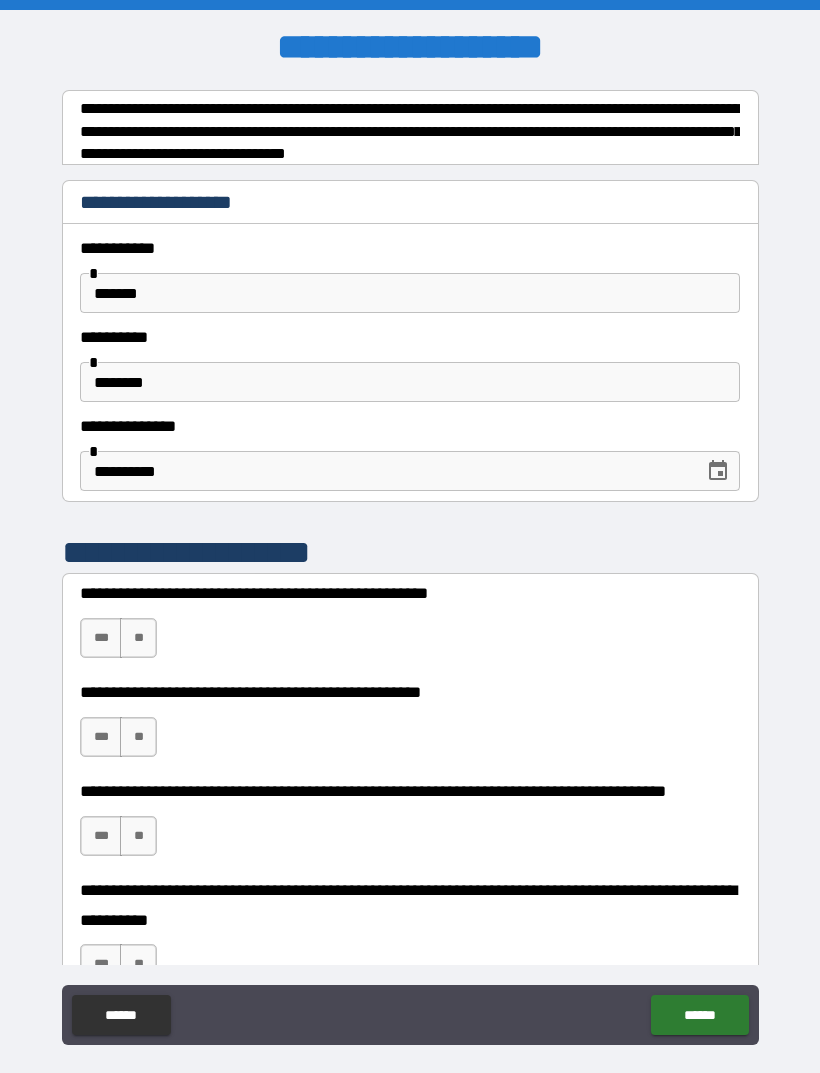 click on "**" at bounding box center (138, 638) 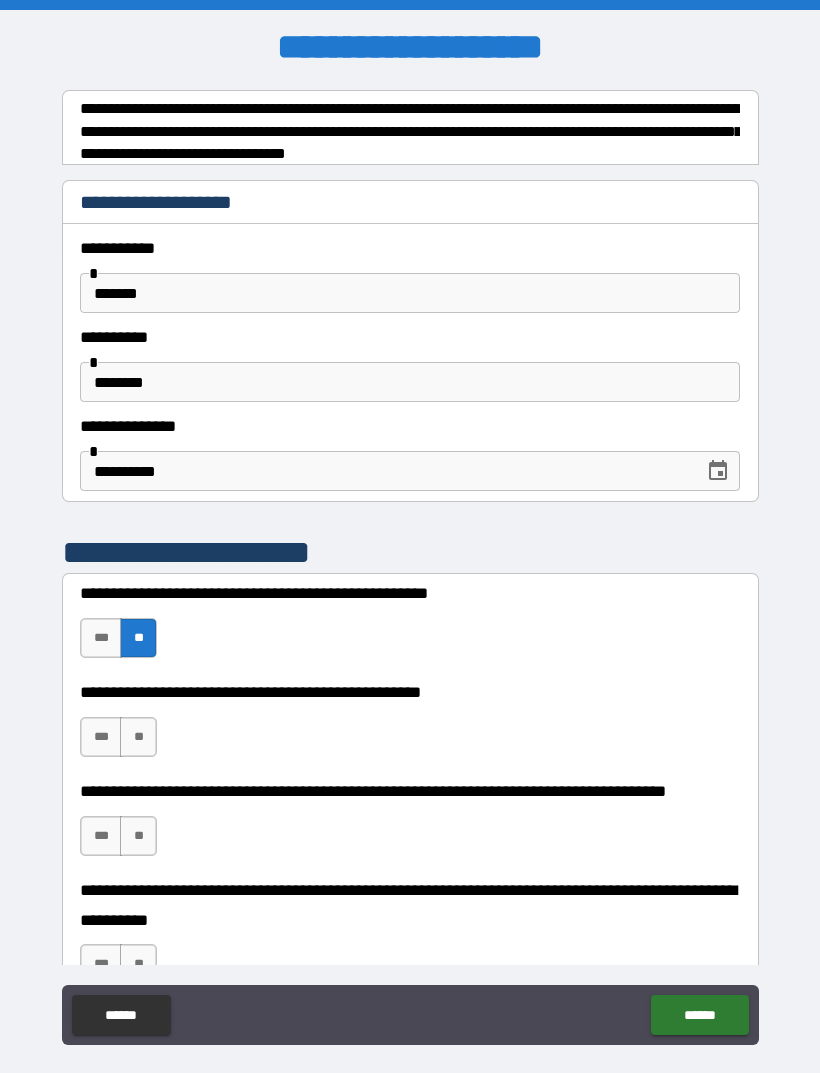 click on "**" at bounding box center (138, 737) 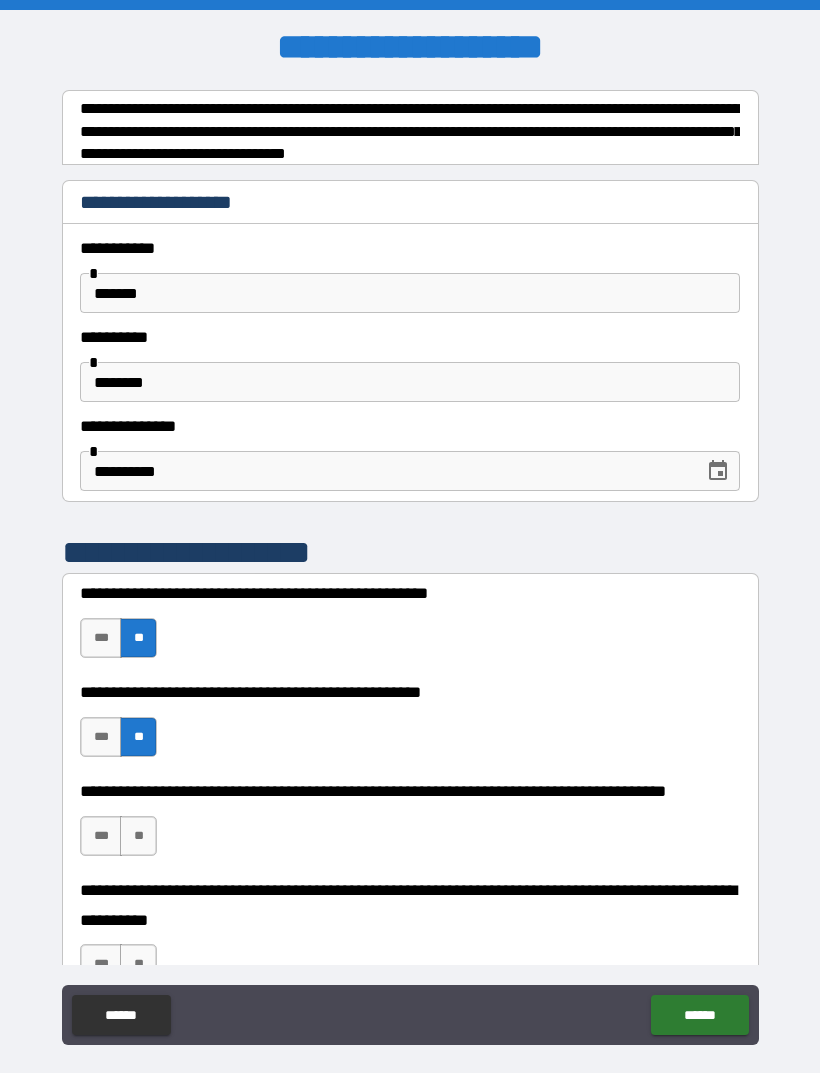 click on "**" at bounding box center (138, 836) 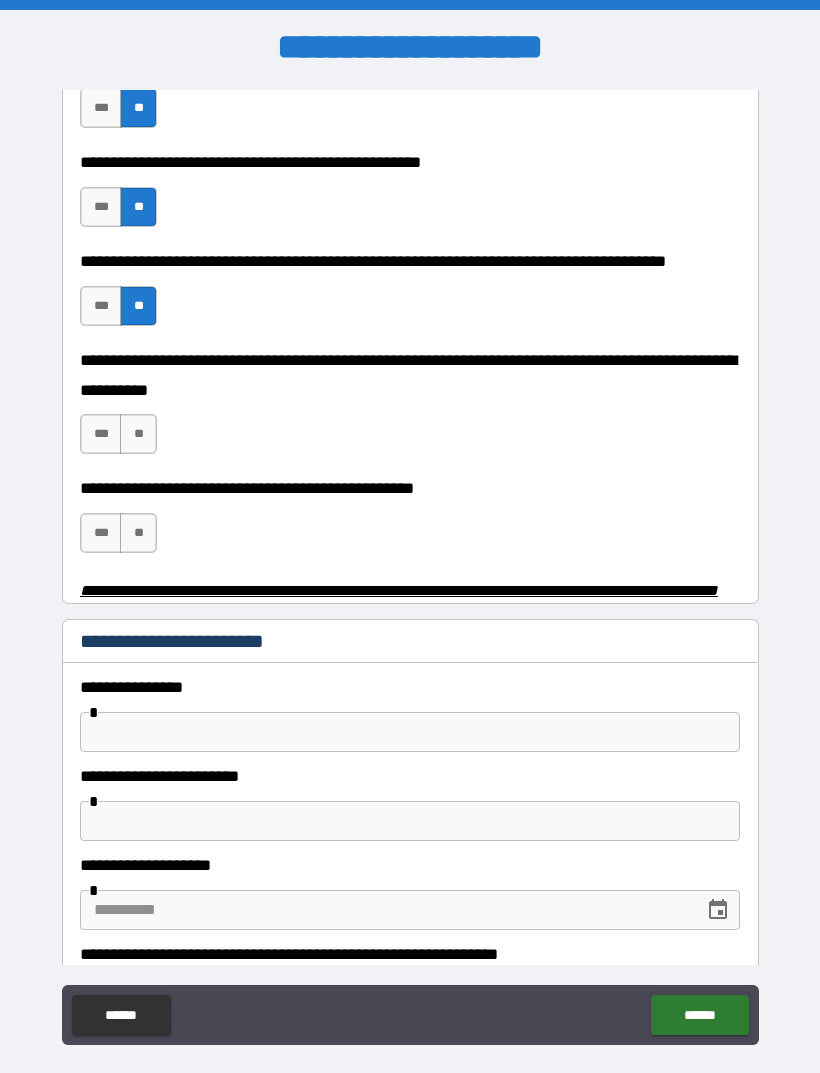 scroll, scrollTop: 530, scrollLeft: 0, axis: vertical 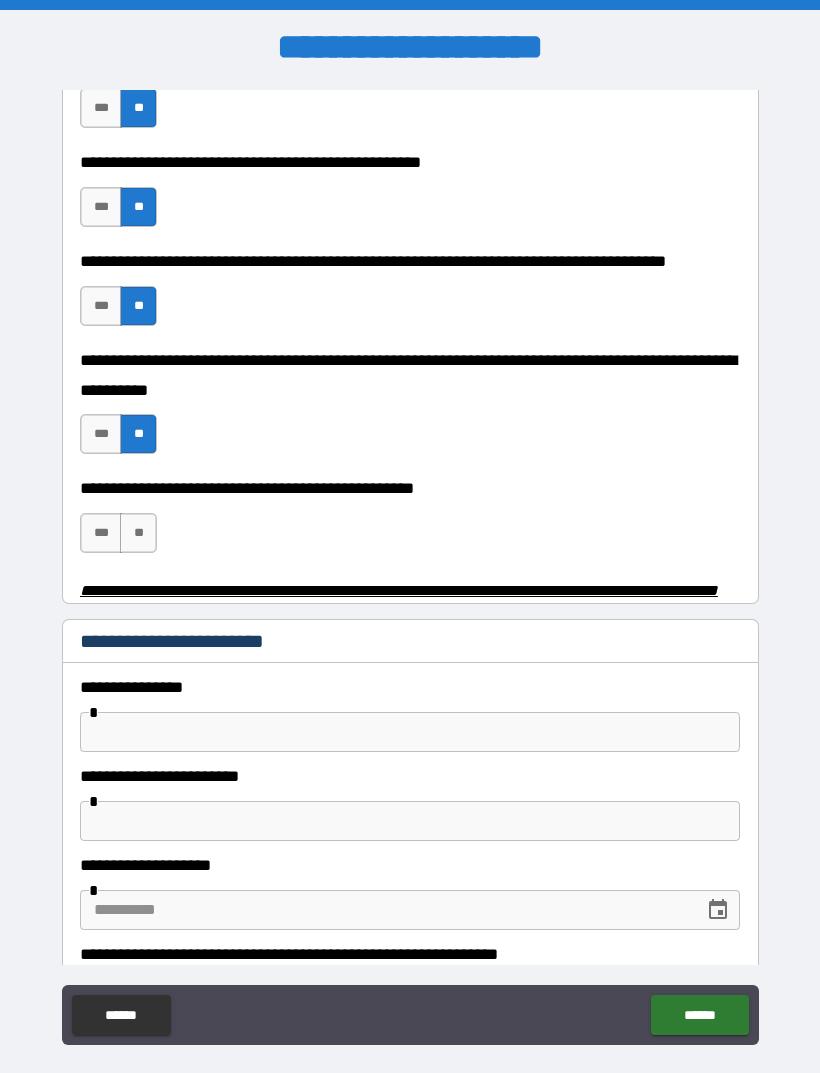 click on "***" at bounding box center (101, 533) 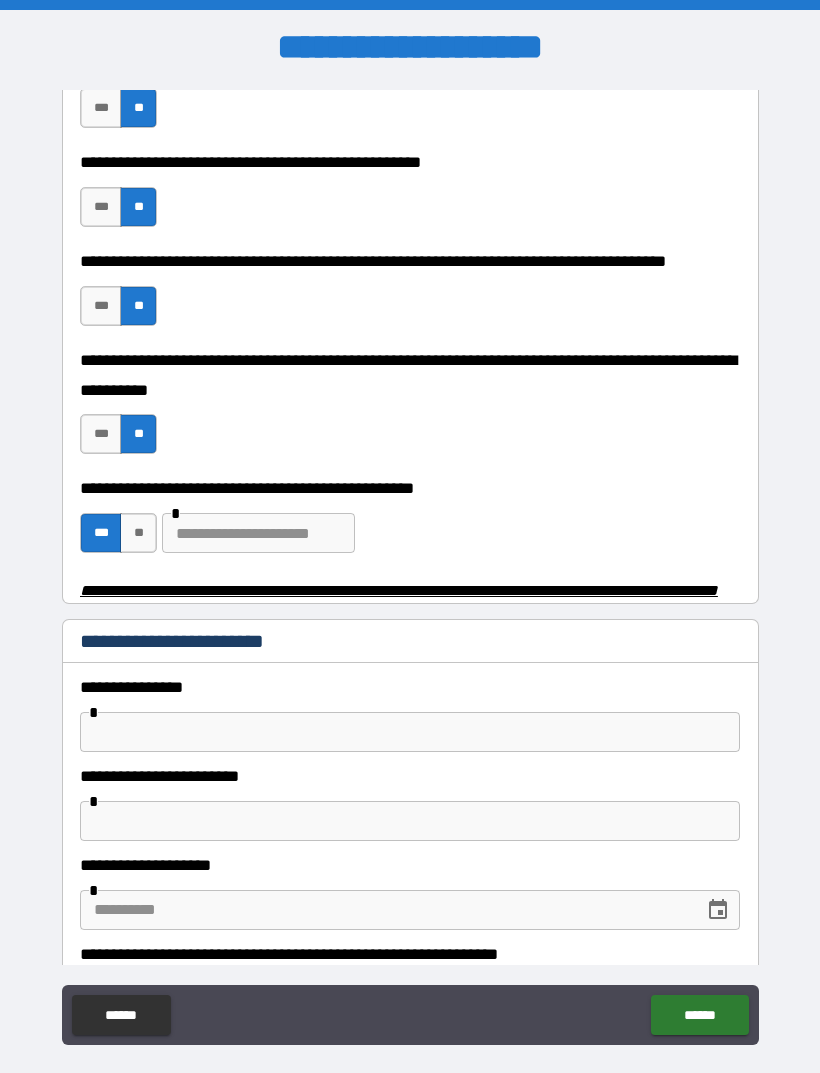 click on "**" at bounding box center [138, 533] 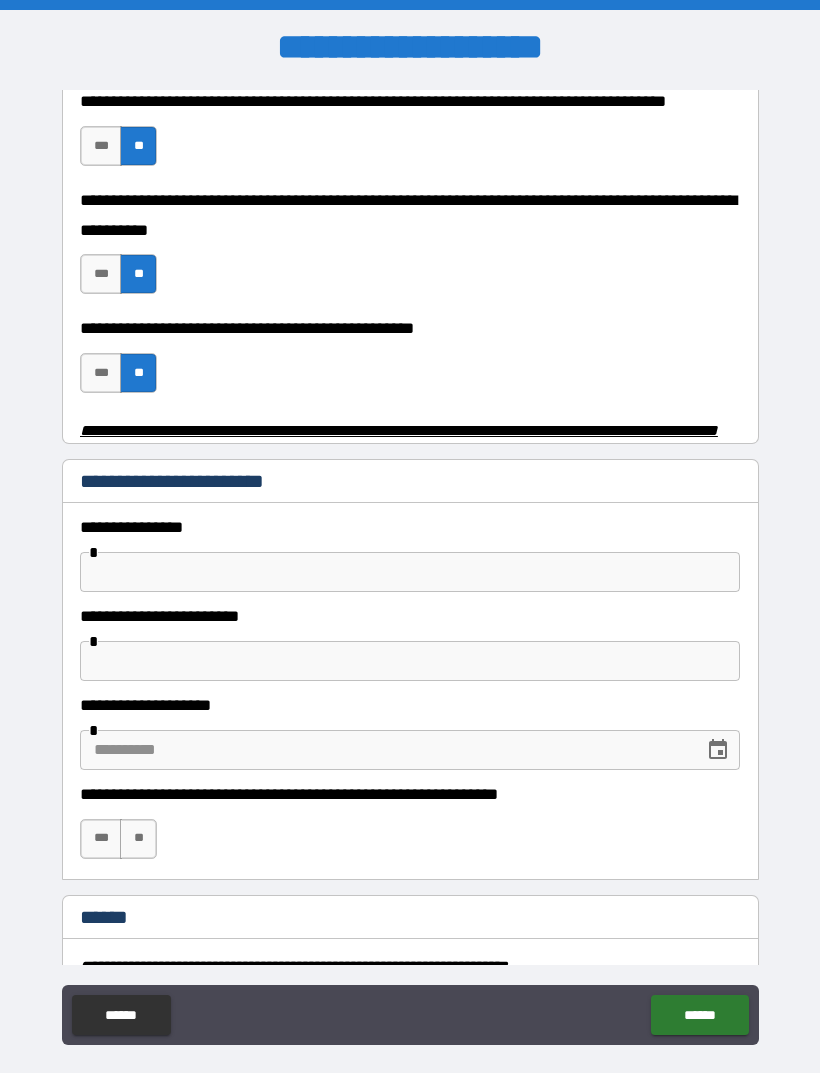 scroll, scrollTop: 698, scrollLeft: 0, axis: vertical 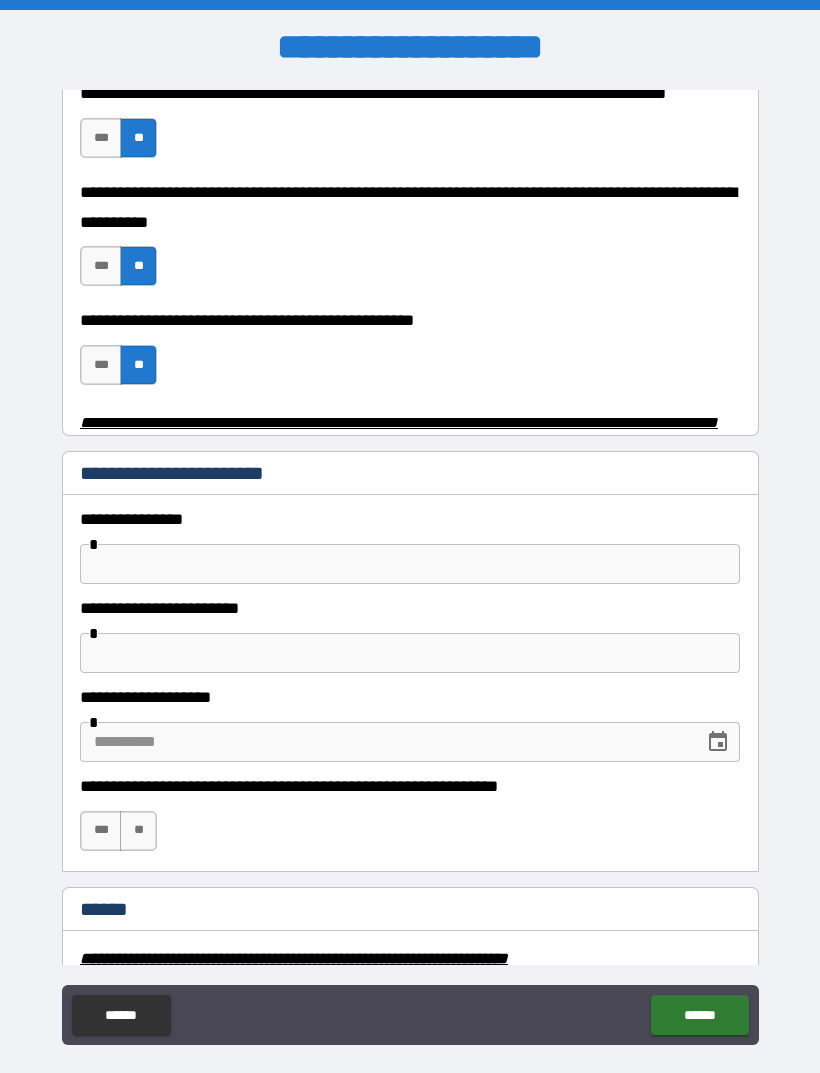 click at bounding box center (410, 564) 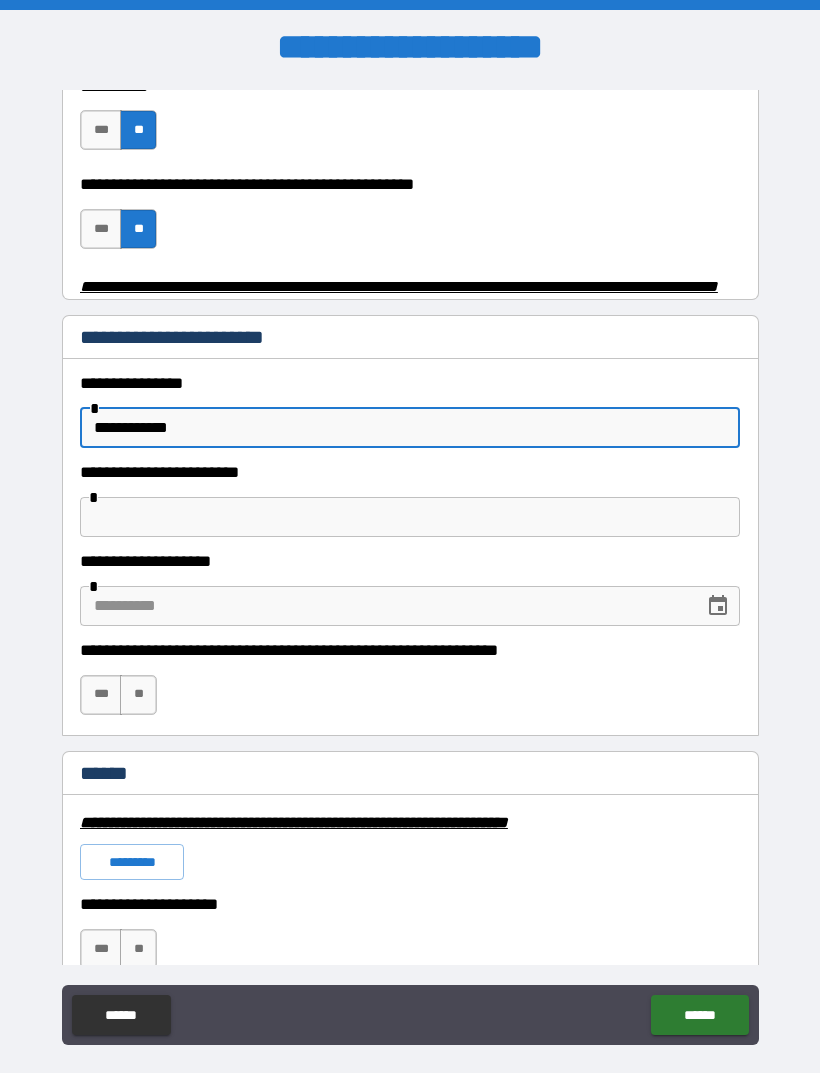 scroll, scrollTop: 838, scrollLeft: 0, axis: vertical 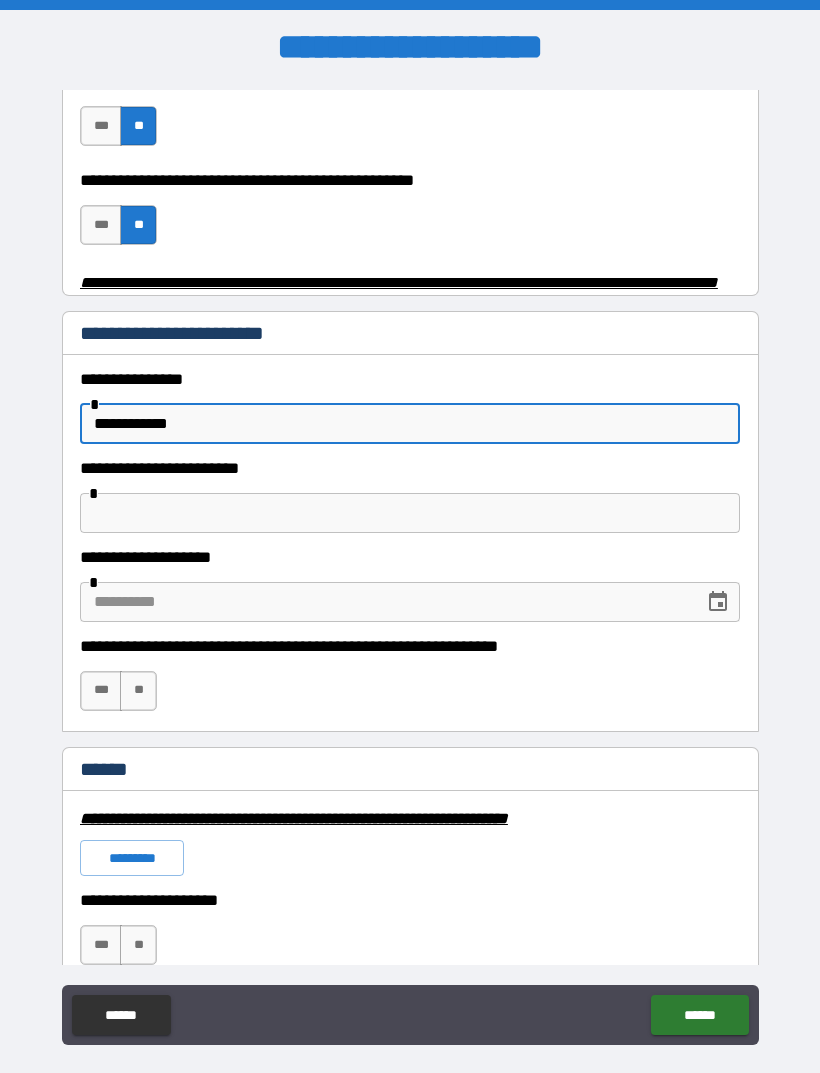 type on "**********" 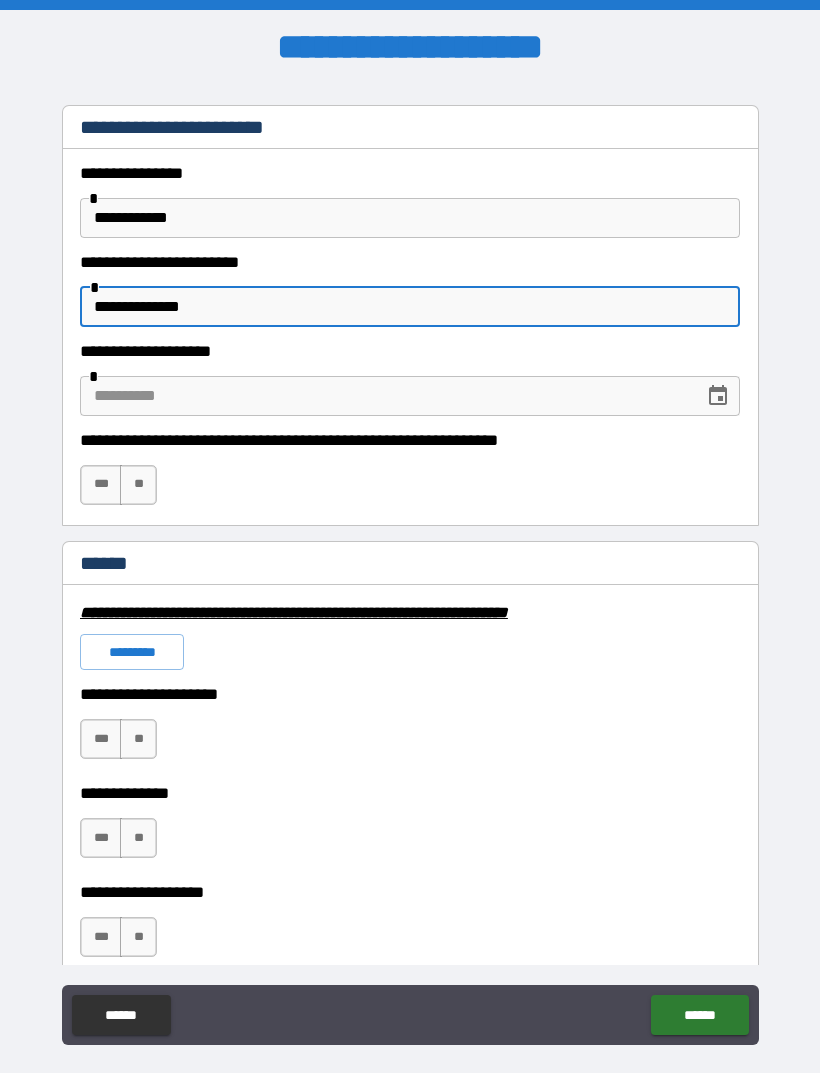 scroll, scrollTop: 1047, scrollLeft: 0, axis: vertical 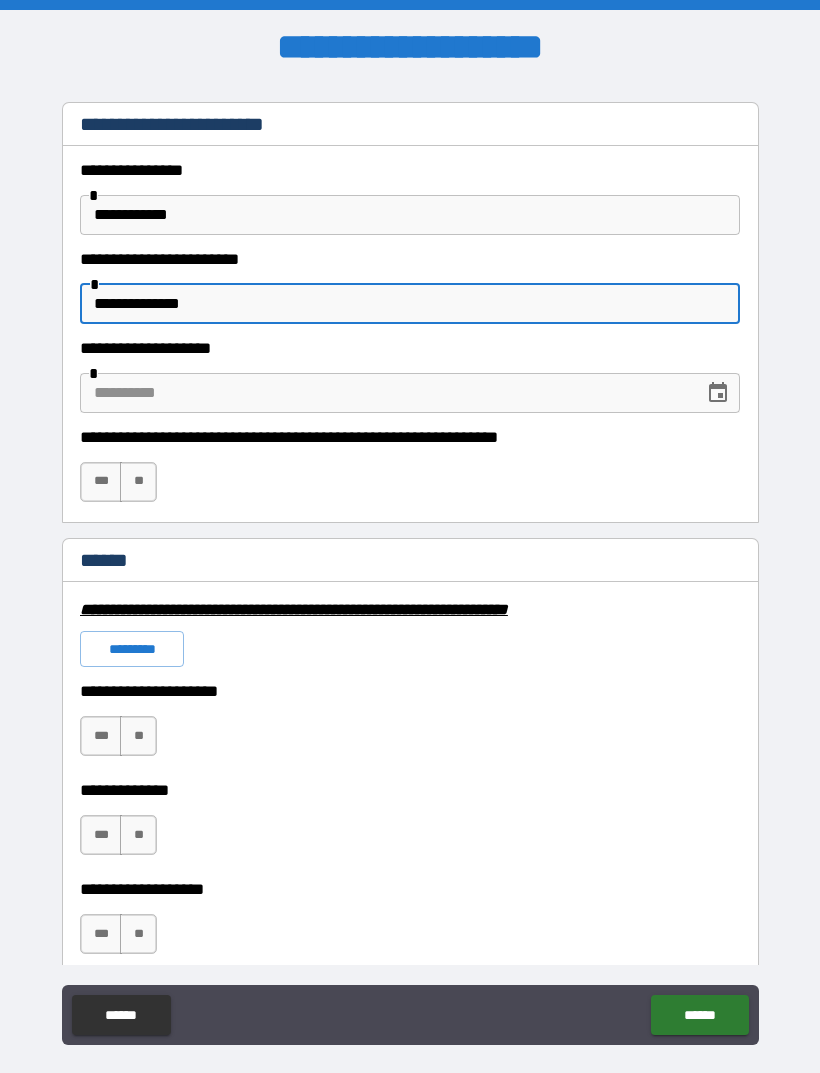 type on "**********" 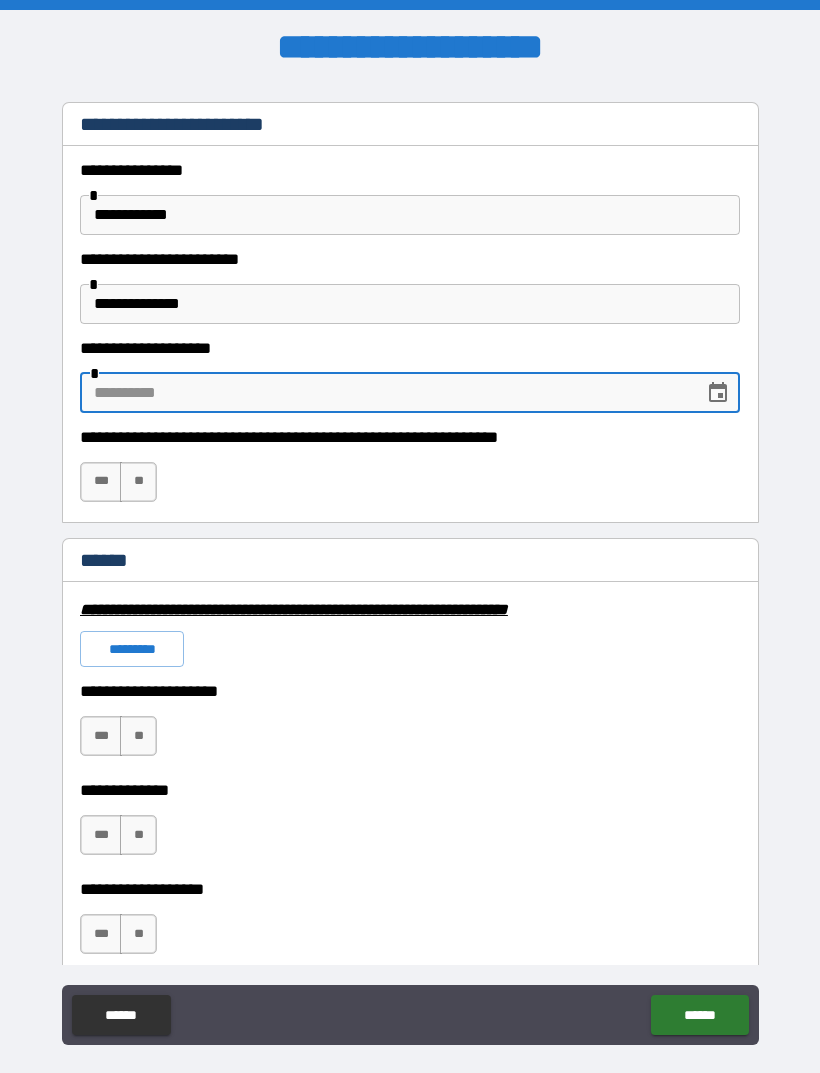 type on "*" 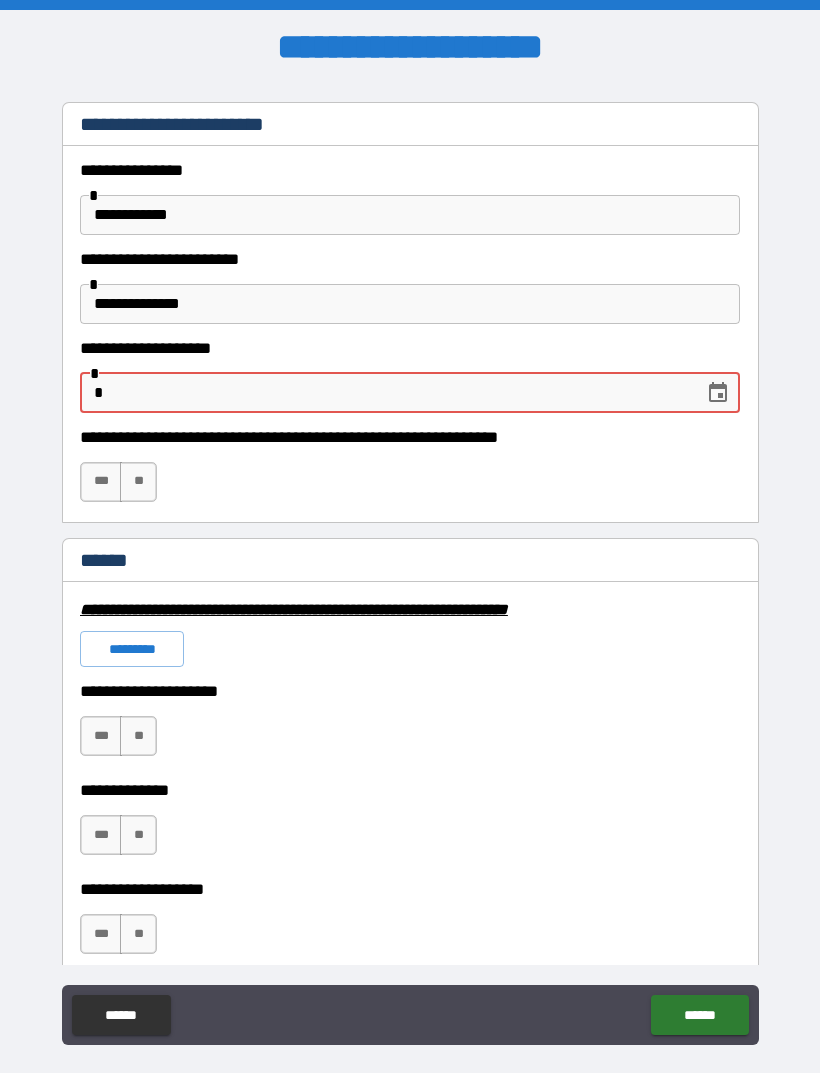 type 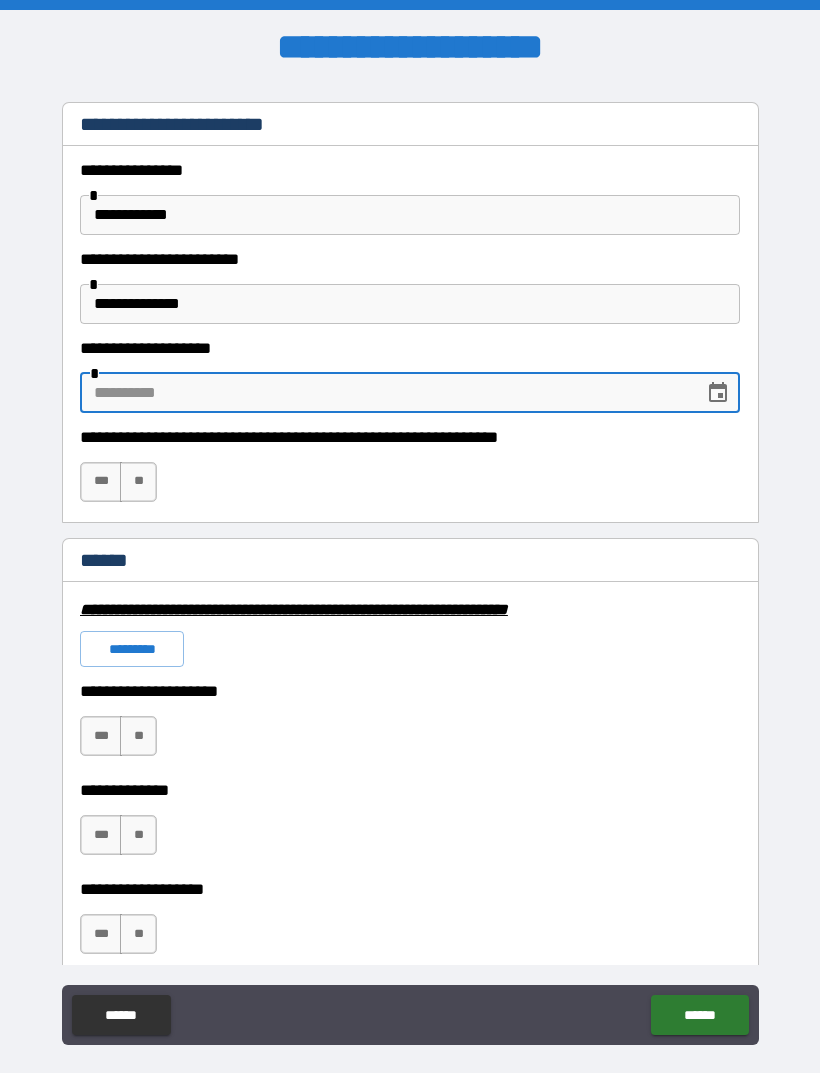 click on "**" at bounding box center [138, 482] 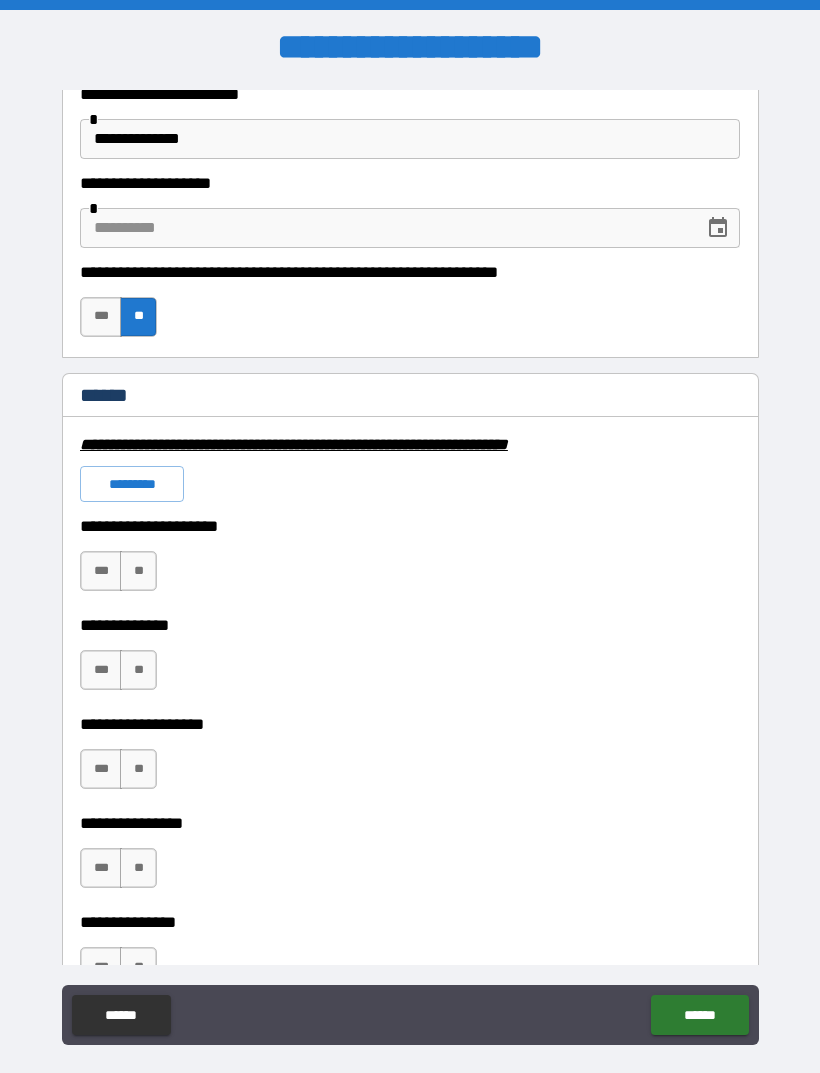 scroll, scrollTop: 1211, scrollLeft: 0, axis: vertical 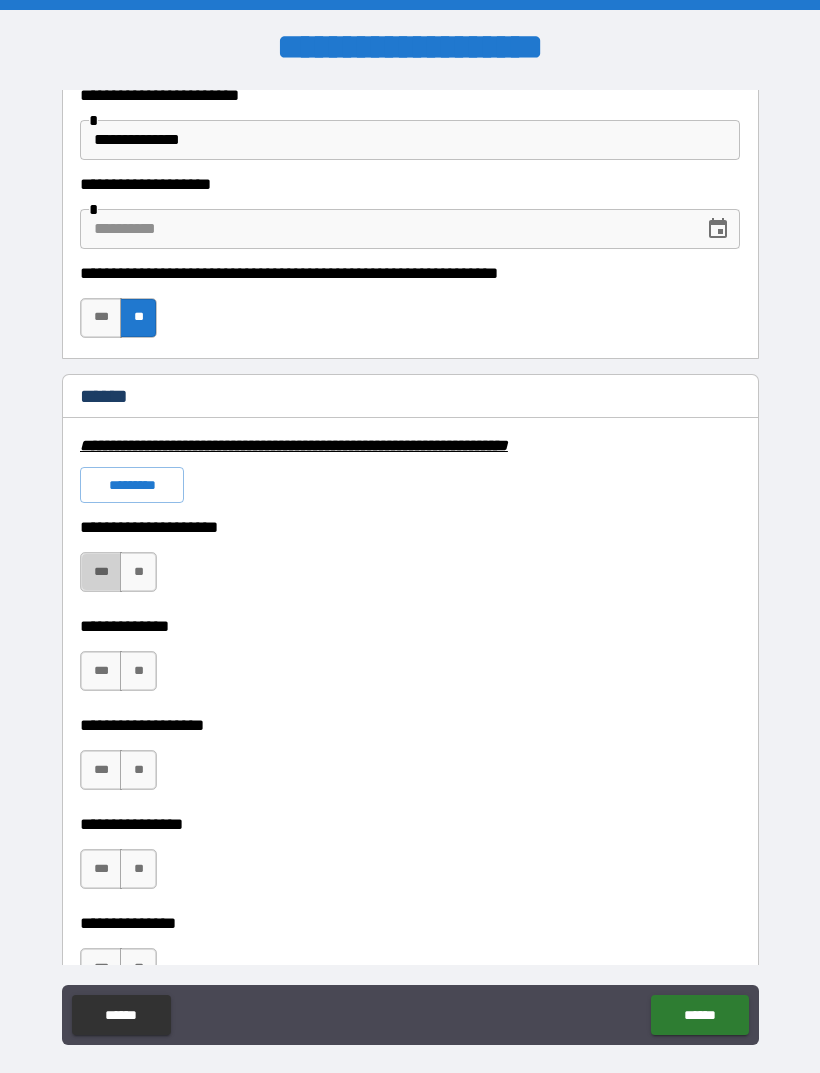 click on "***" at bounding box center (101, 572) 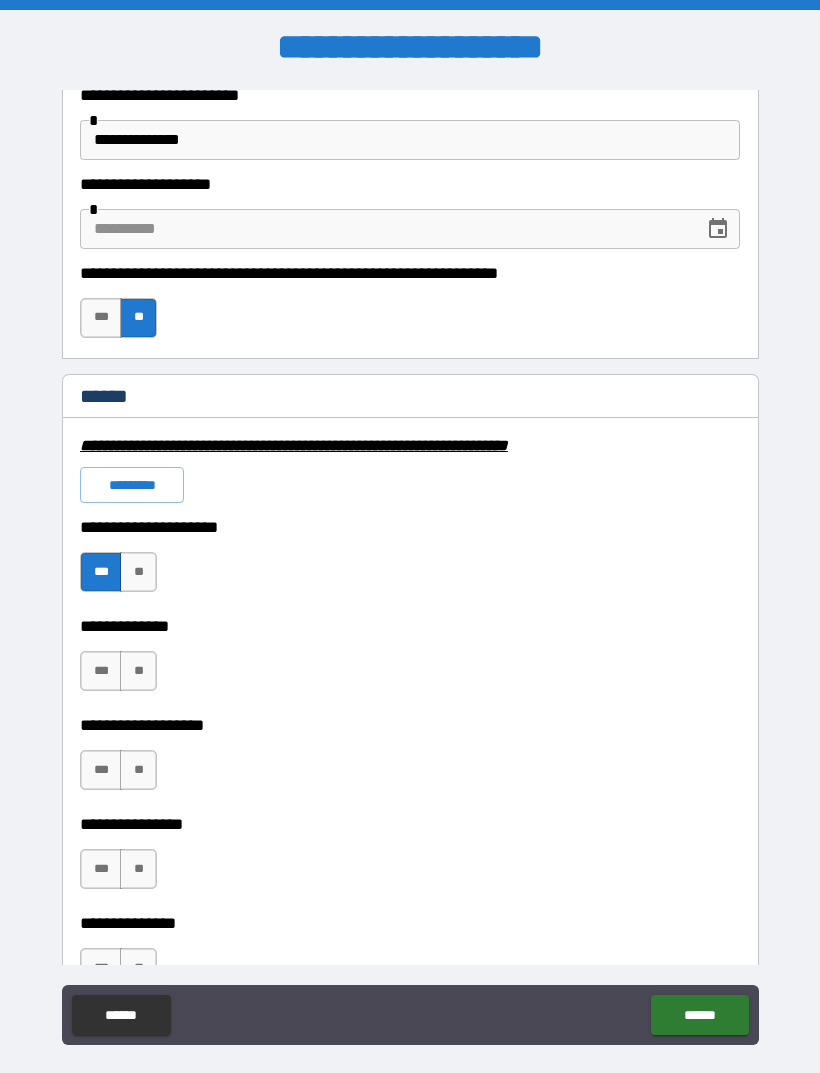 click on "**" at bounding box center [138, 671] 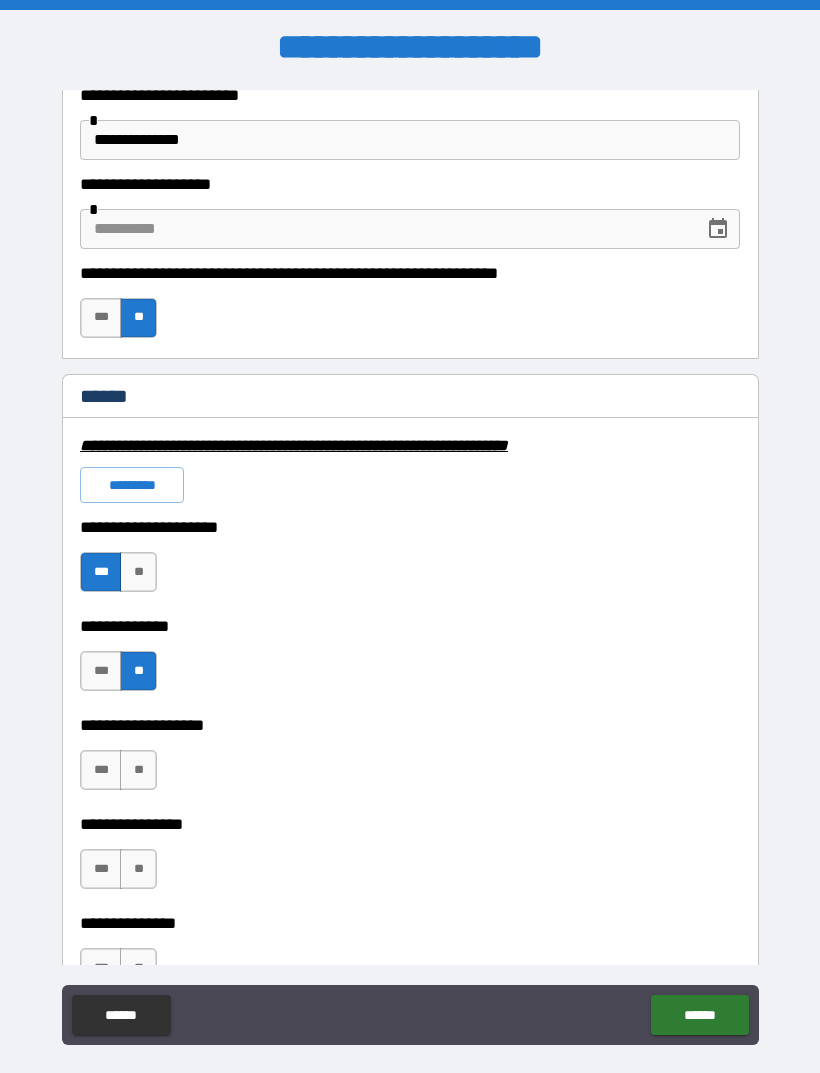 click on "**" at bounding box center [138, 770] 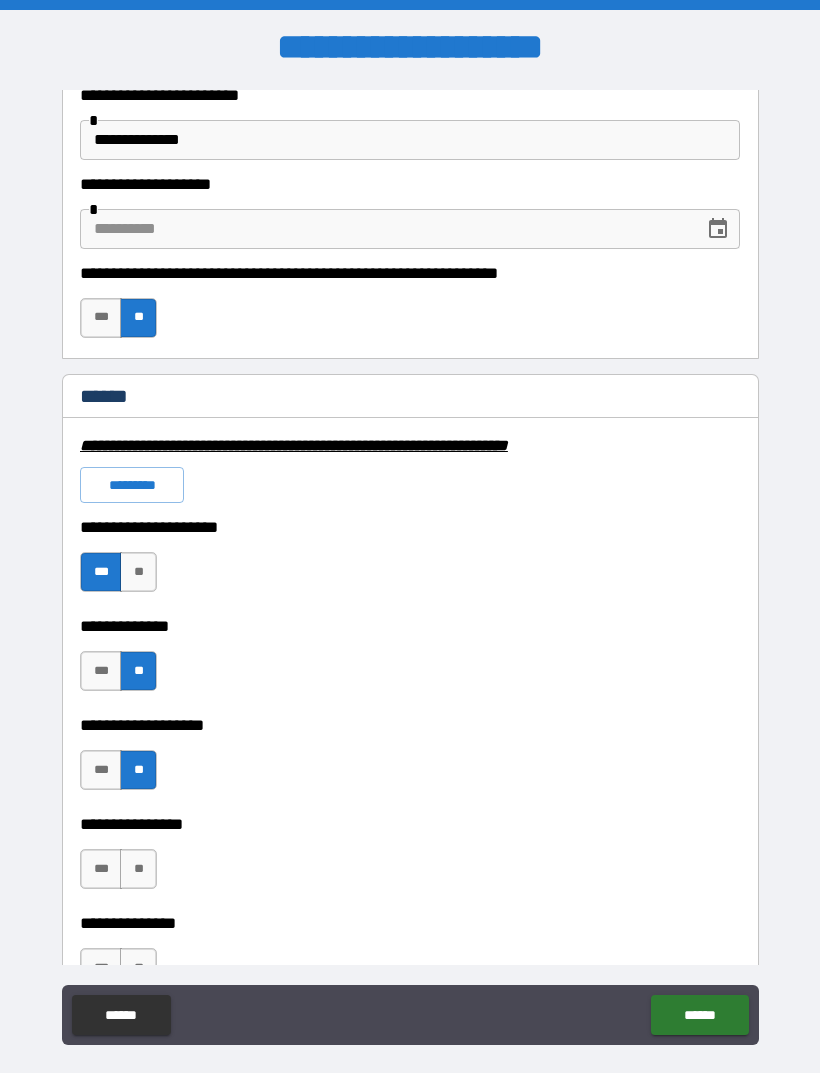 click on "**" at bounding box center (138, 869) 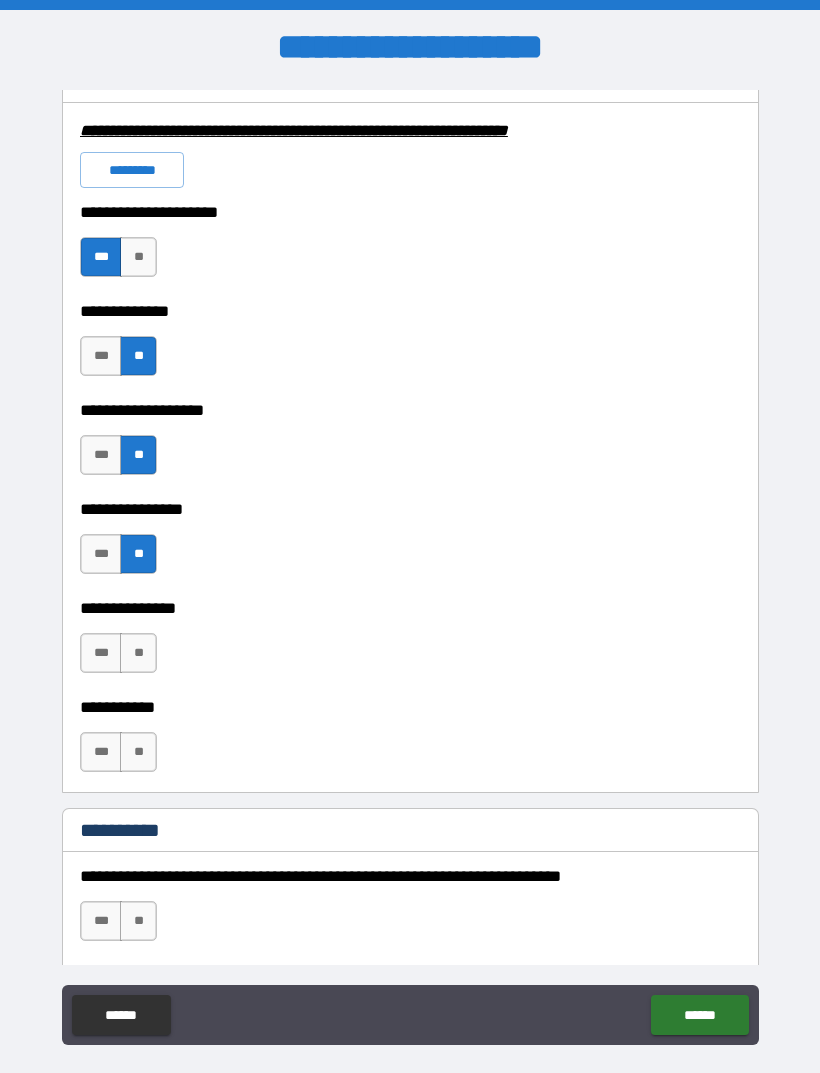 scroll, scrollTop: 1539, scrollLeft: 0, axis: vertical 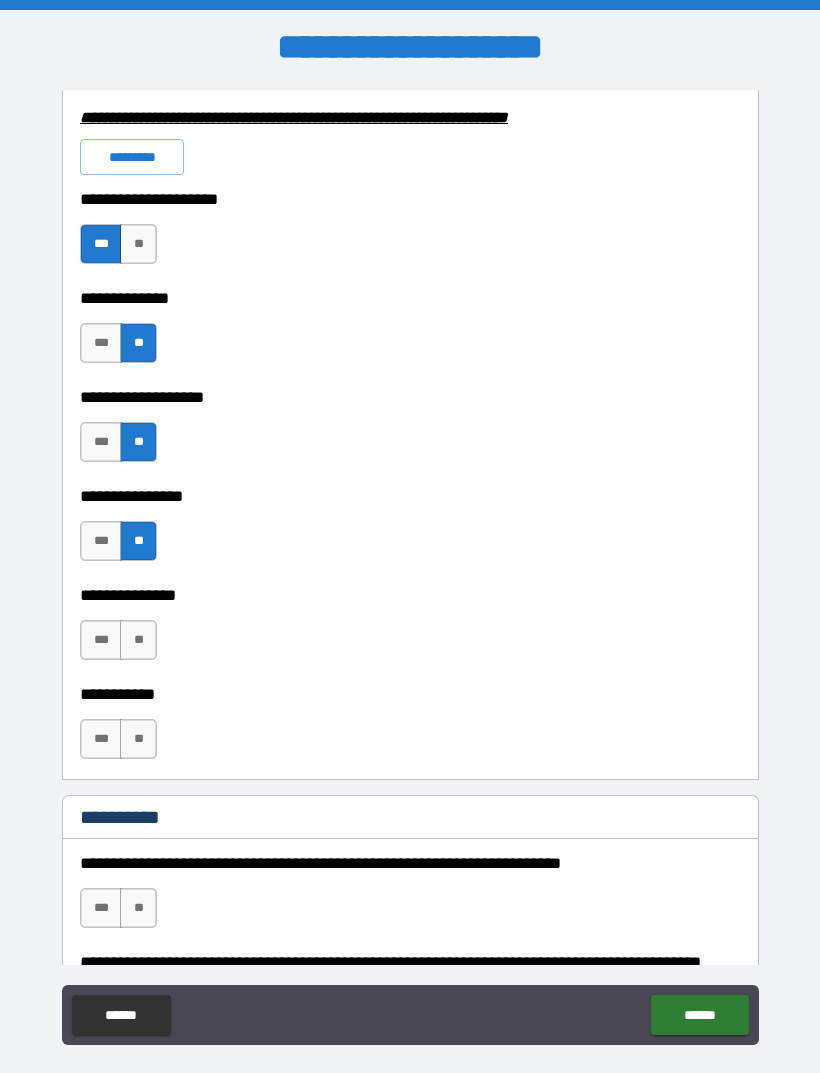 click on "**" at bounding box center [138, 640] 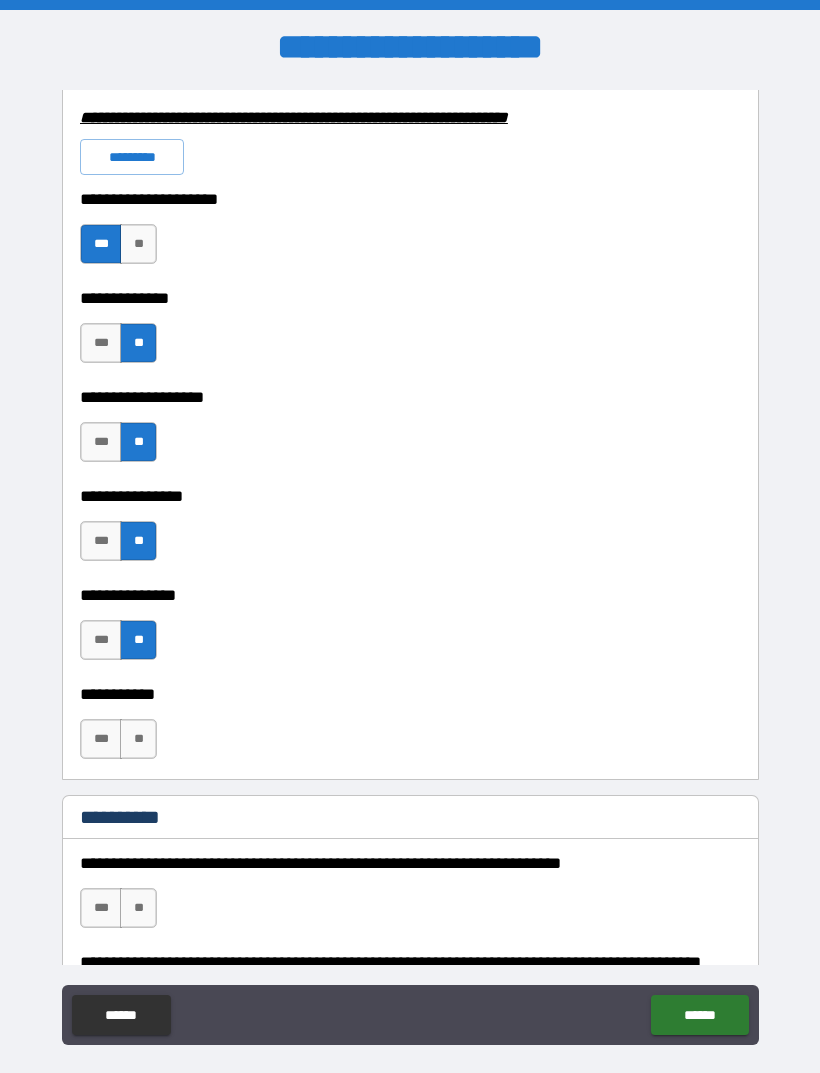 click on "***" at bounding box center [101, 739] 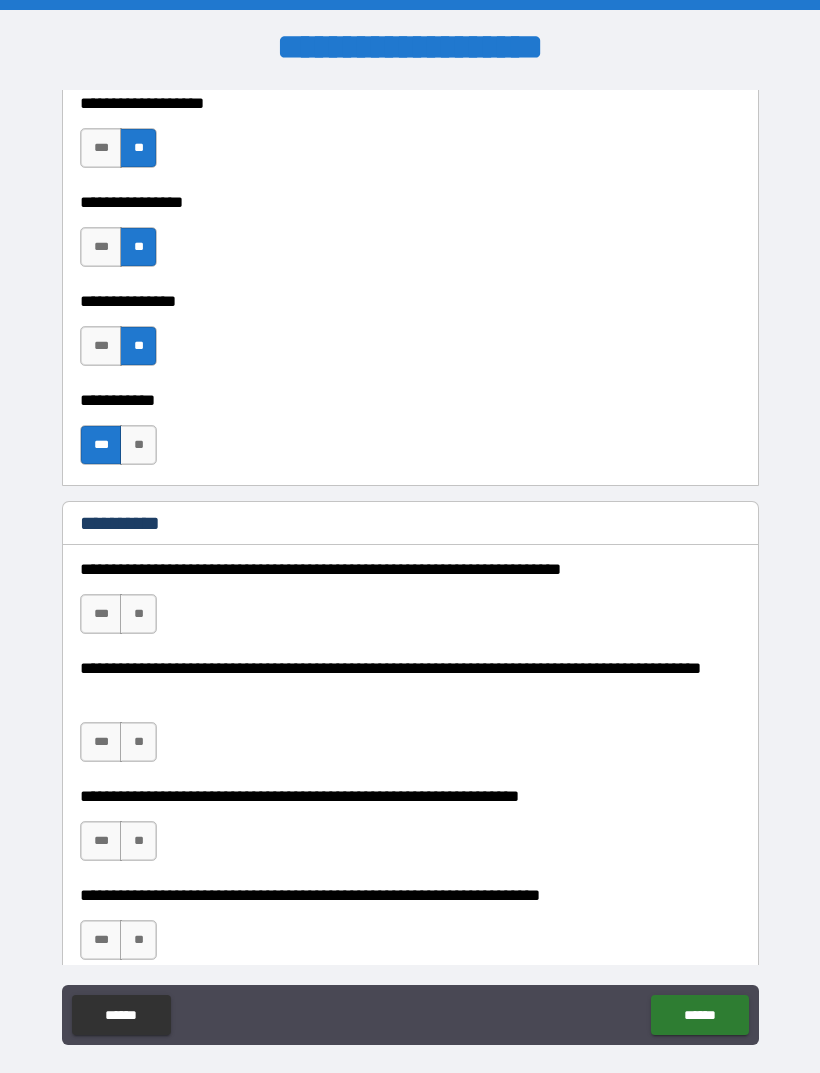 scroll, scrollTop: 1835, scrollLeft: 0, axis: vertical 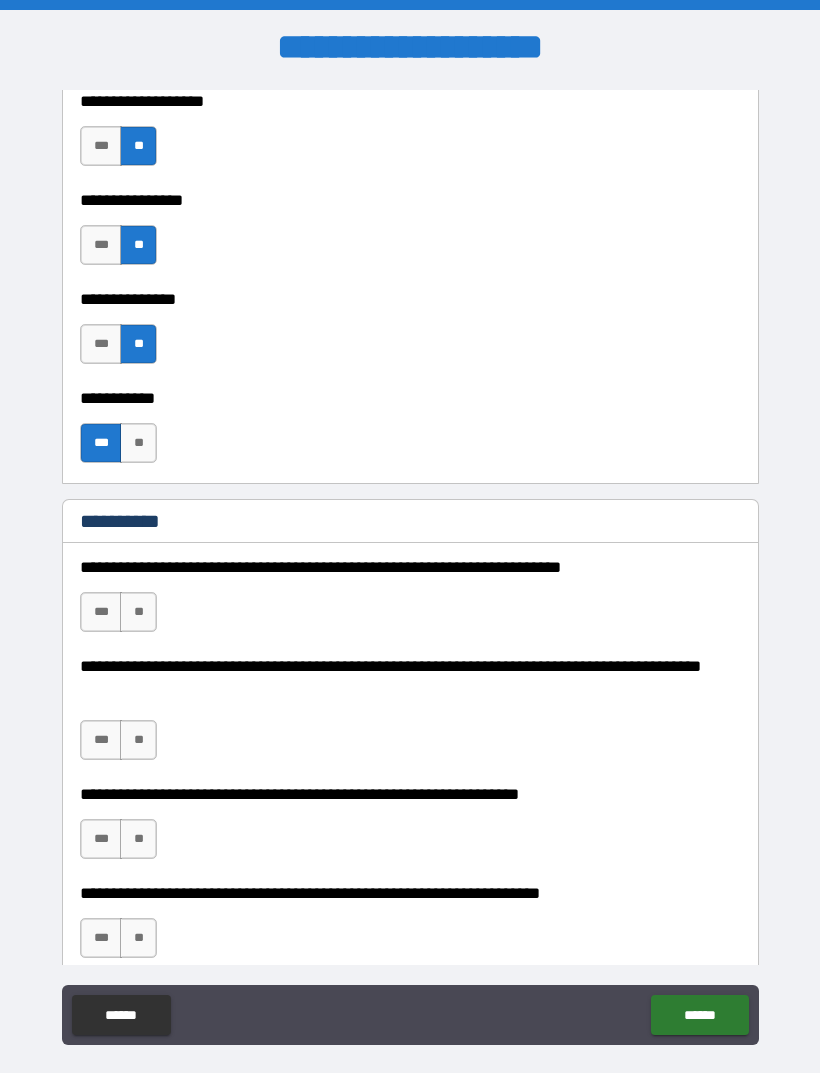 click on "**" at bounding box center (138, 612) 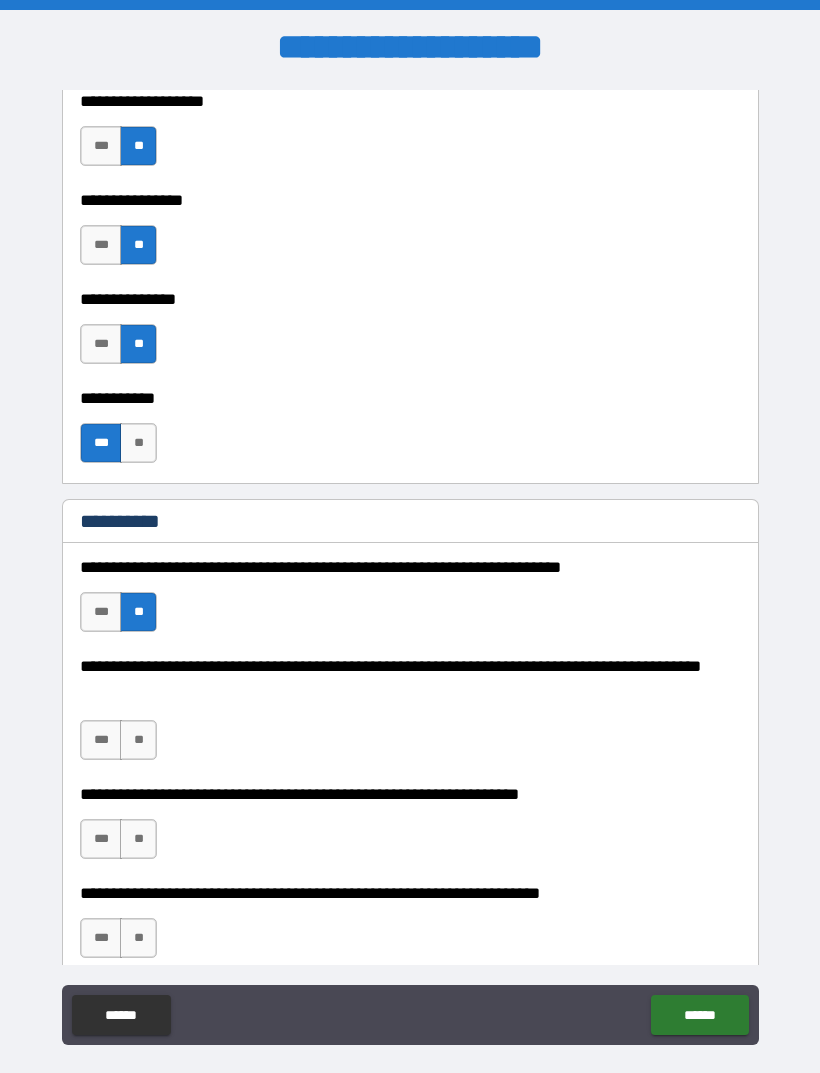 click on "**" at bounding box center [138, 740] 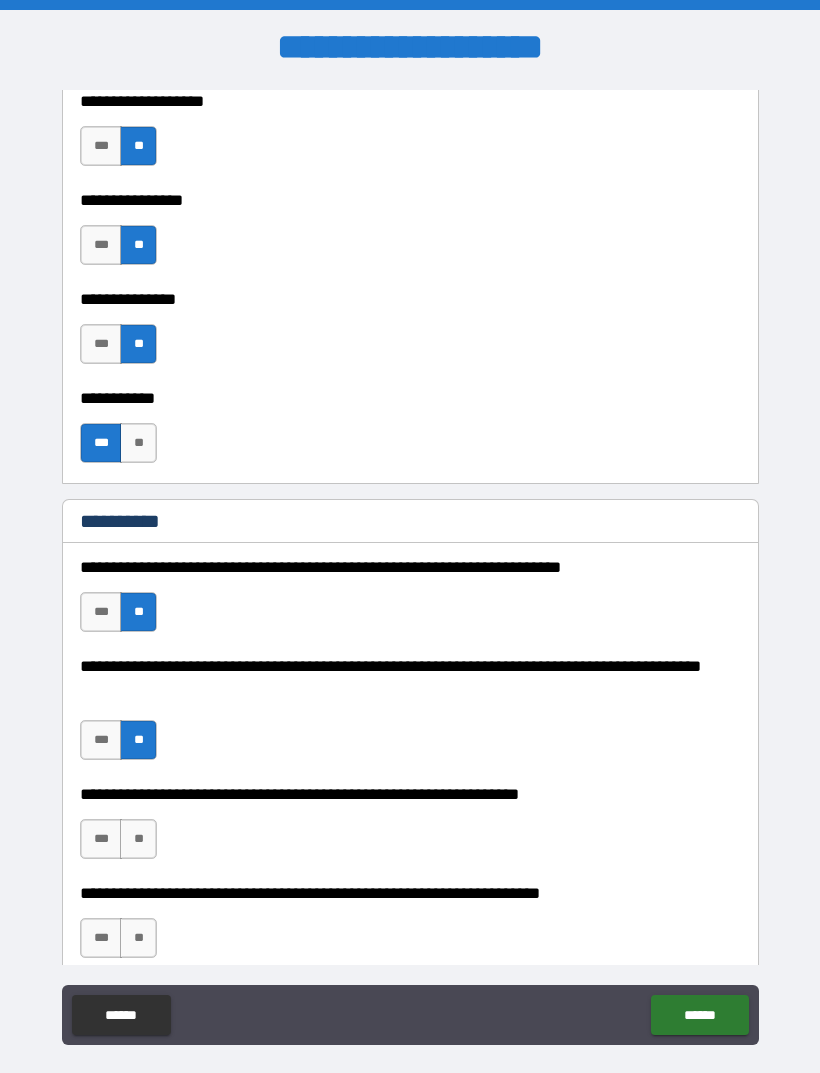 click on "**" at bounding box center [138, 839] 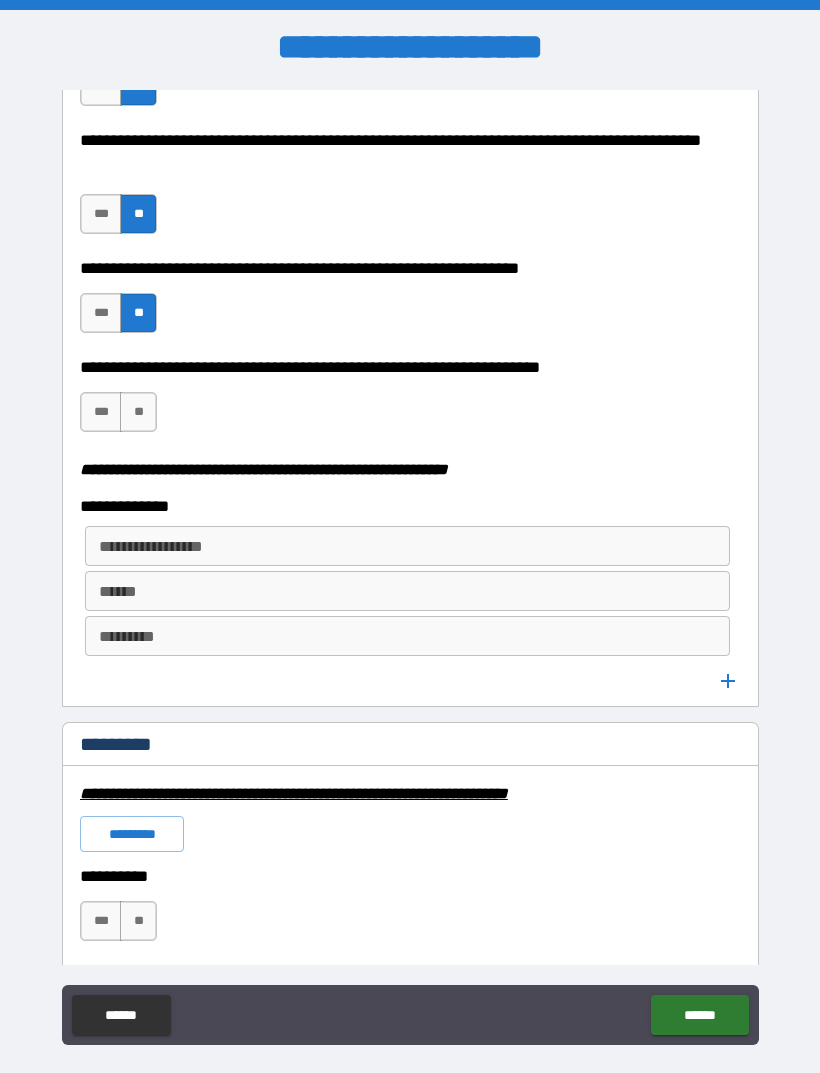 scroll, scrollTop: 2374, scrollLeft: 0, axis: vertical 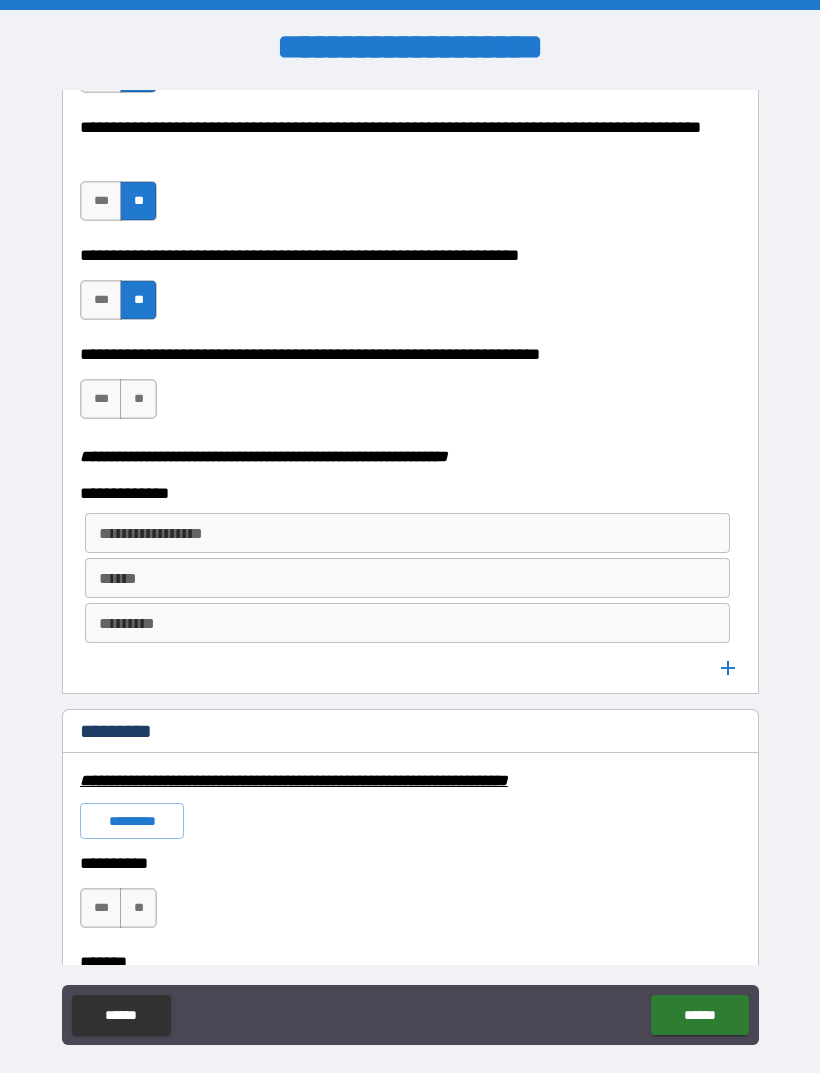click on "***" at bounding box center [101, 399] 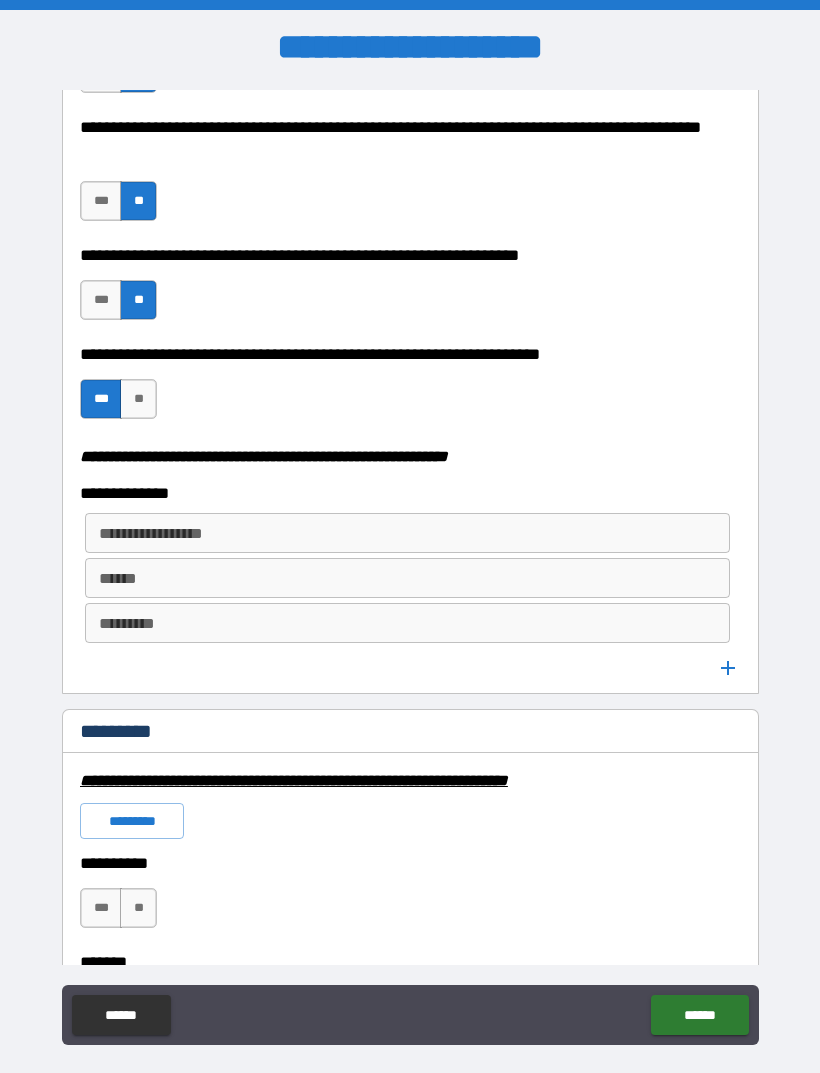 click on "**********" at bounding box center (406, 533) 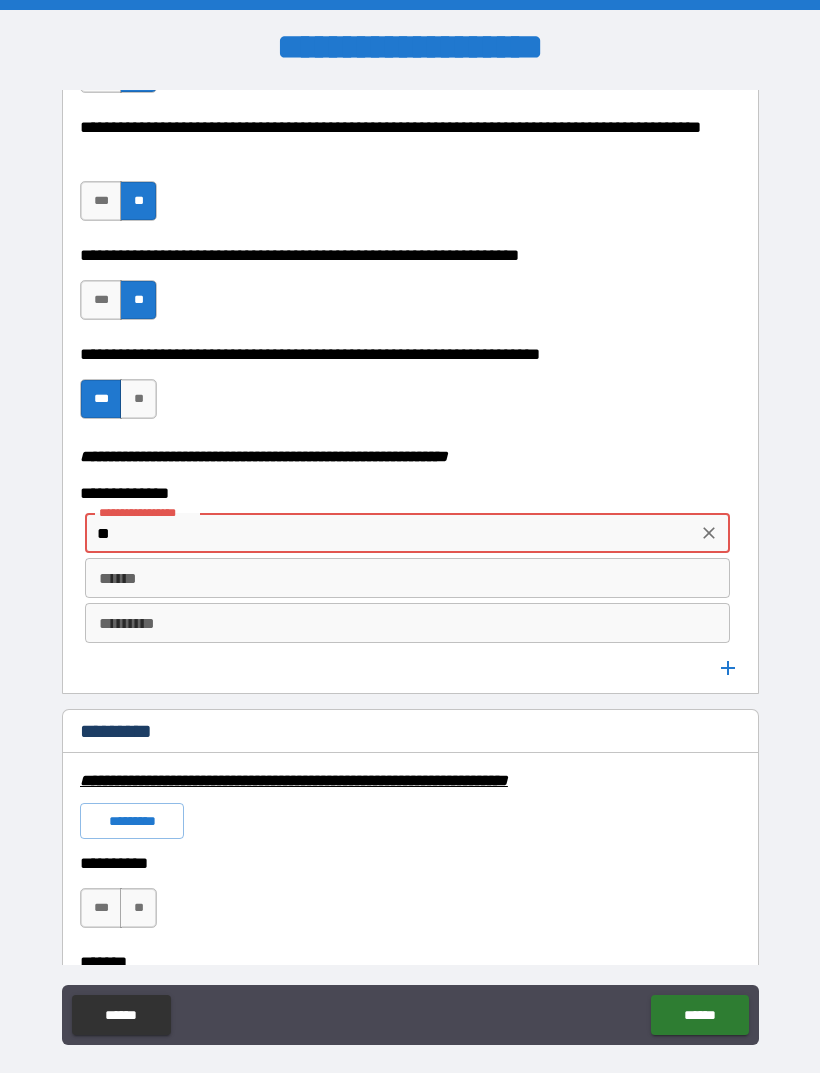 type on "*" 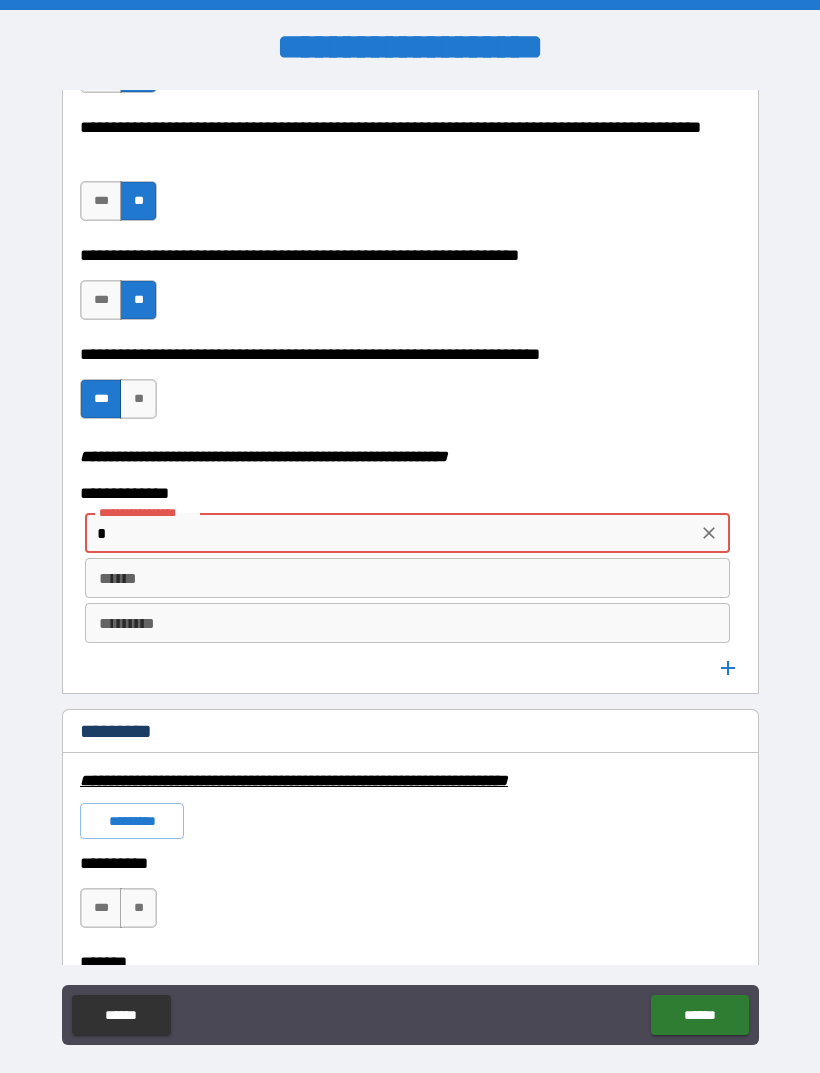 type 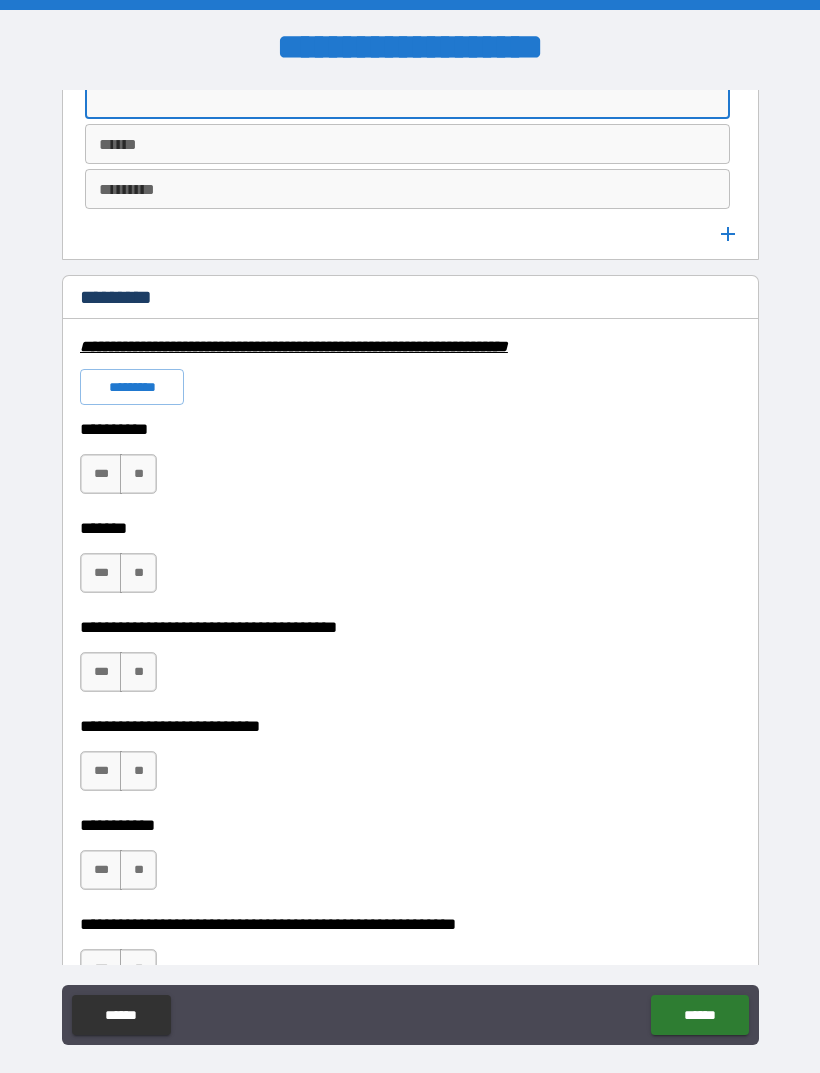 scroll, scrollTop: 2810, scrollLeft: 0, axis: vertical 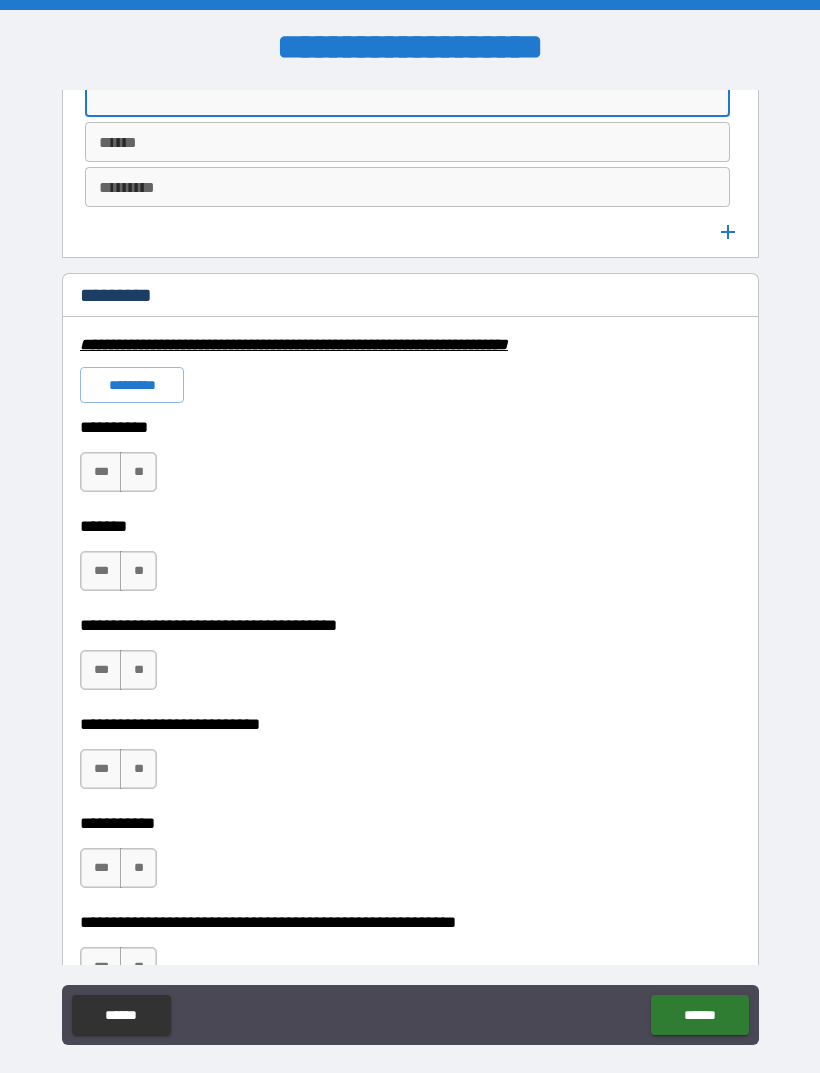 click on "**" at bounding box center (138, 472) 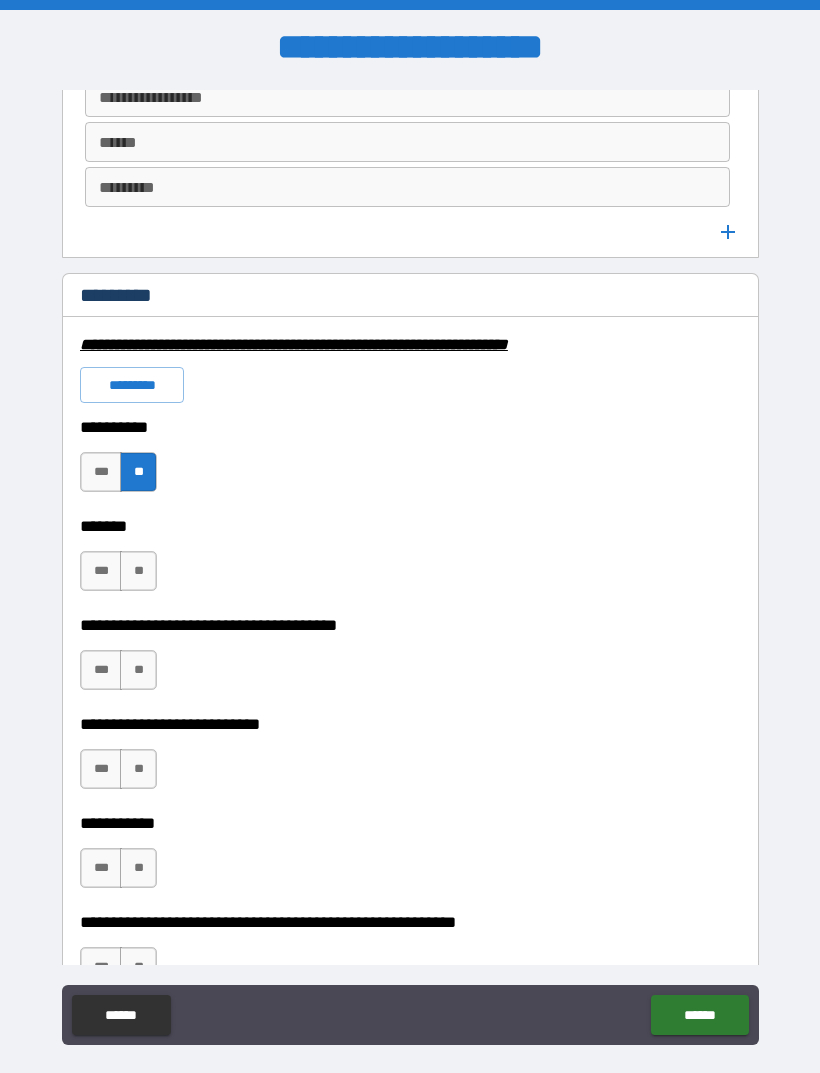 click on "**" at bounding box center [138, 571] 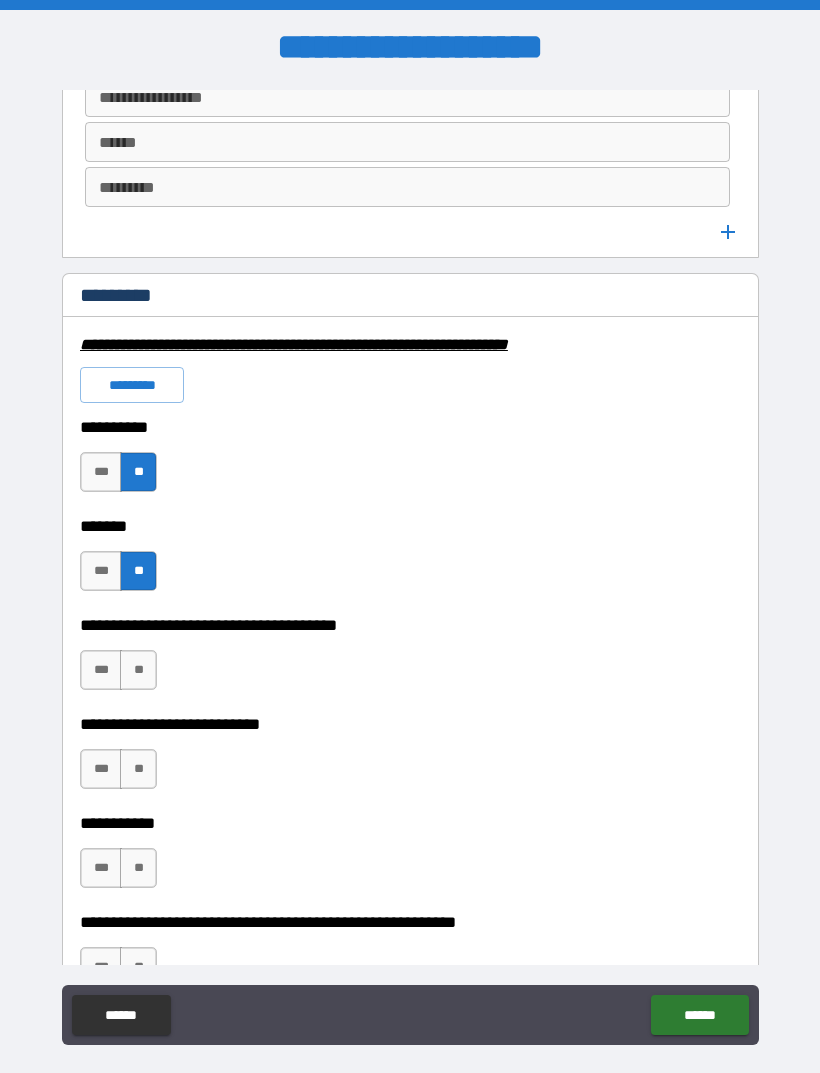 click on "**********" at bounding box center (410, 710) 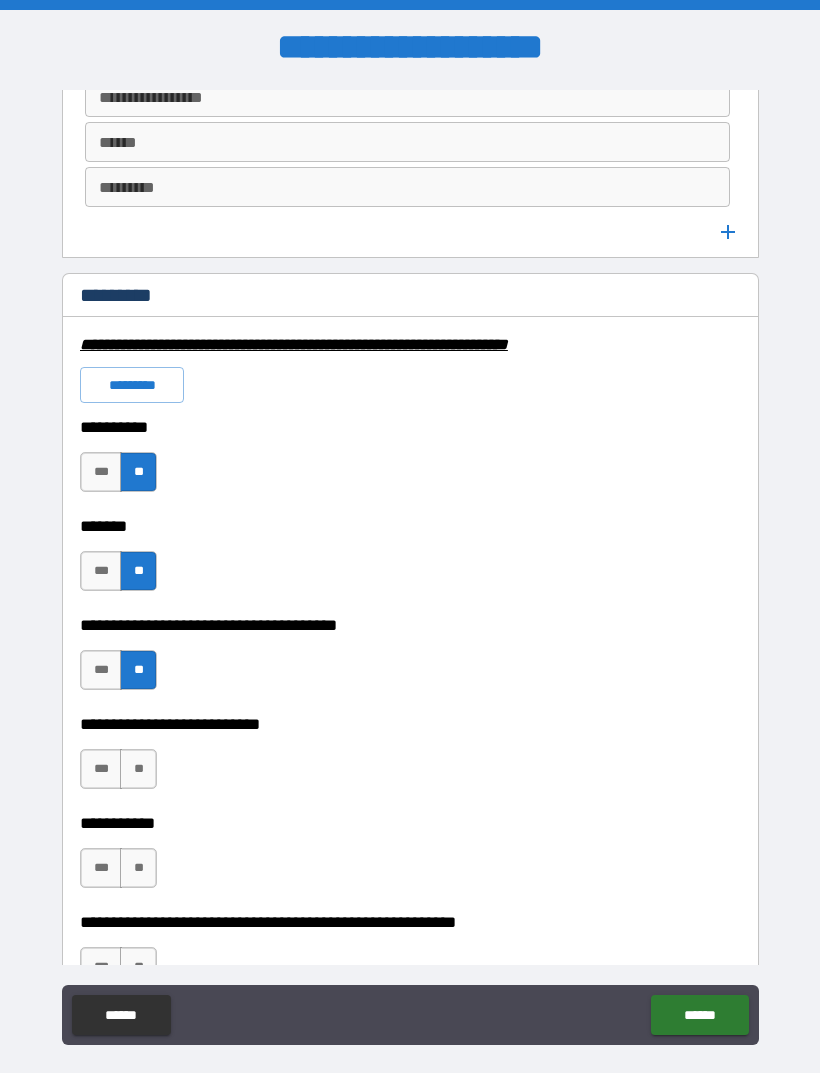 click on "**" at bounding box center [138, 769] 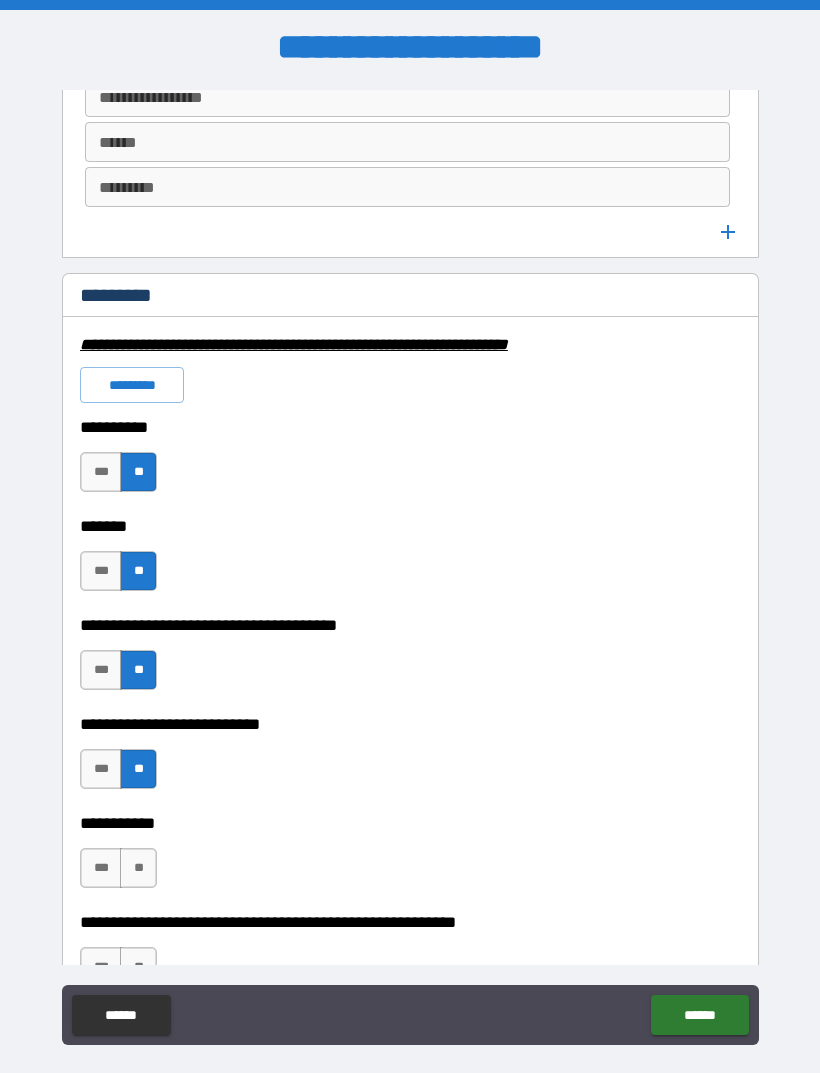 click on "**" at bounding box center (138, 868) 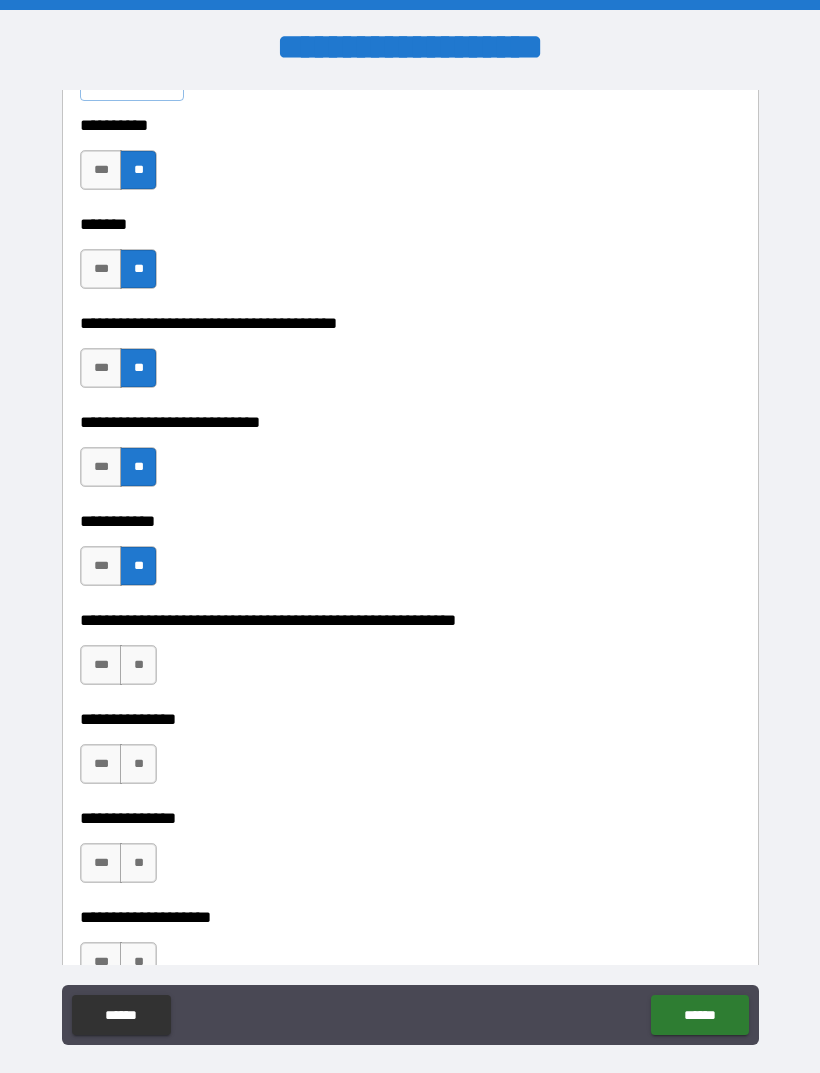 scroll, scrollTop: 3149, scrollLeft: 0, axis: vertical 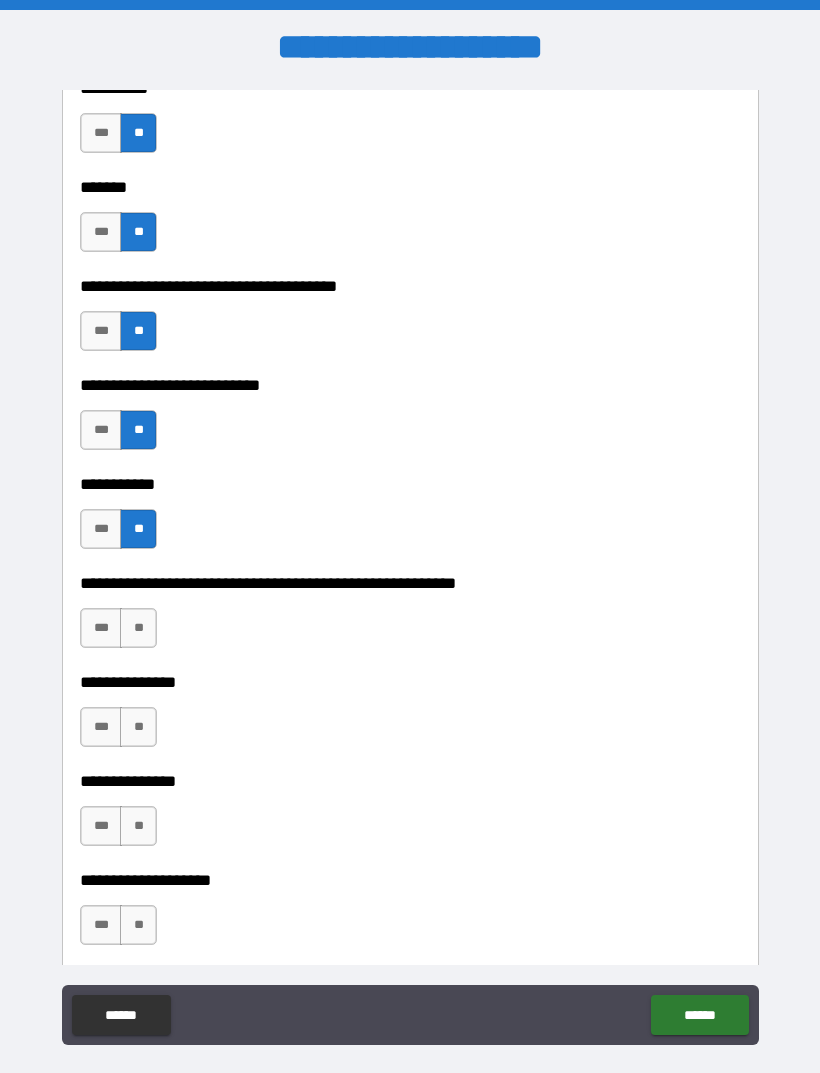 click on "**" at bounding box center [138, 628] 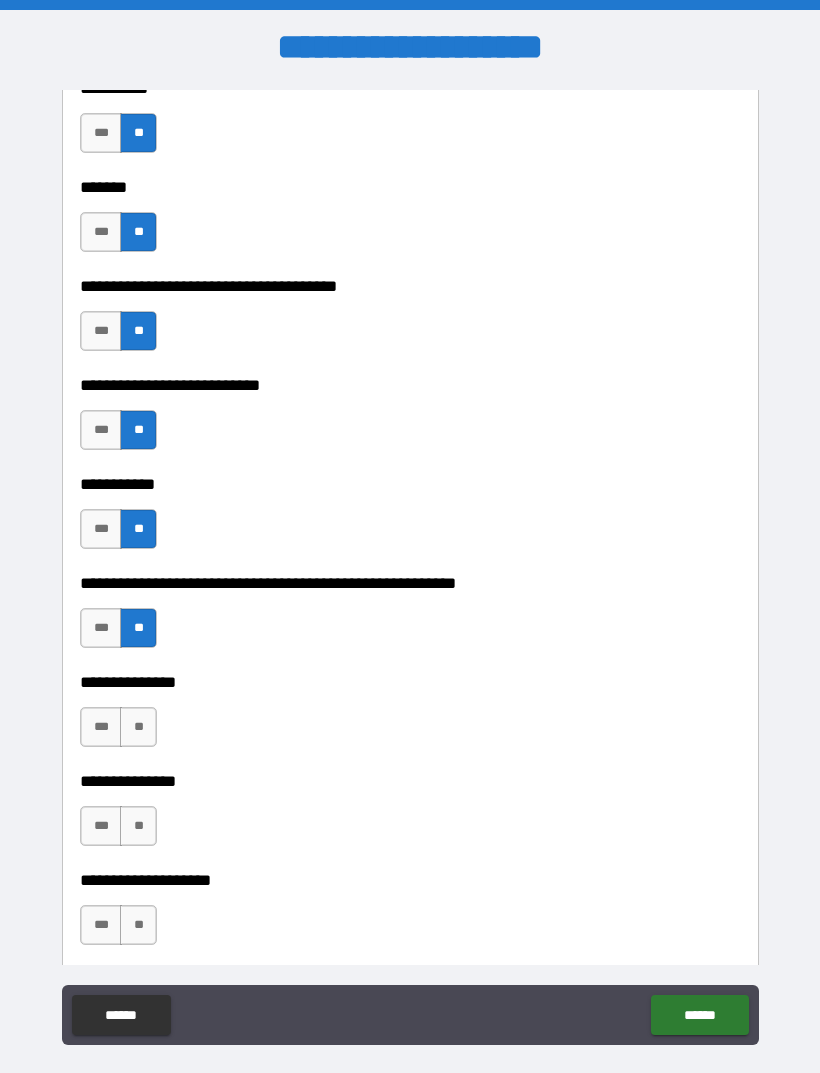 click on "**" at bounding box center (138, 727) 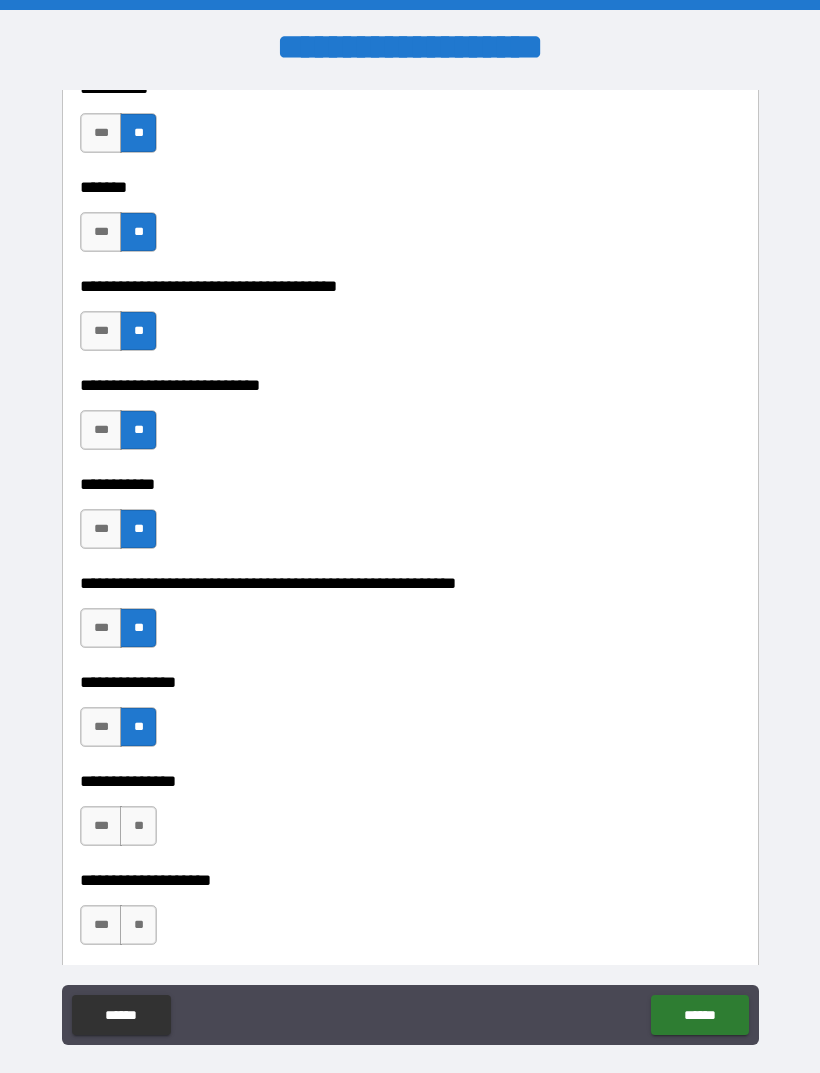 click on "**" at bounding box center (138, 826) 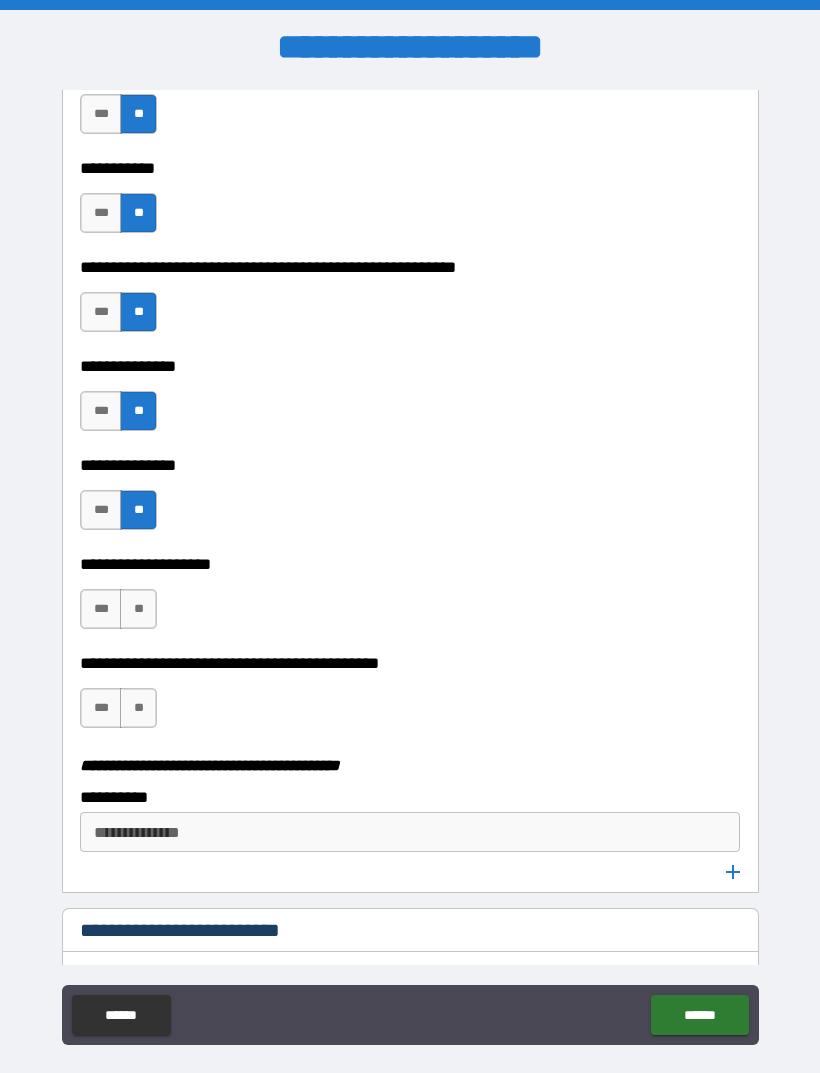 scroll, scrollTop: 3479, scrollLeft: 0, axis: vertical 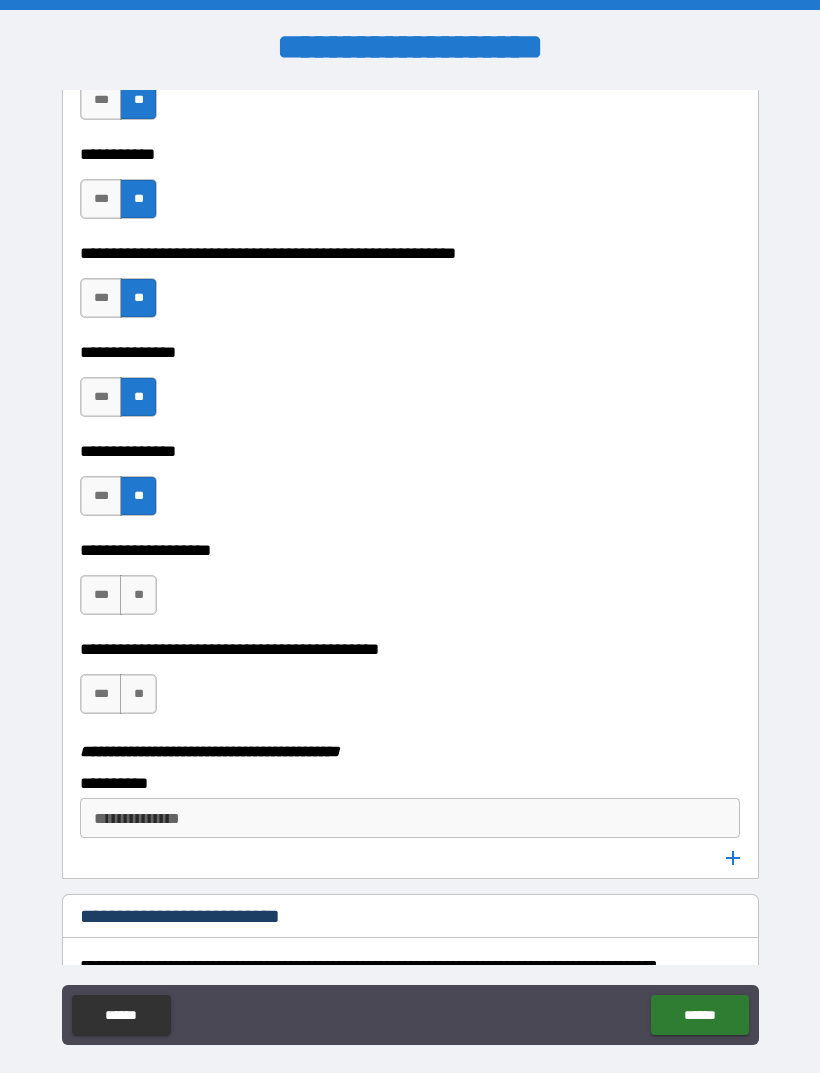 click on "**" at bounding box center (138, 595) 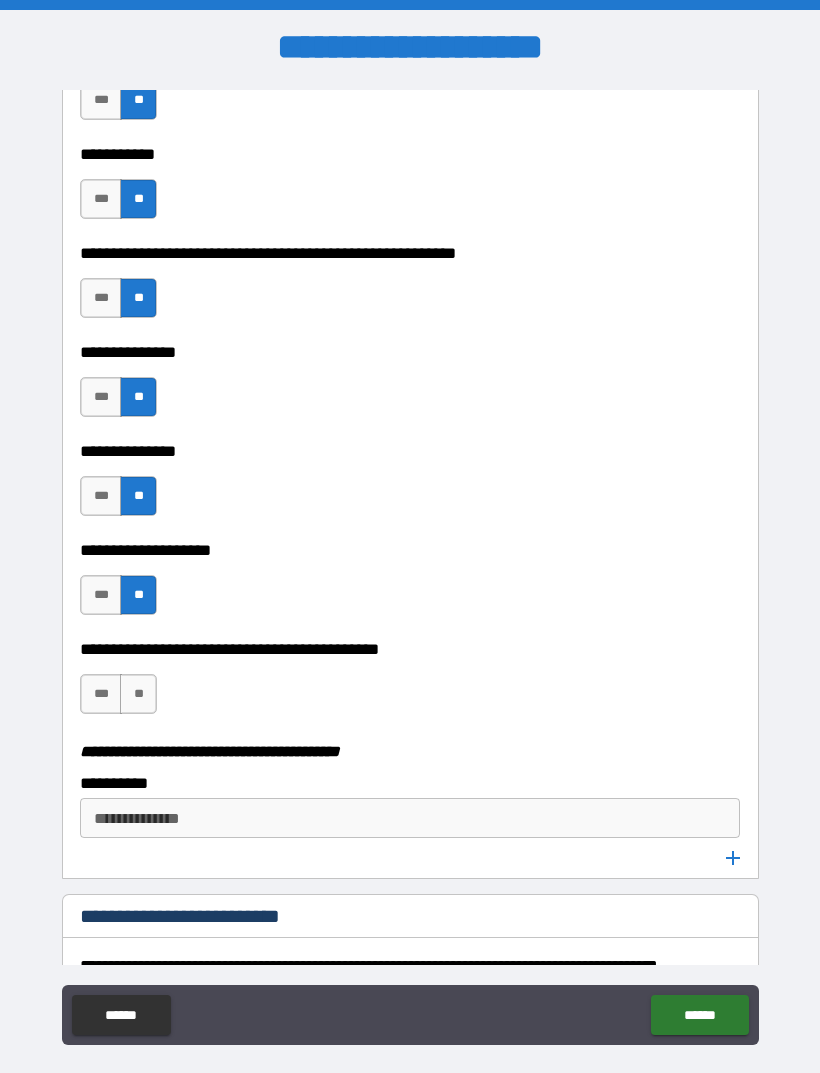 click on "**" at bounding box center [138, 694] 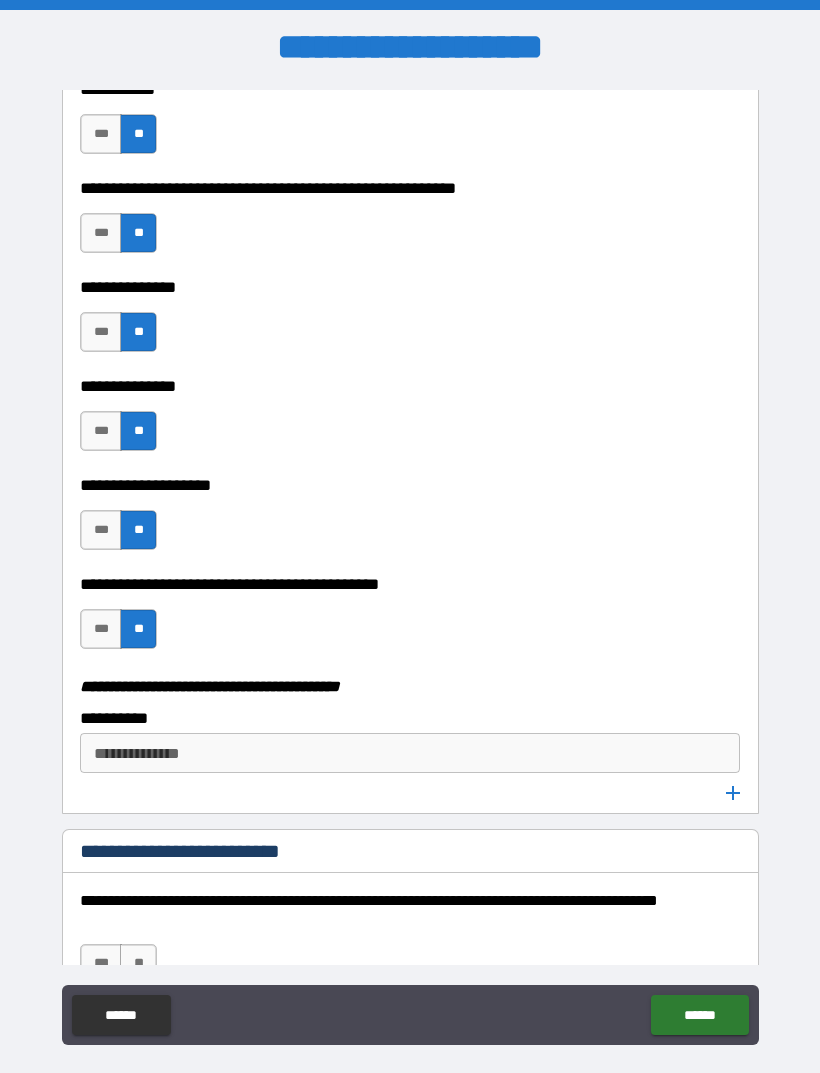 scroll, scrollTop: 3556, scrollLeft: 0, axis: vertical 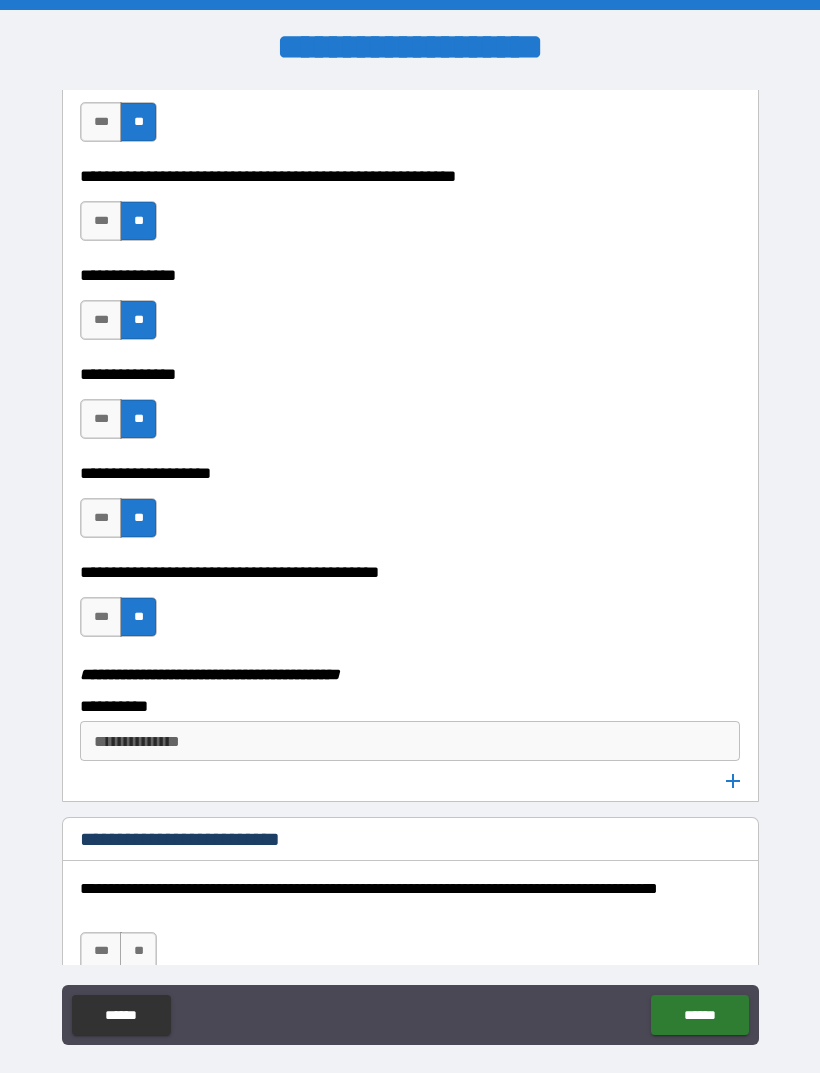 click on "**********" at bounding box center (229, 839) 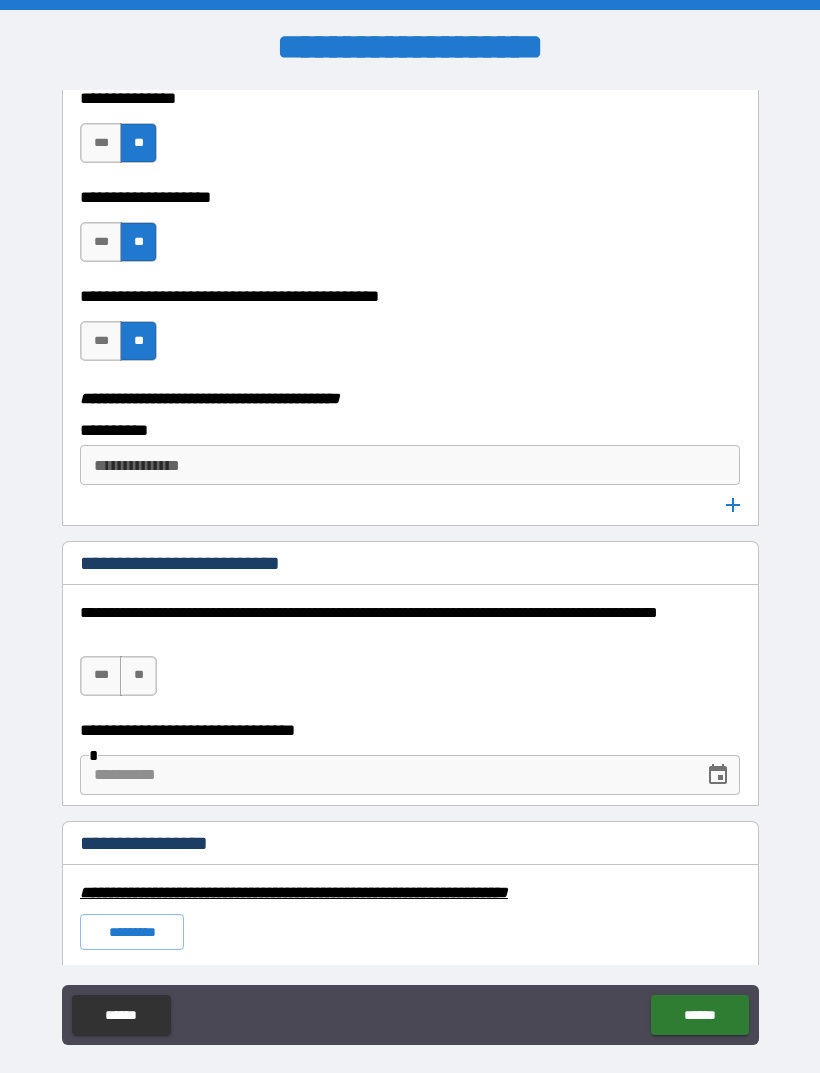 scroll, scrollTop: 3833, scrollLeft: 0, axis: vertical 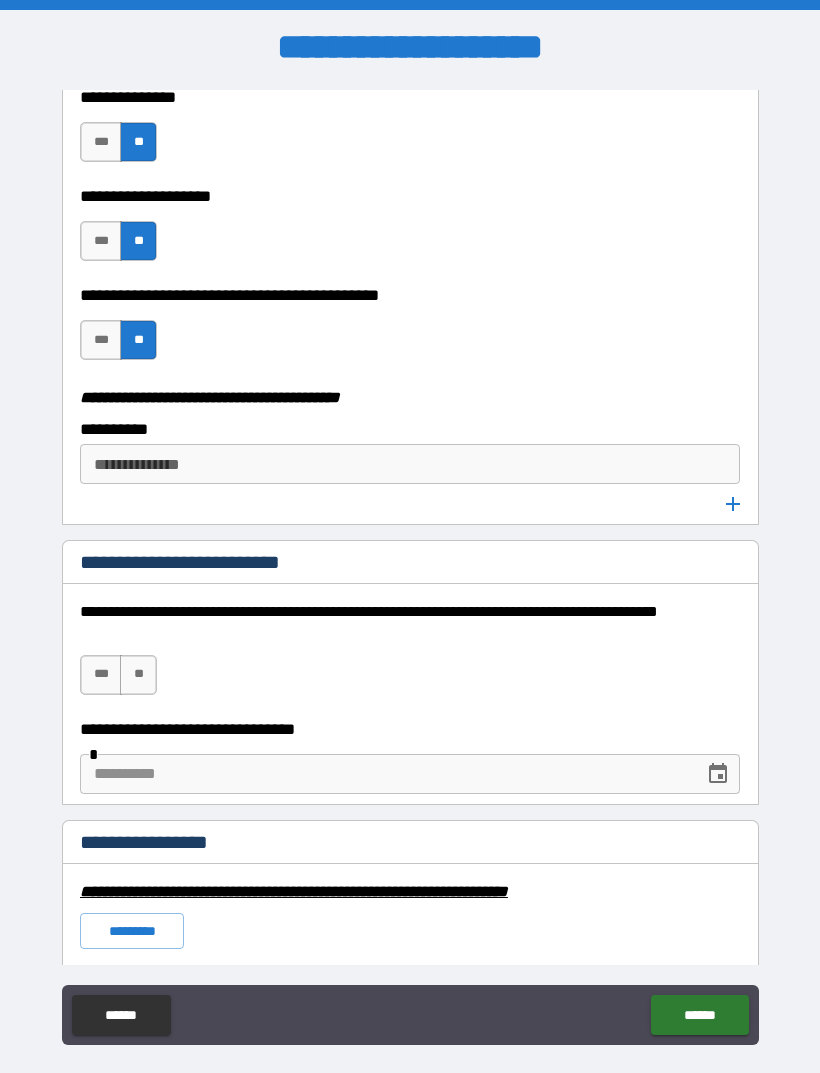 click on "**" at bounding box center (138, 675) 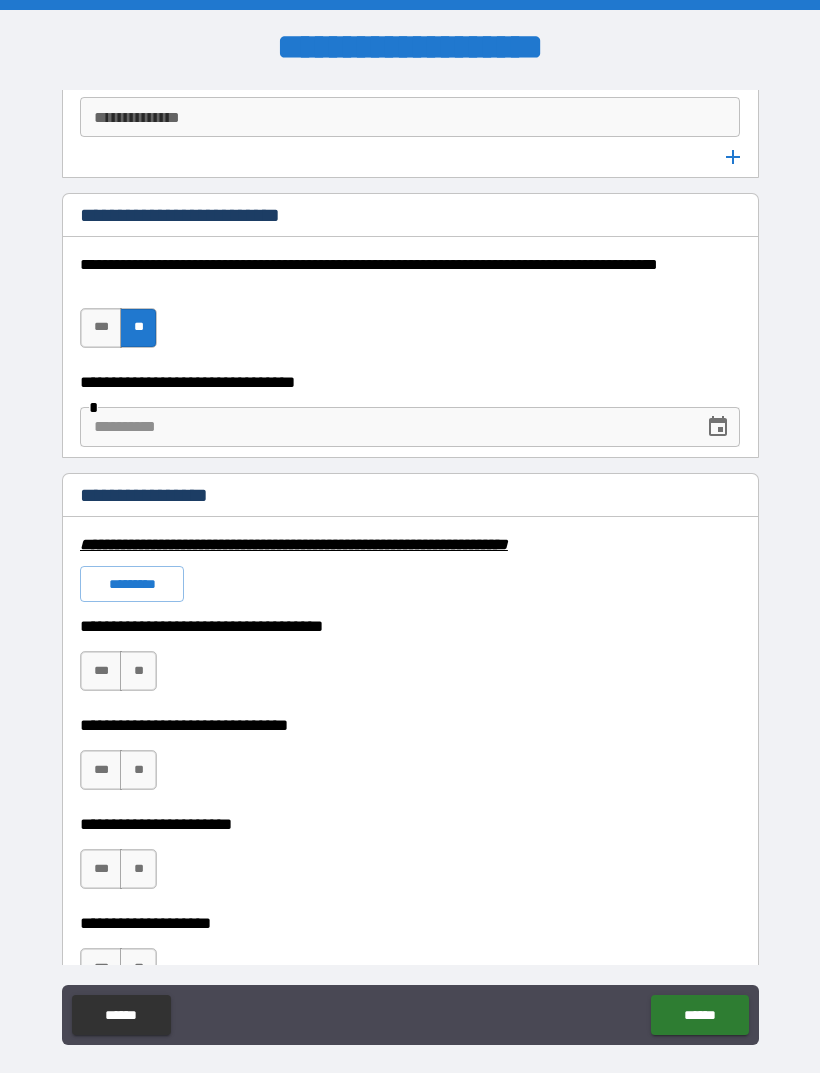 scroll, scrollTop: 4188, scrollLeft: 0, axis: vertical 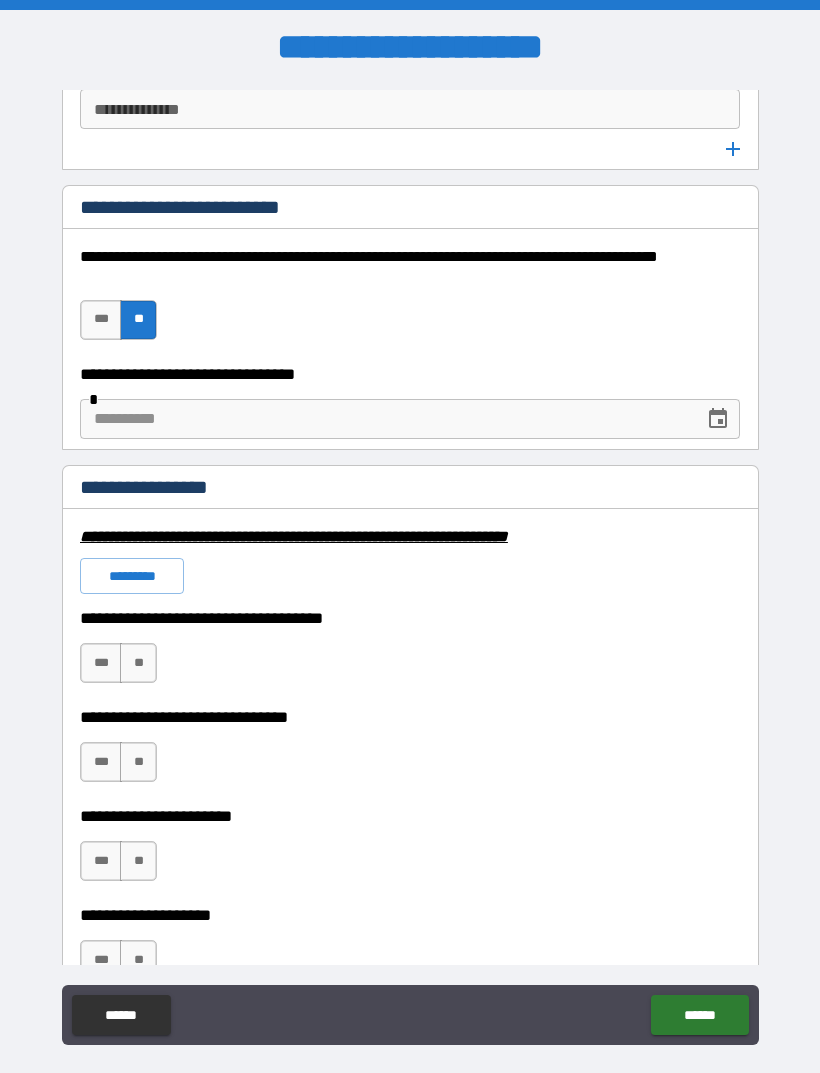 click on "**" at bounding box center [138, 663] 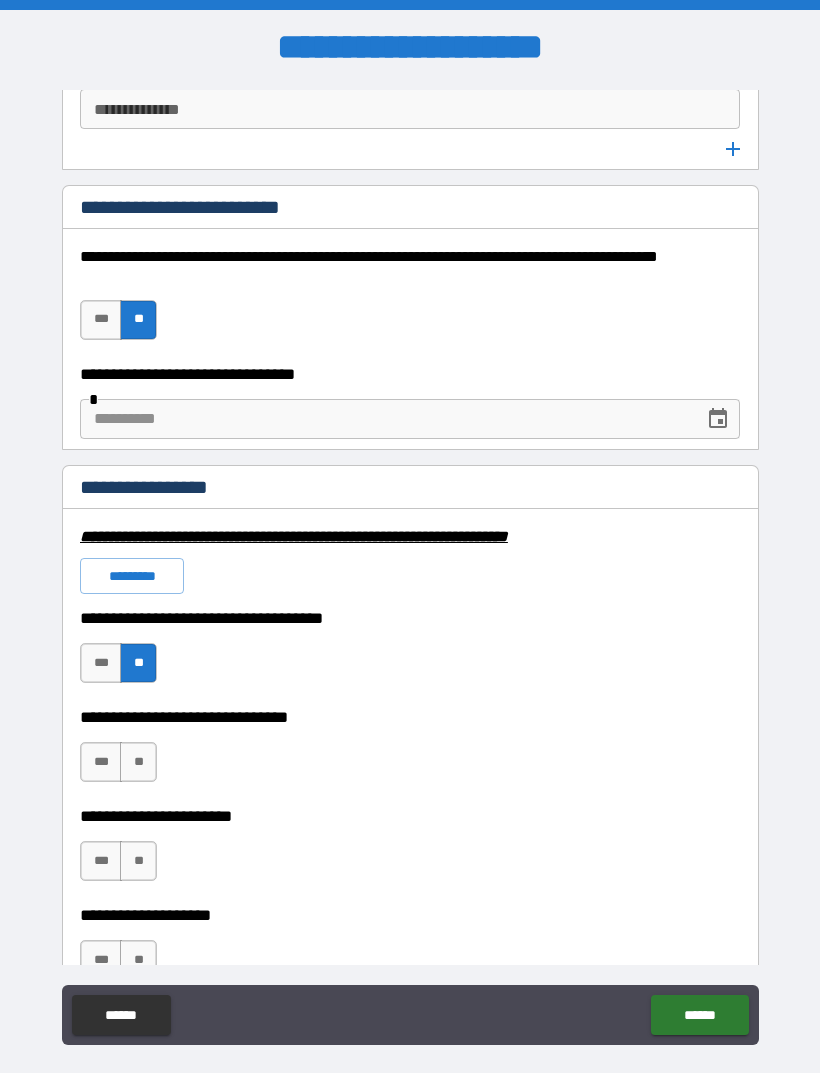 click on "**" at bounding box center [138, 762] 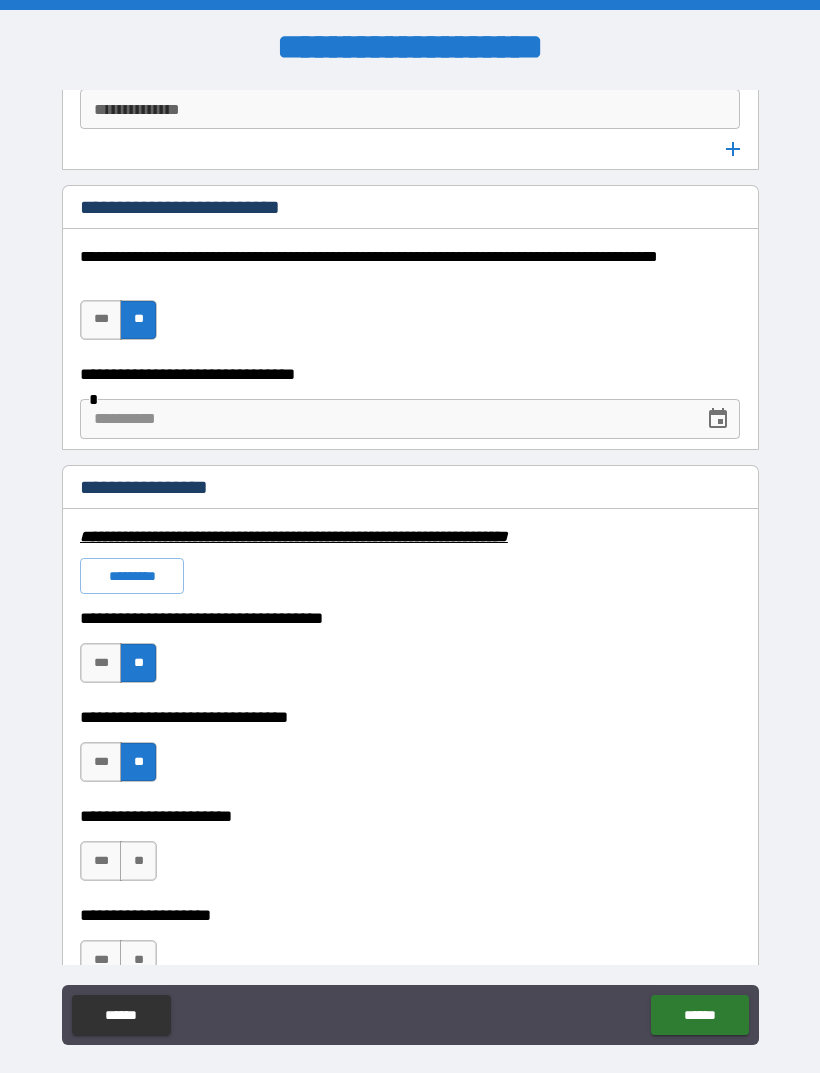 click on "**" at bounding box center [138, 861] 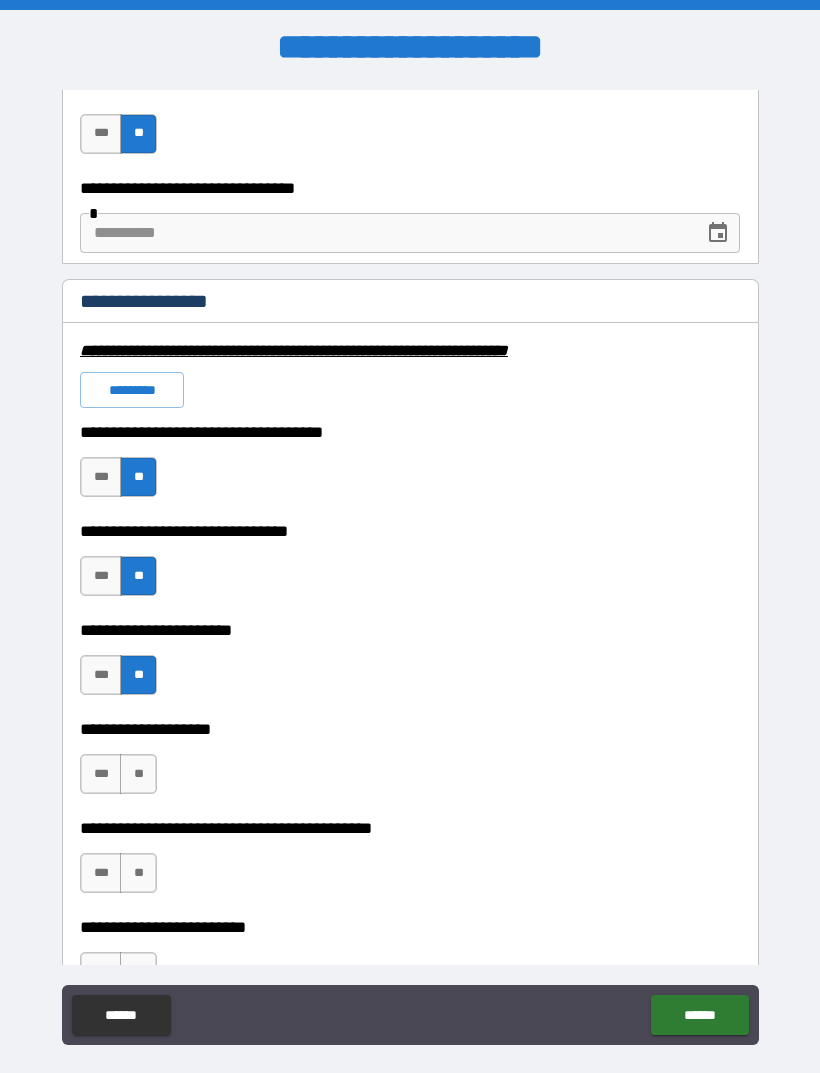 scroll, scrollTop: 4415, scrollLeft: 0, axis: vertical 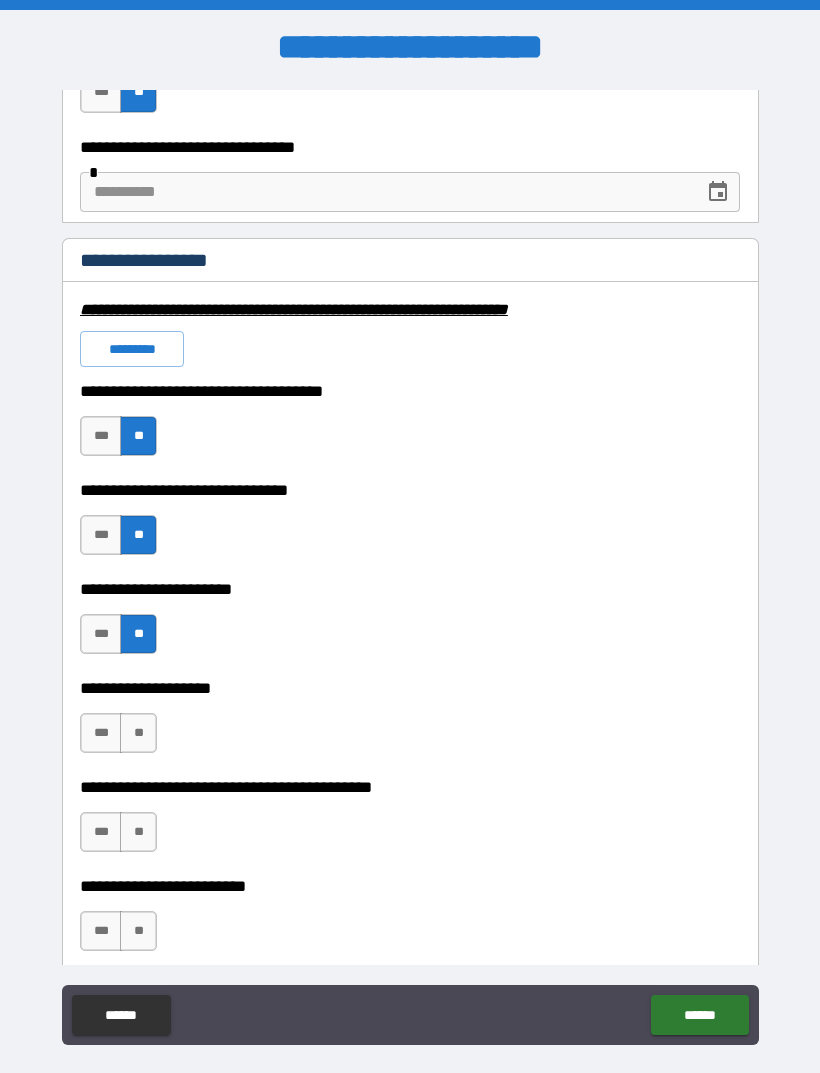 click on "**" at bounding box center (138, 733) 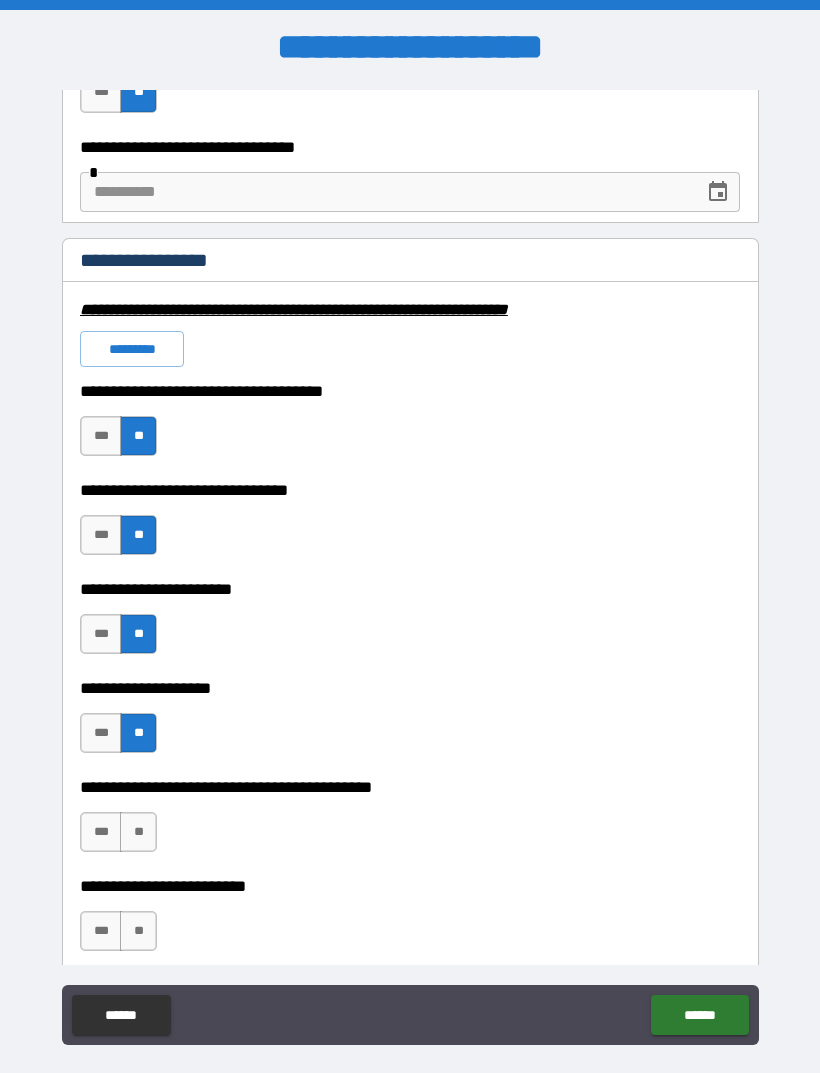 click on "**" at bounding box center [138, 832] 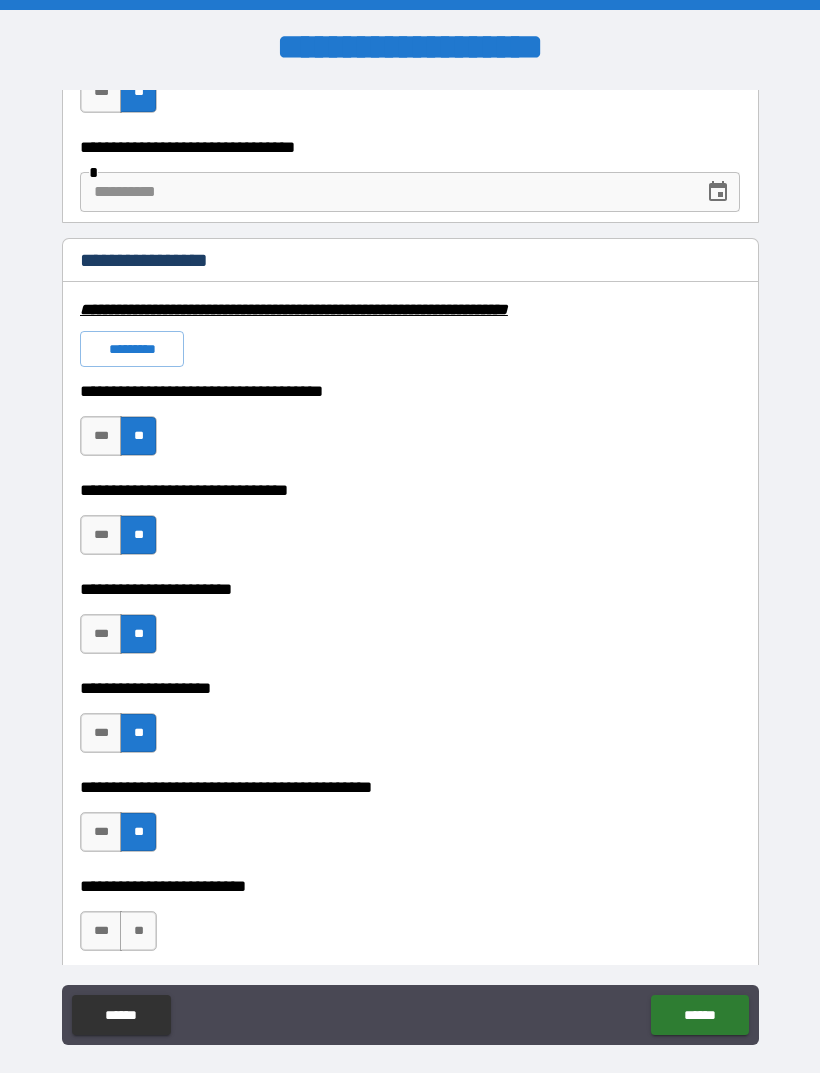 click on "**" at bounding box center (138, 931) 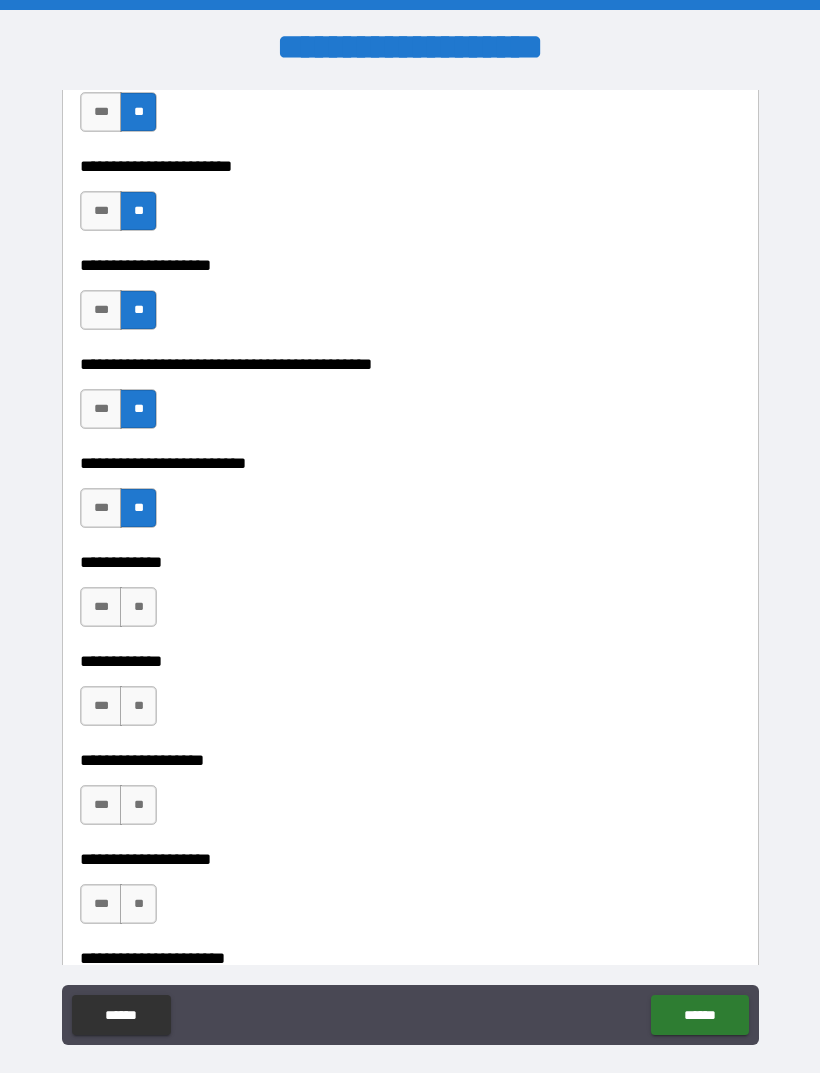 scroll, scrollTop: 4842, scrollLeft: 0, axis: vertical 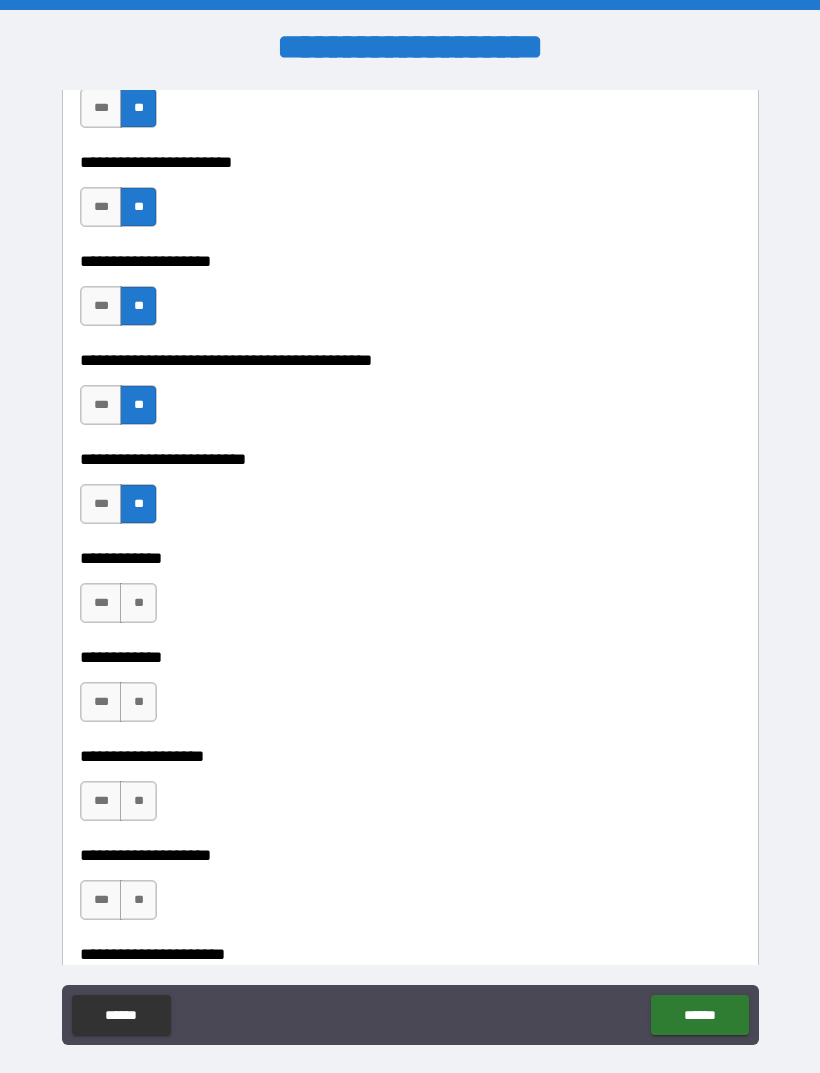 click on "**" at bounding box center (138, 603) 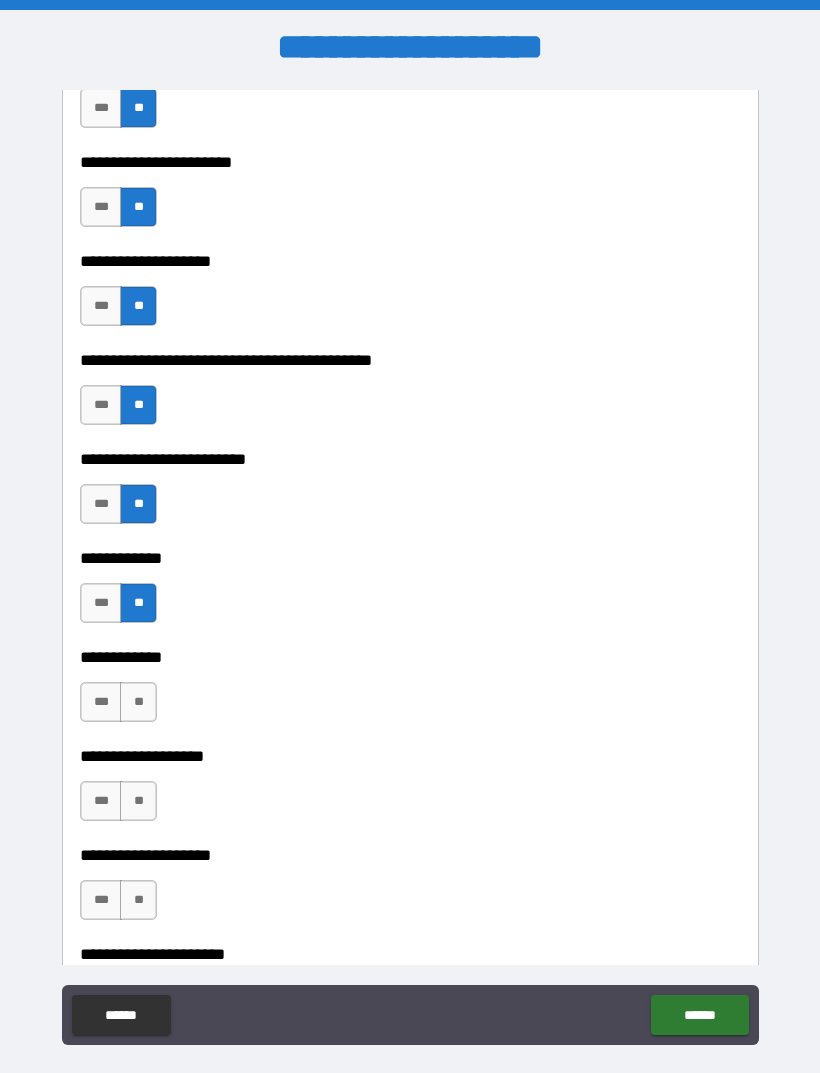 click on "**" at bounding box center [138, 702] 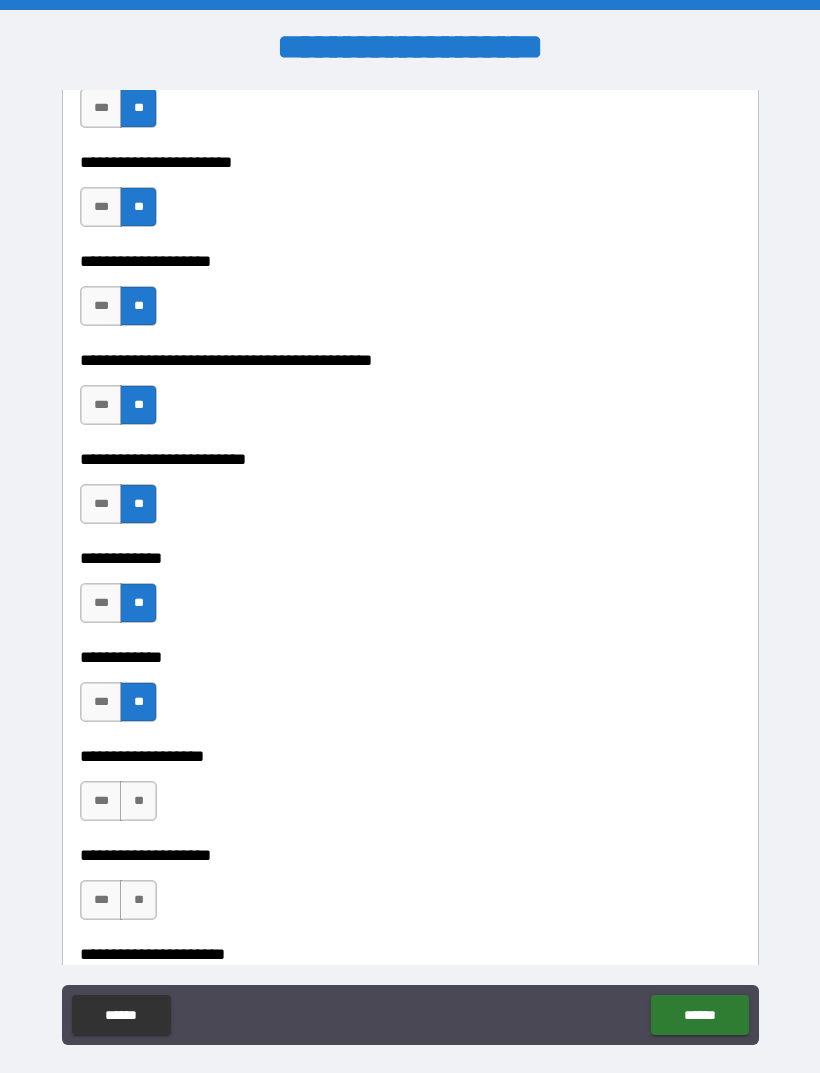 click on "**" at bounding box center [138, 801] 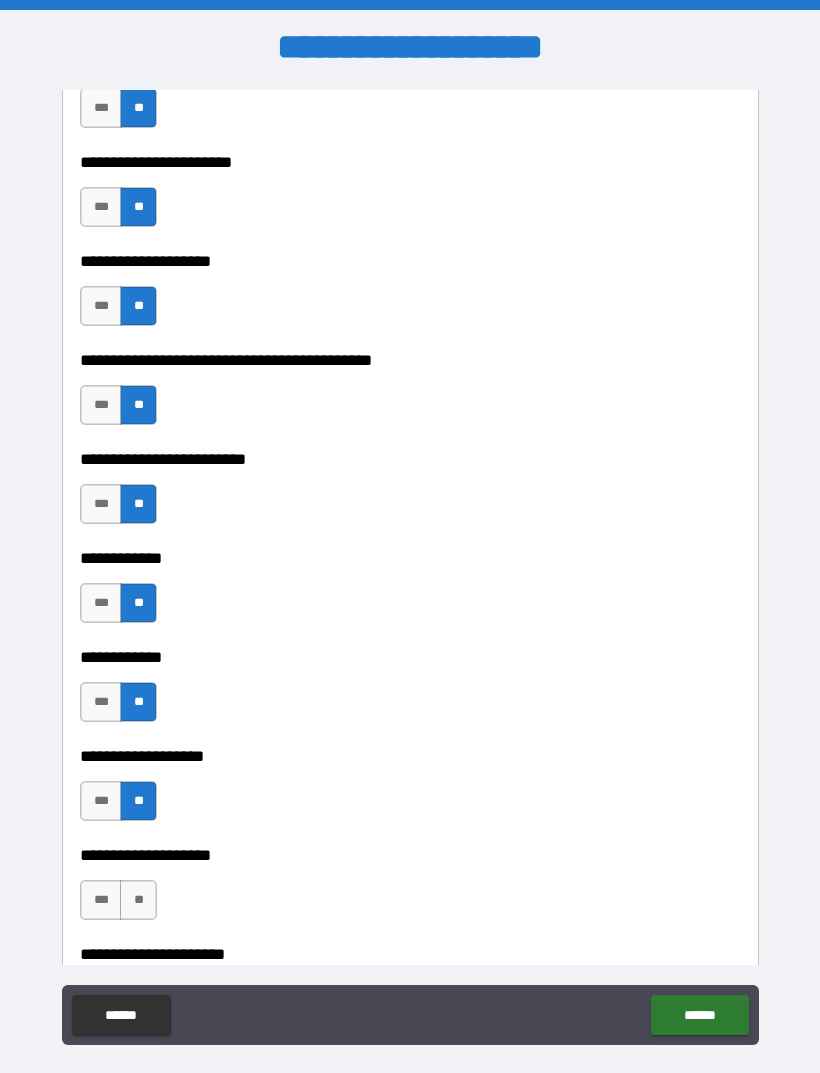 click on "**" at bounding box center [138, 900] 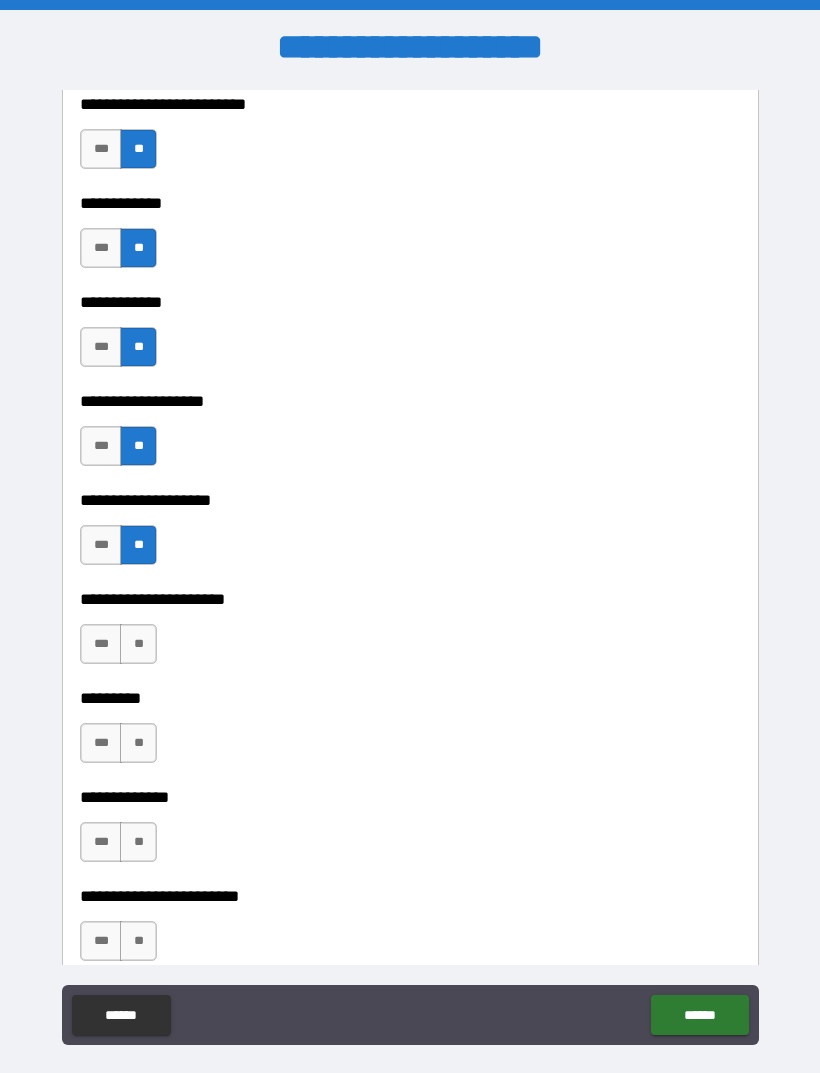 scroll, scrollTop: 5200, scrollLeft: 0, axis: vertical 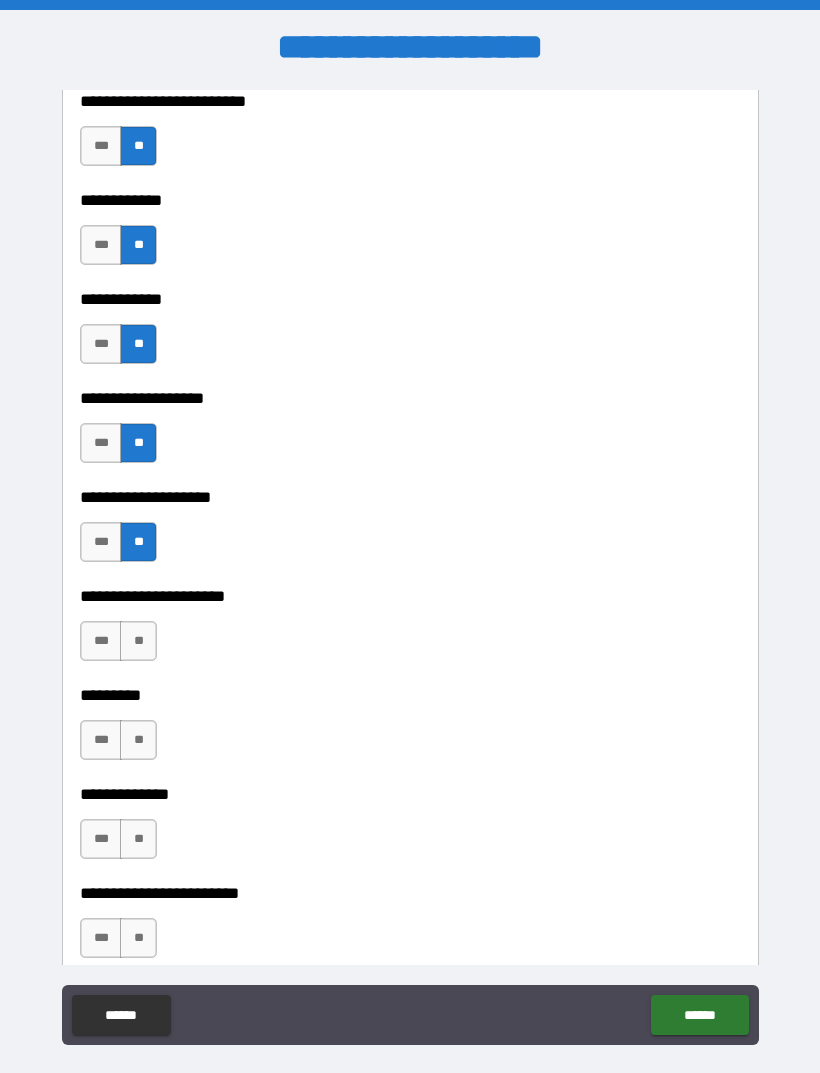 click on "**" at bounding box center (138, 641) 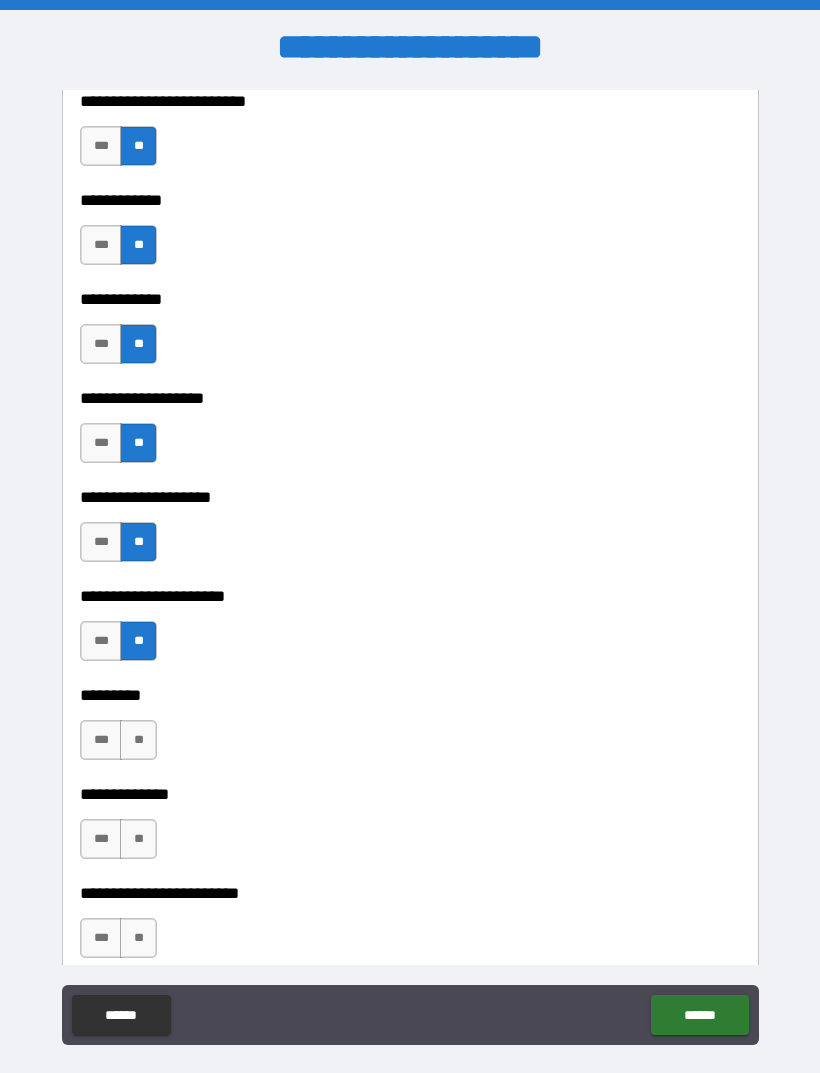 click on "**" at bounding box center (138, 740) 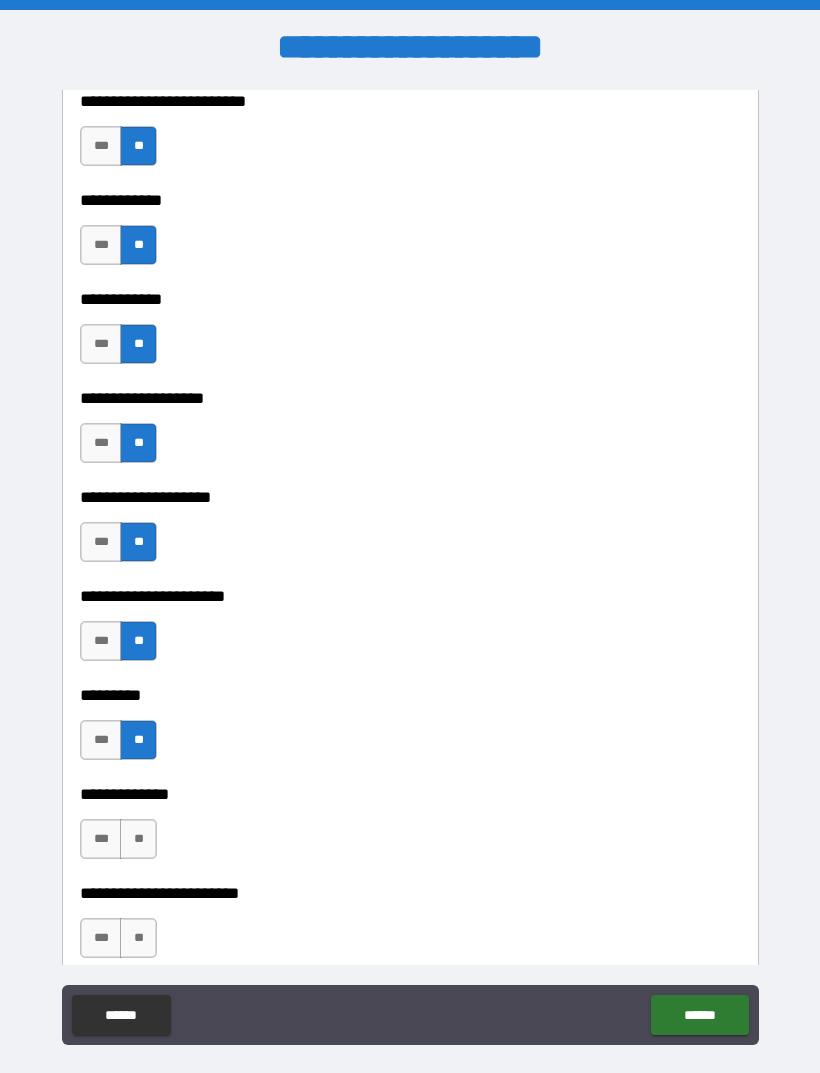 click on "**" at bounding box center (138, 839) 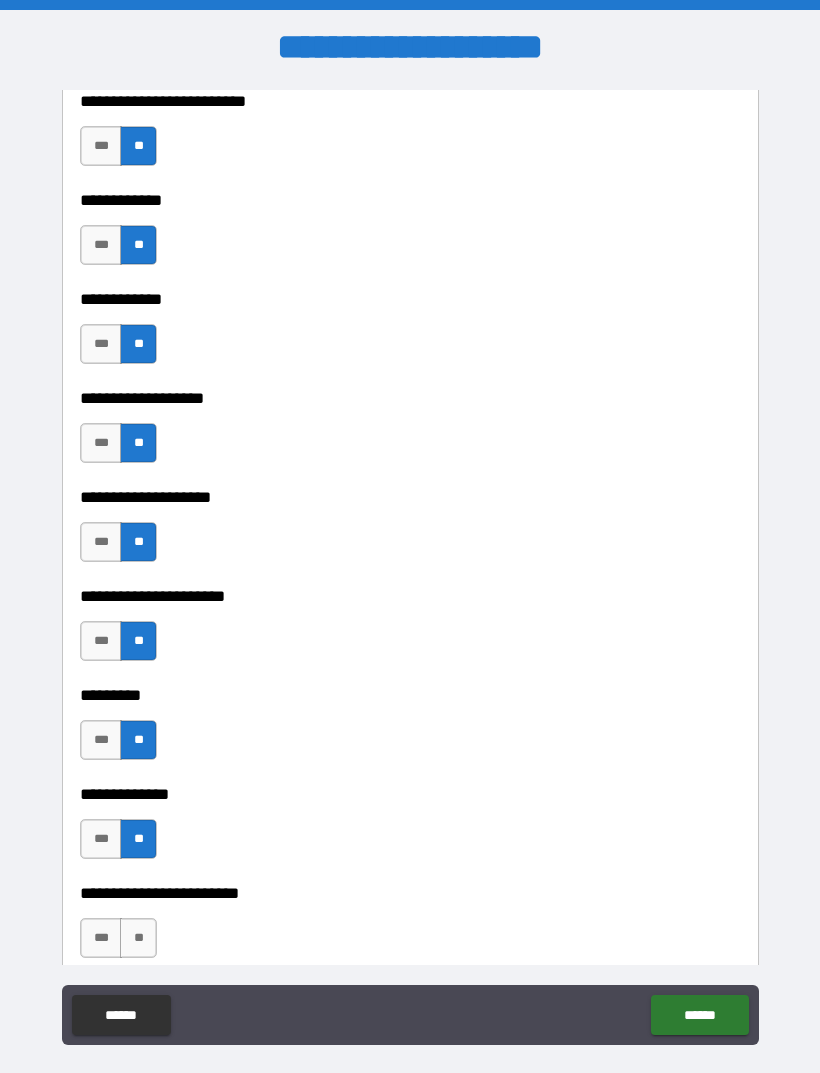 click on "**" at bounding box center (138, 938) 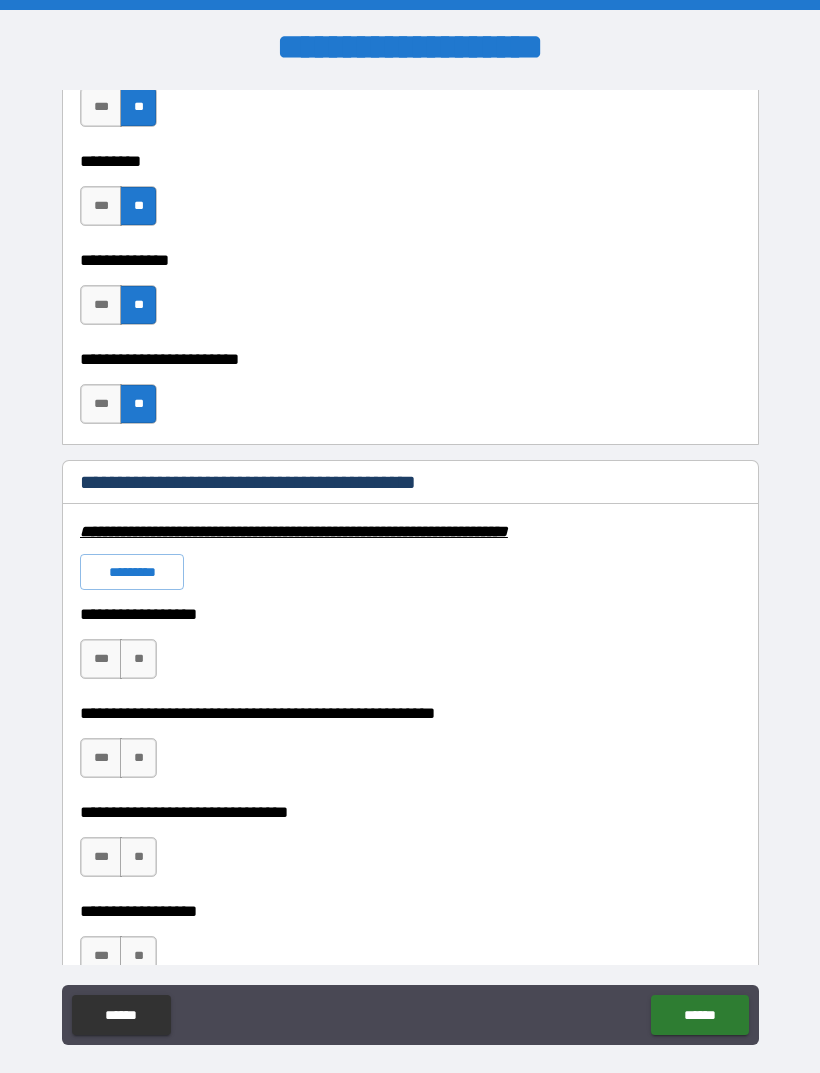 scroll, scrollTop: 5734, scrollLeft: 0, axis: vertical 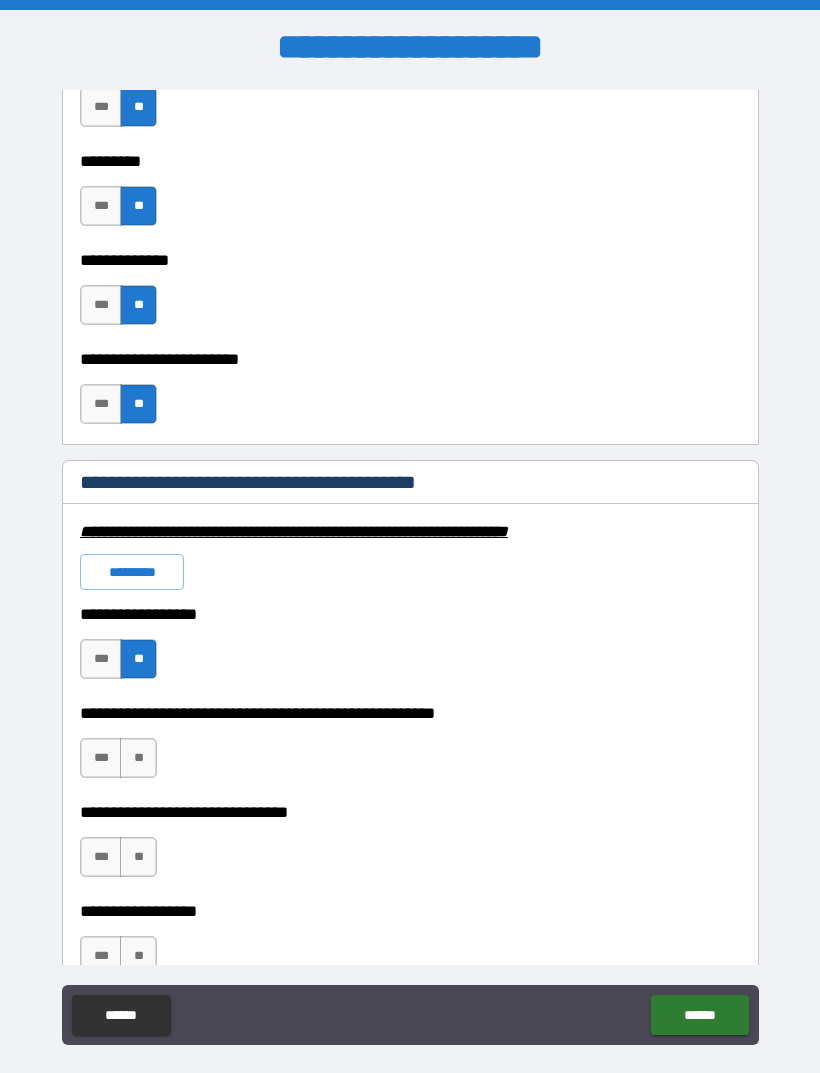 click on "**" at bounding box center [138, 758] 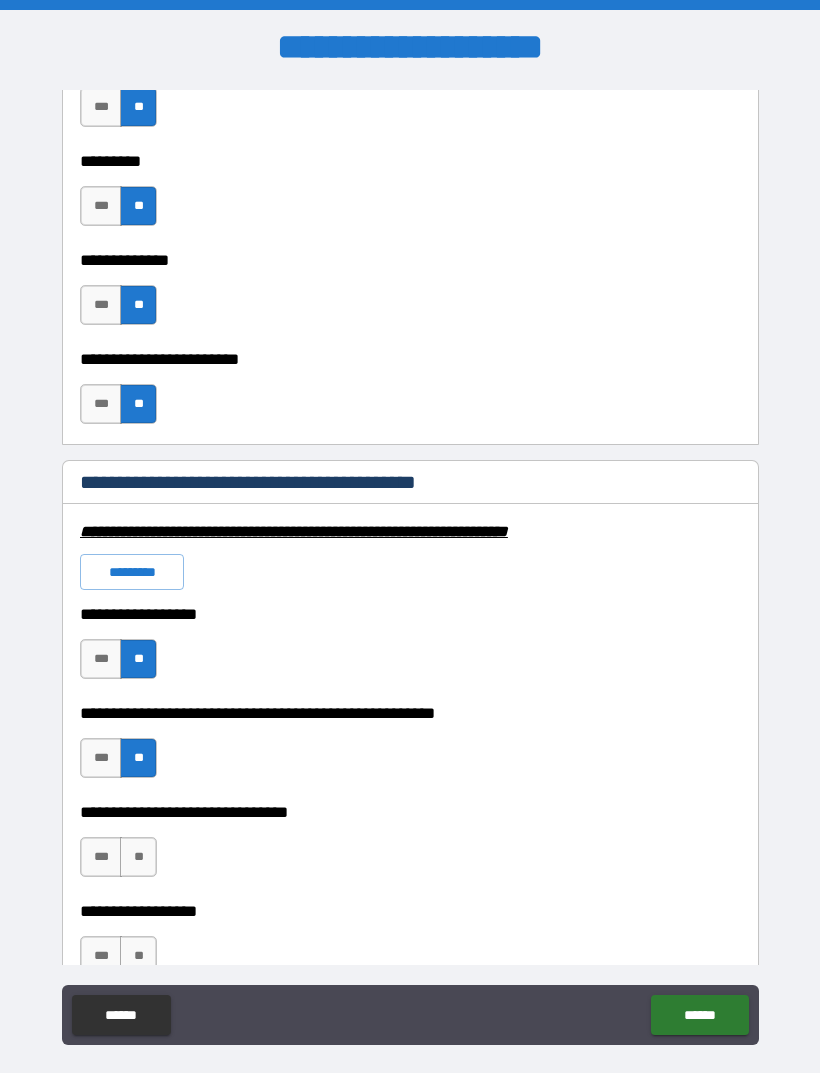 click on "**" at bounding box center (138, 857) 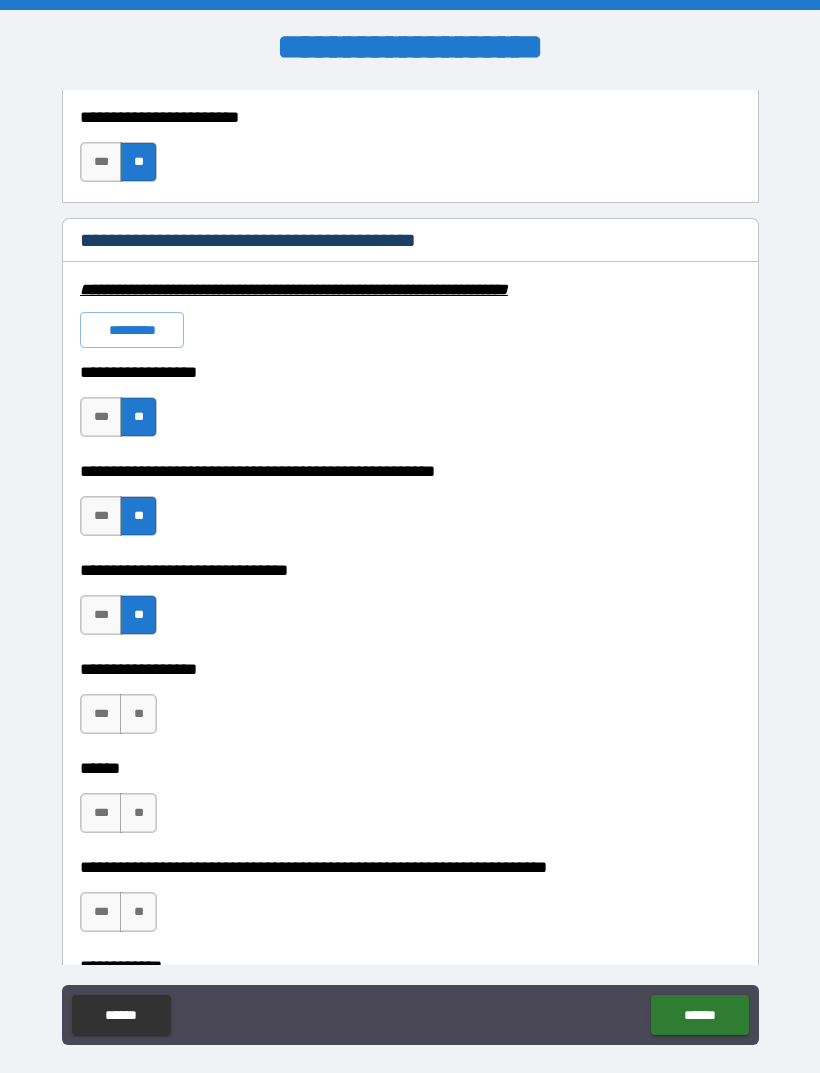 scroll, scrollTop: 6023, scrollLeft: 0, axis: vertical 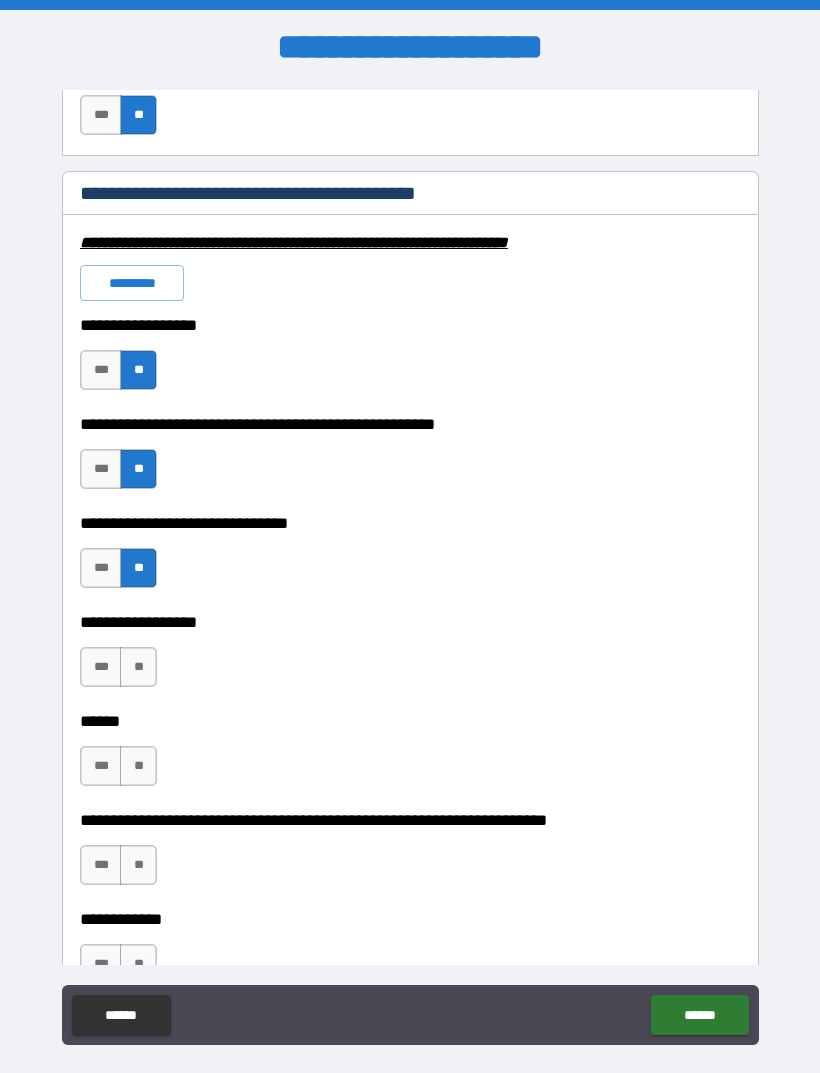 click on "**" at bounding box center (138, 667) 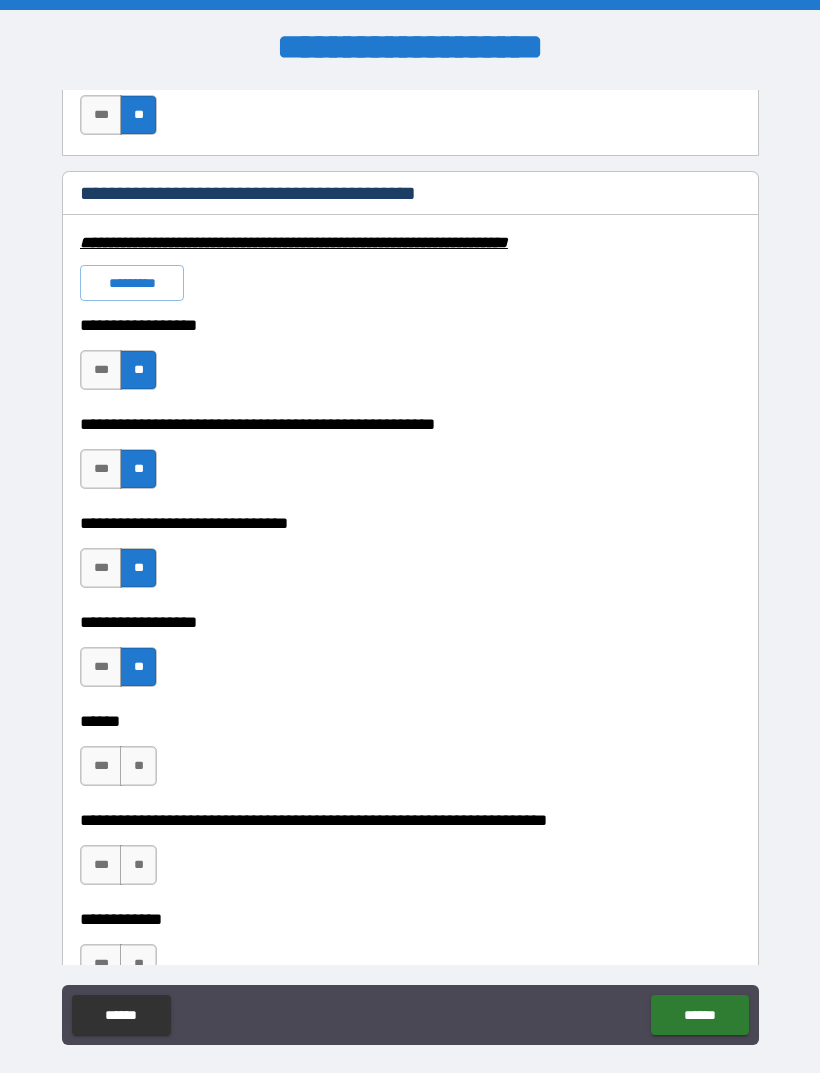 click on "**" at bounding box center (138, 766) 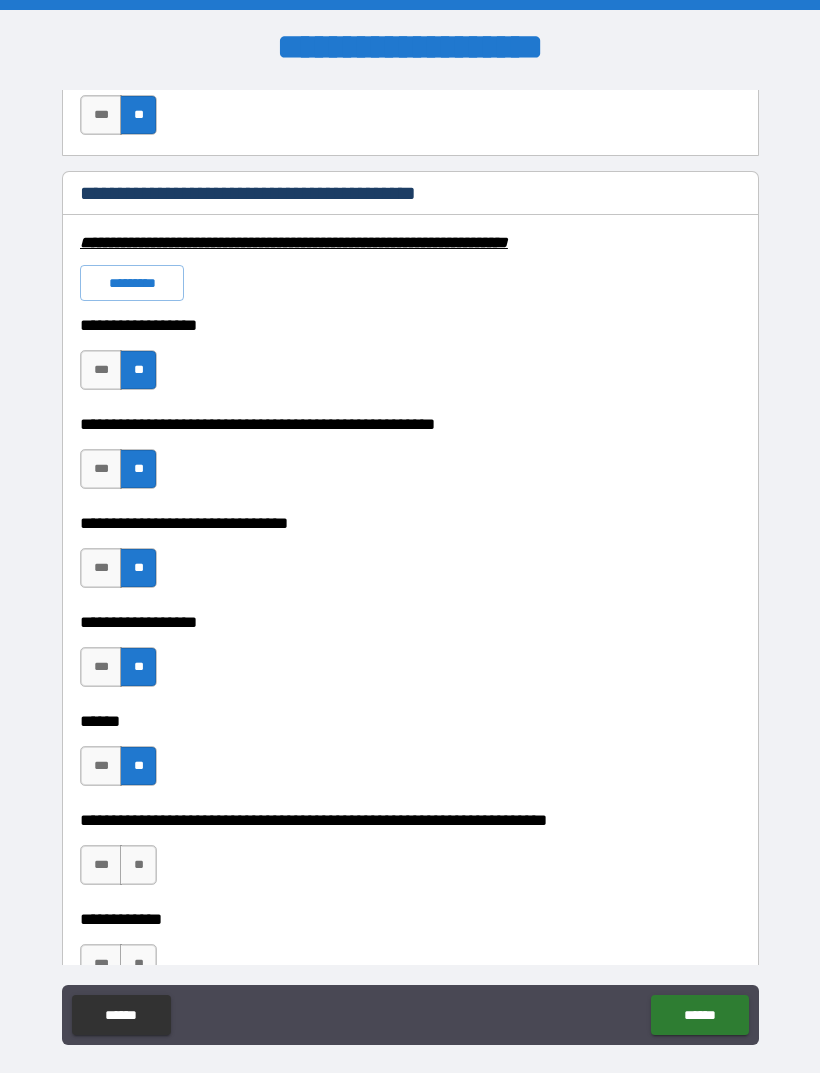 click on "**" at bounding box center [138, 865] 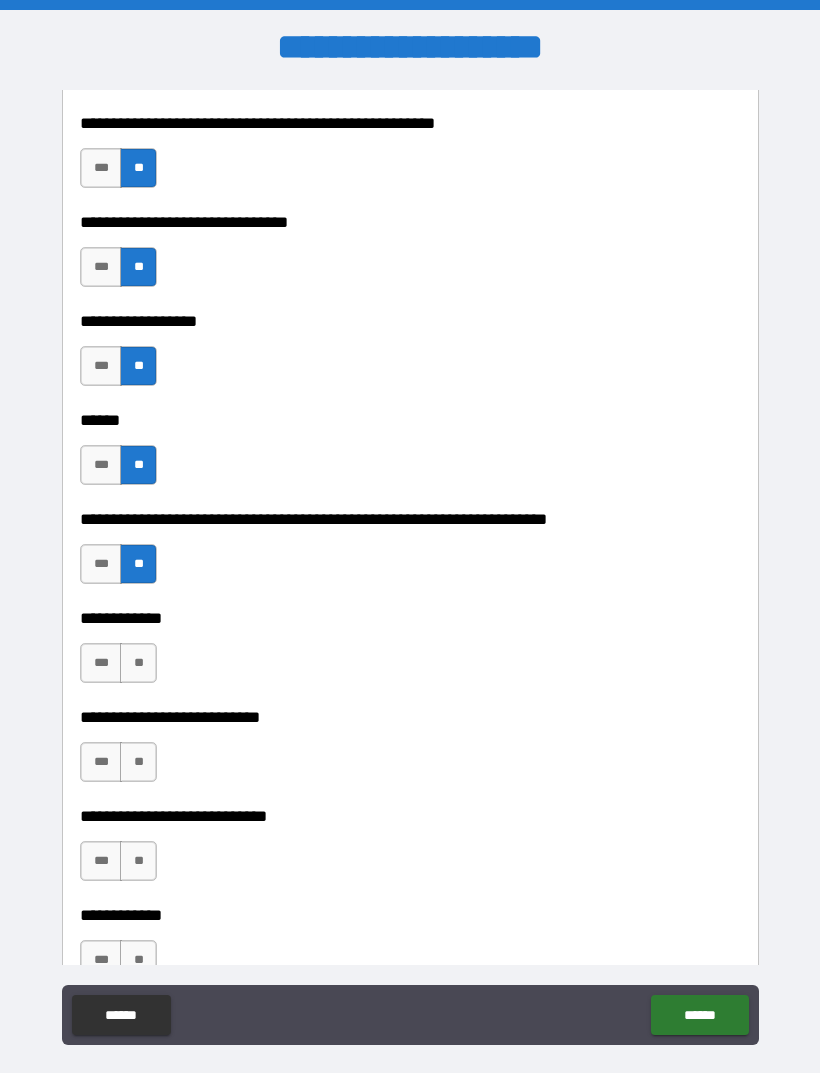 scroll, scrollTop: 6325, scrollLeft: 0, axis: vertical 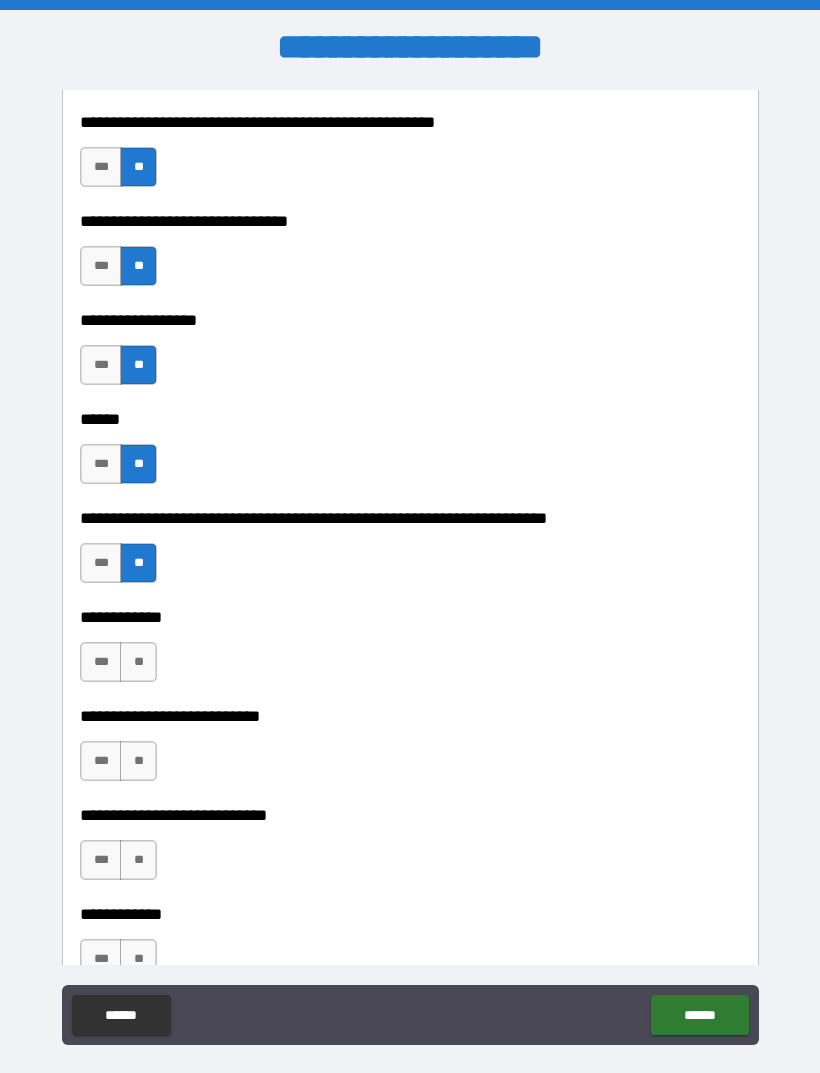 click on "**" at bounding box center [138, 662] 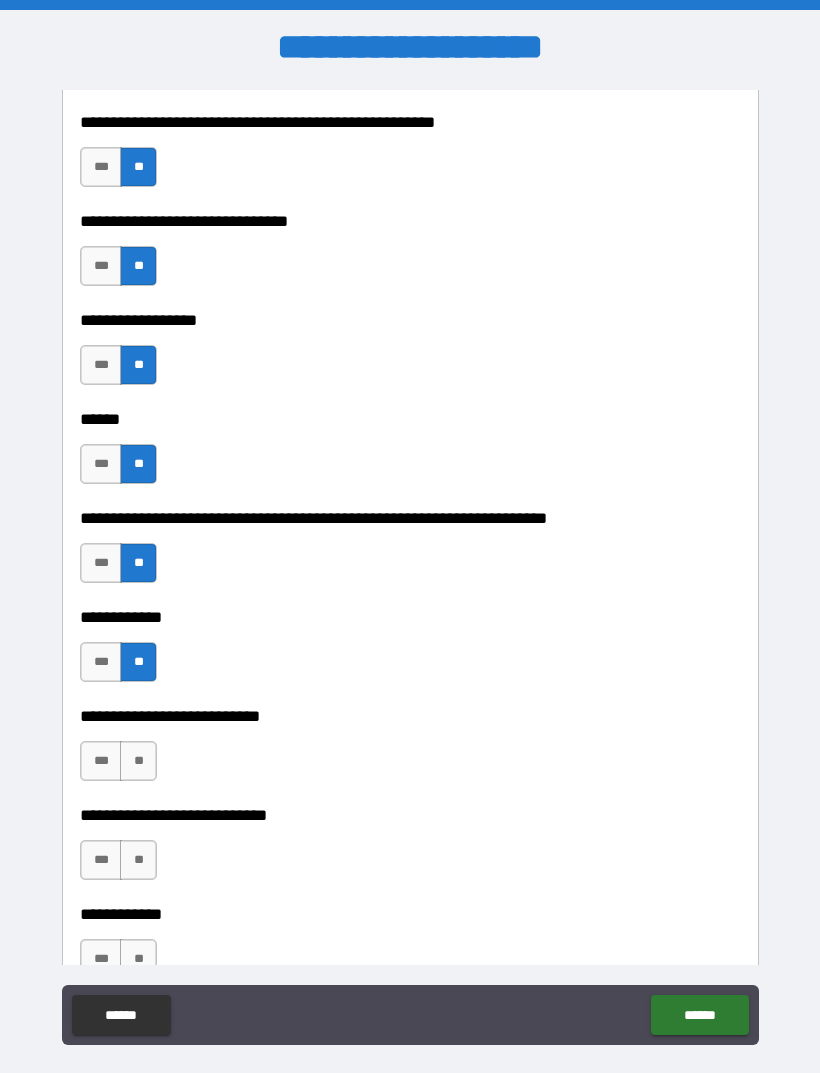 click on "**" at bounding box center (138, 761) 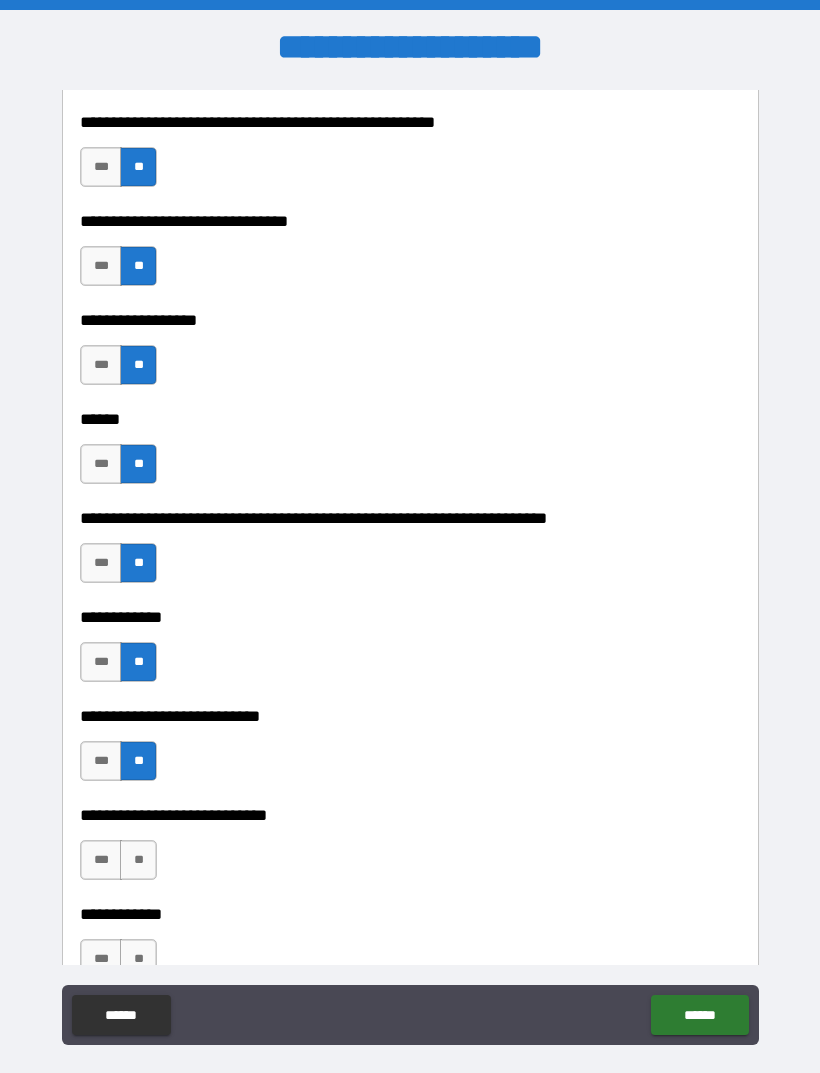 click on "**" at bounding box center [138, 860] 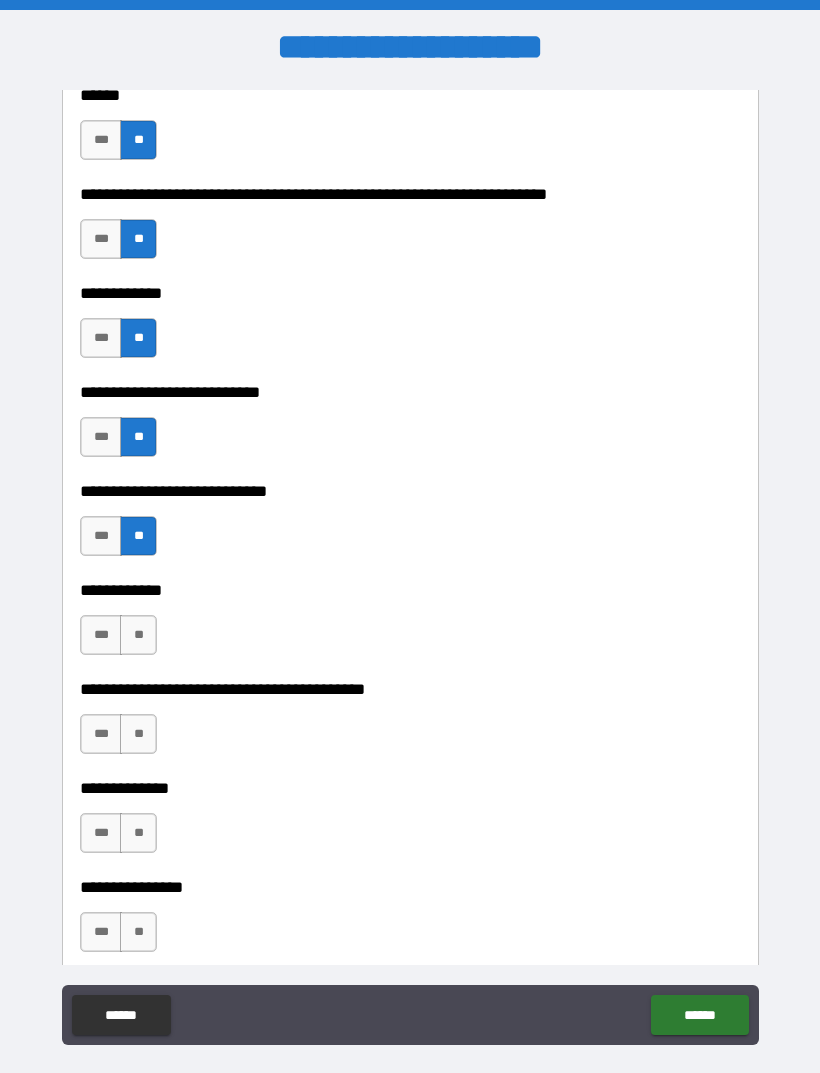 scroll, scrollTop: 6650, scrollLeft: 0, axis: vertical 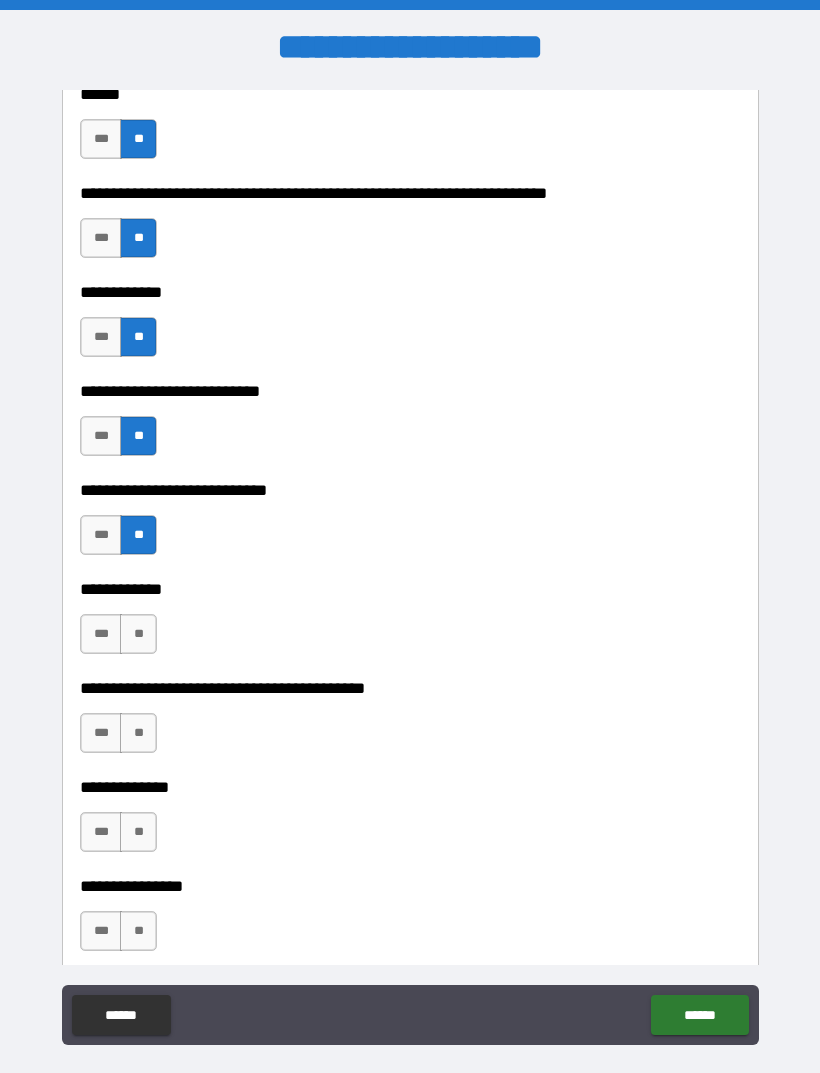 click on "**" at bounding box center (138, 634) 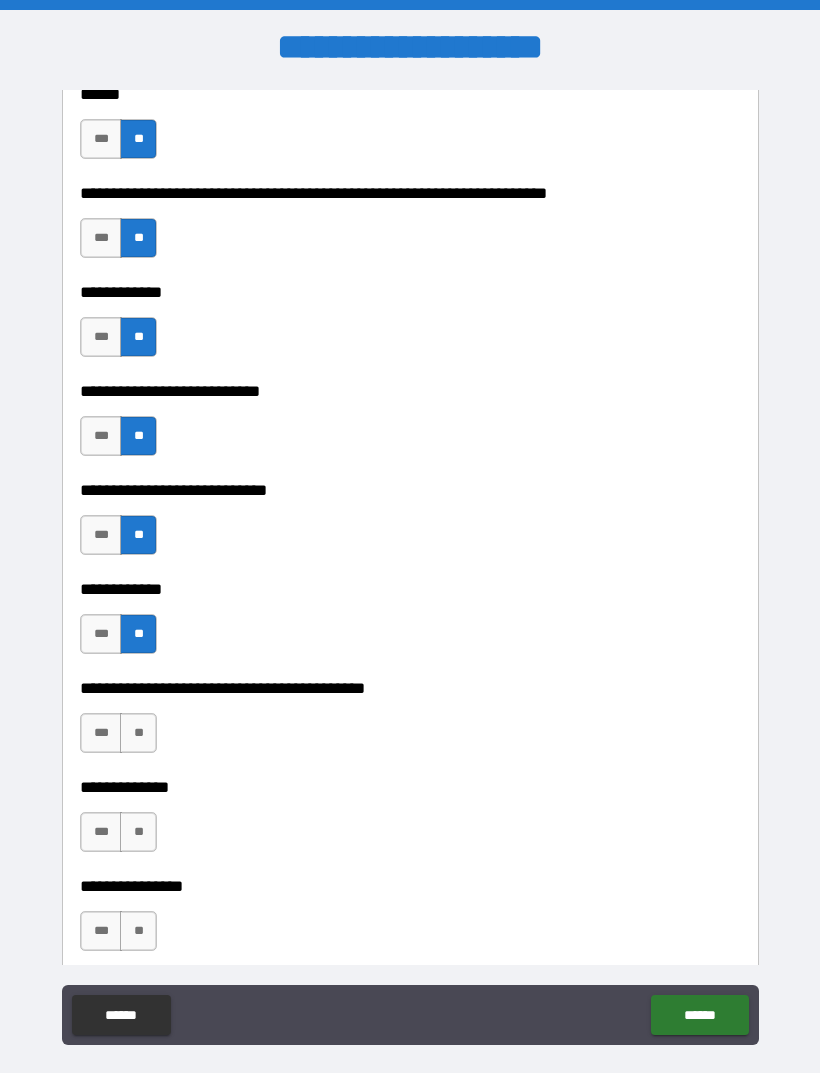 click on "**" at bounding box center [138, 733] 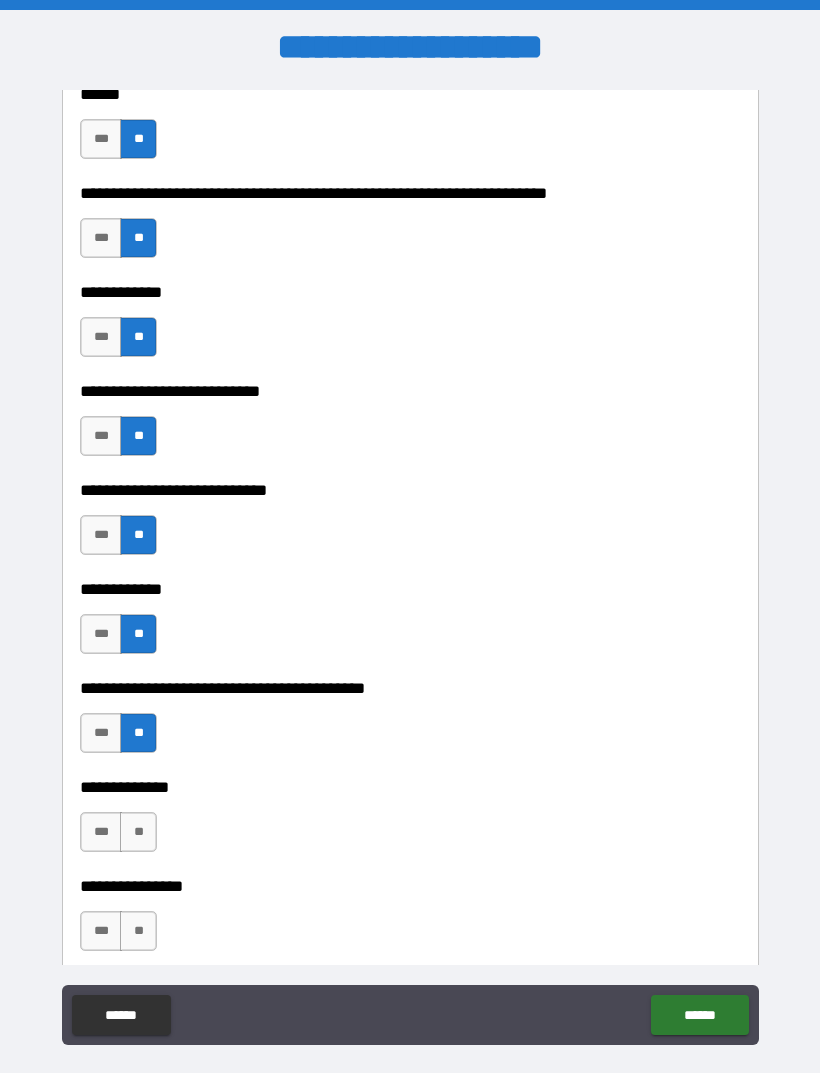 click on "**" at bounding box center (138, 832) 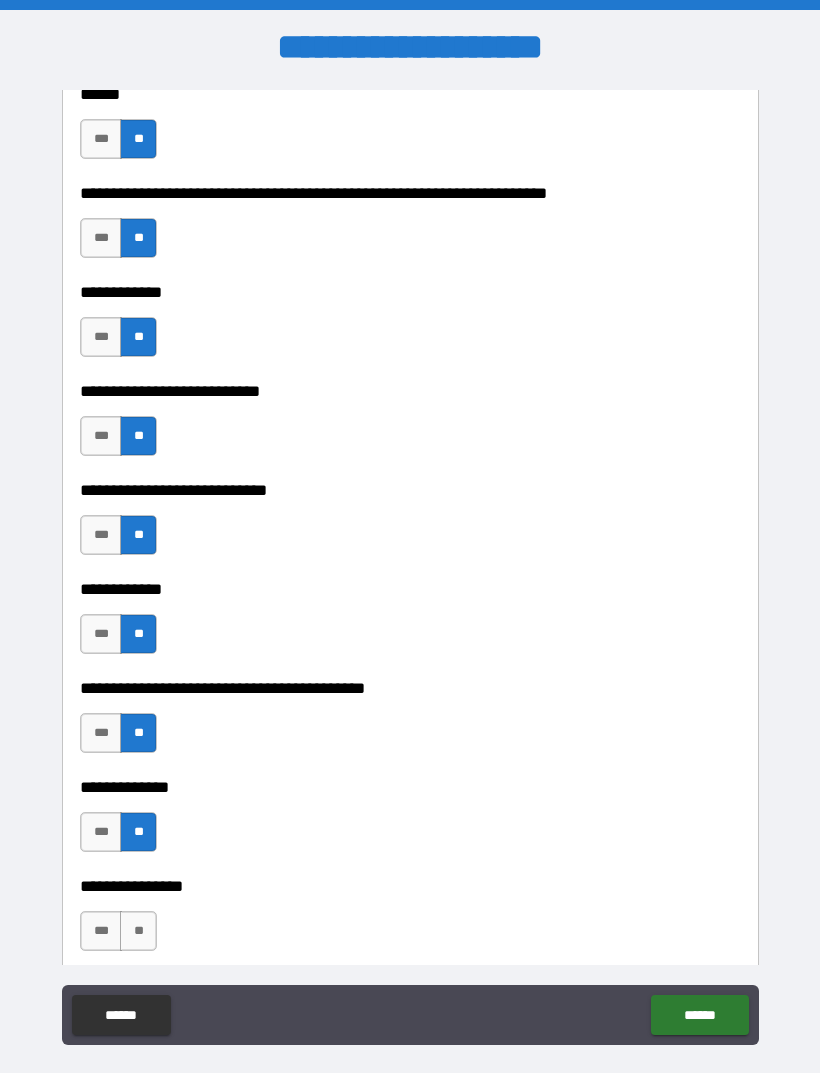 click on "**" at bounding box center [138, 931] 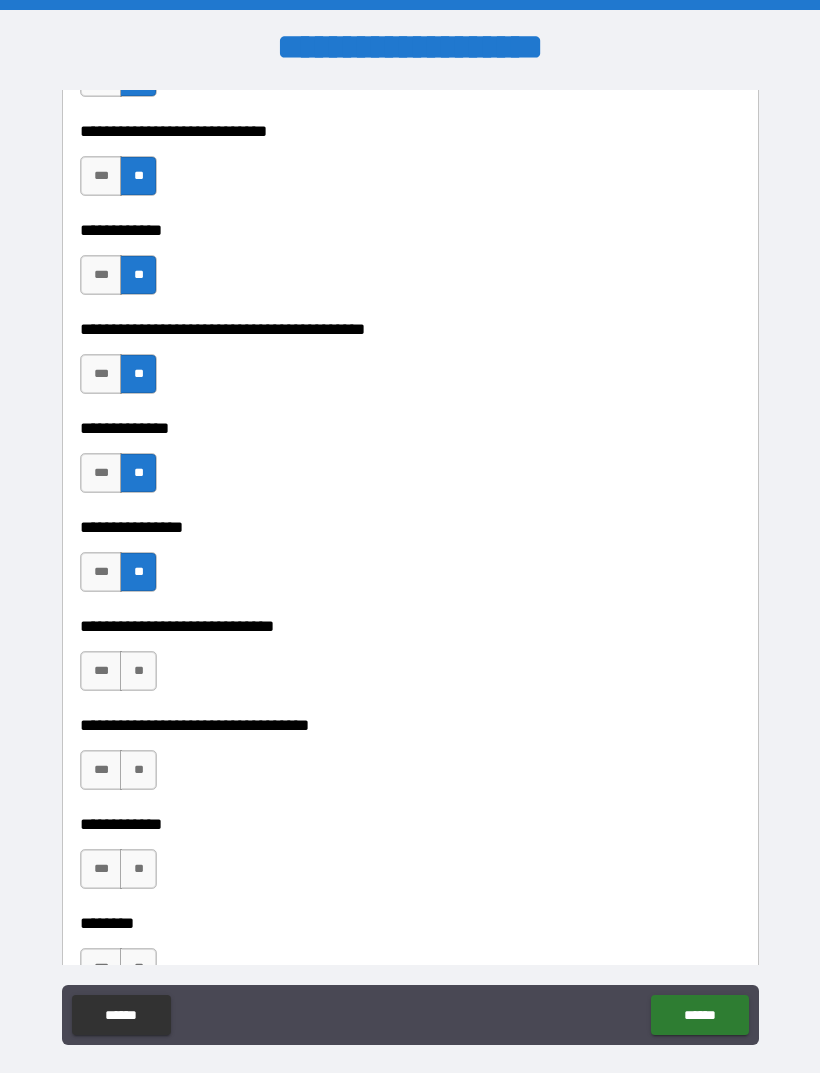 scroll, scrollTop: 7011, scrollLeft: 0, axis: vertical 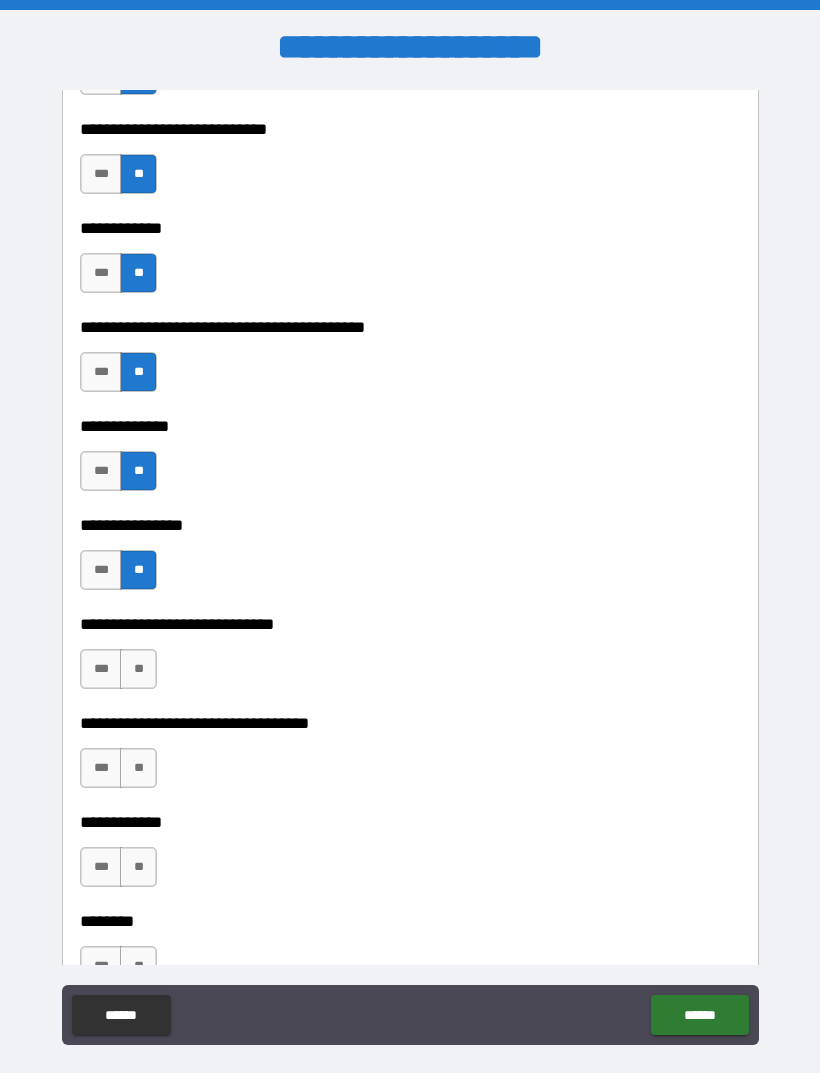 click on "**" at bounding box center [138, 669] 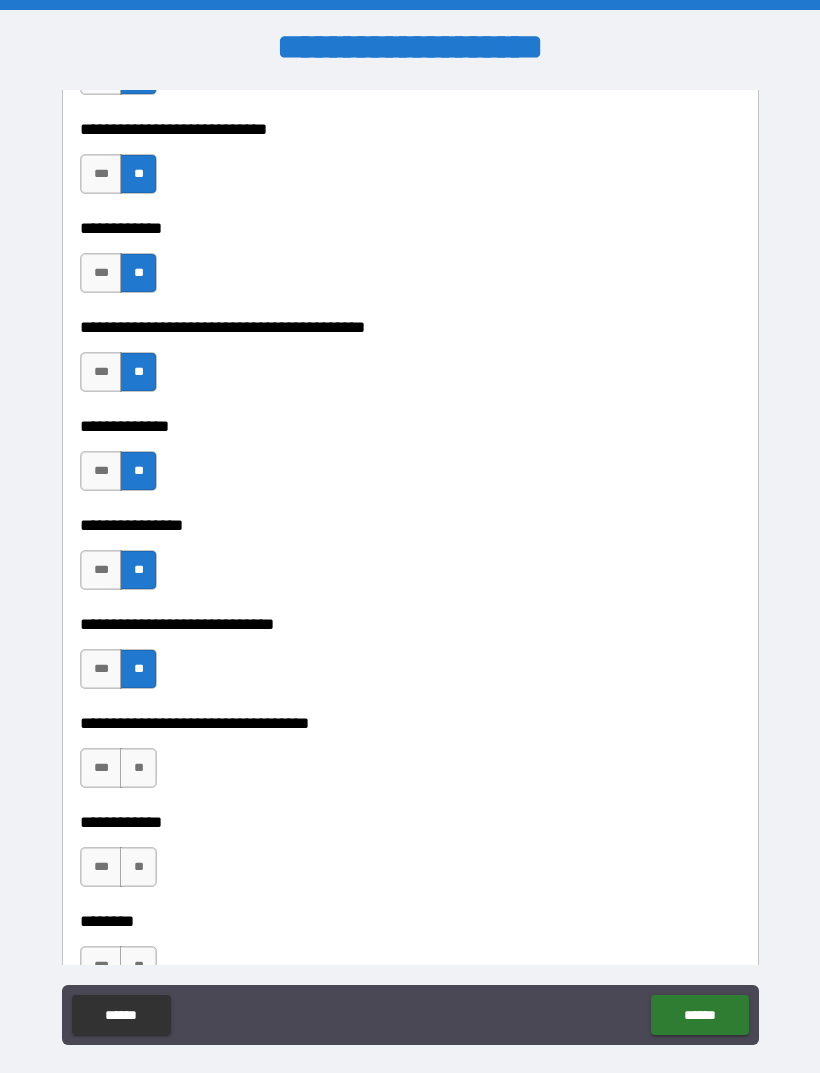 click on "**" at bounding box center [138, 768] 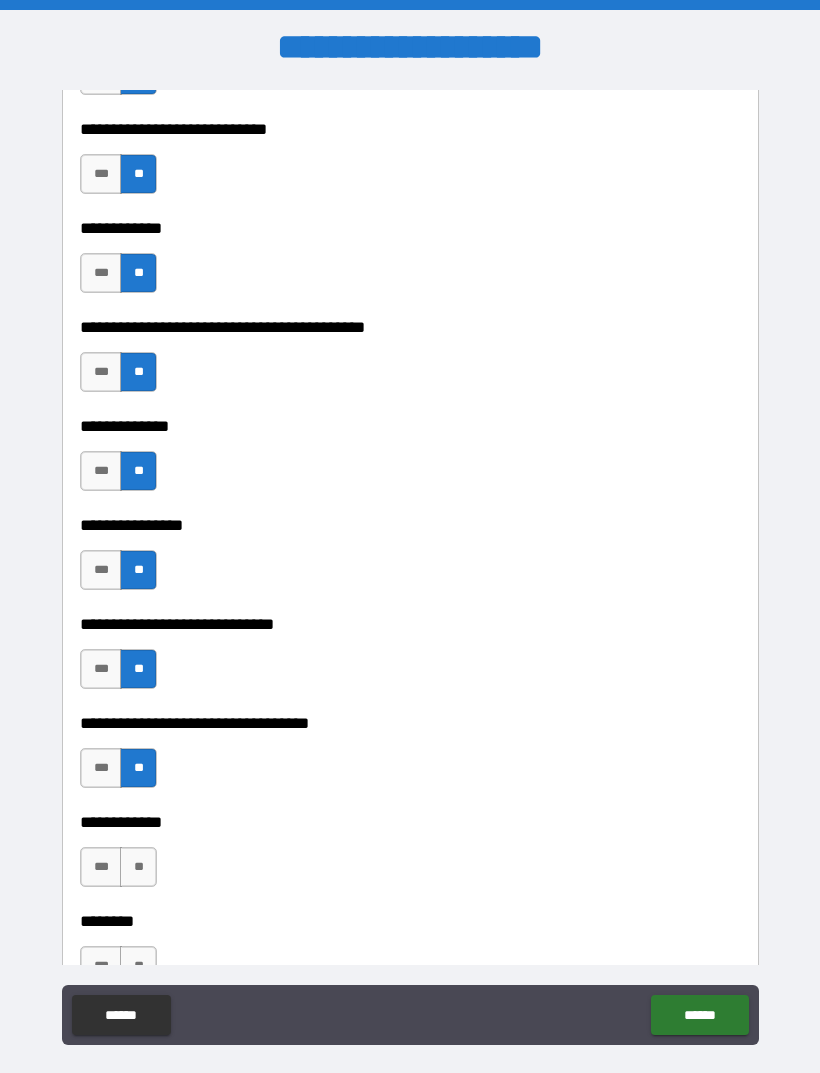 click on "**" at bounding box center [138, 867] 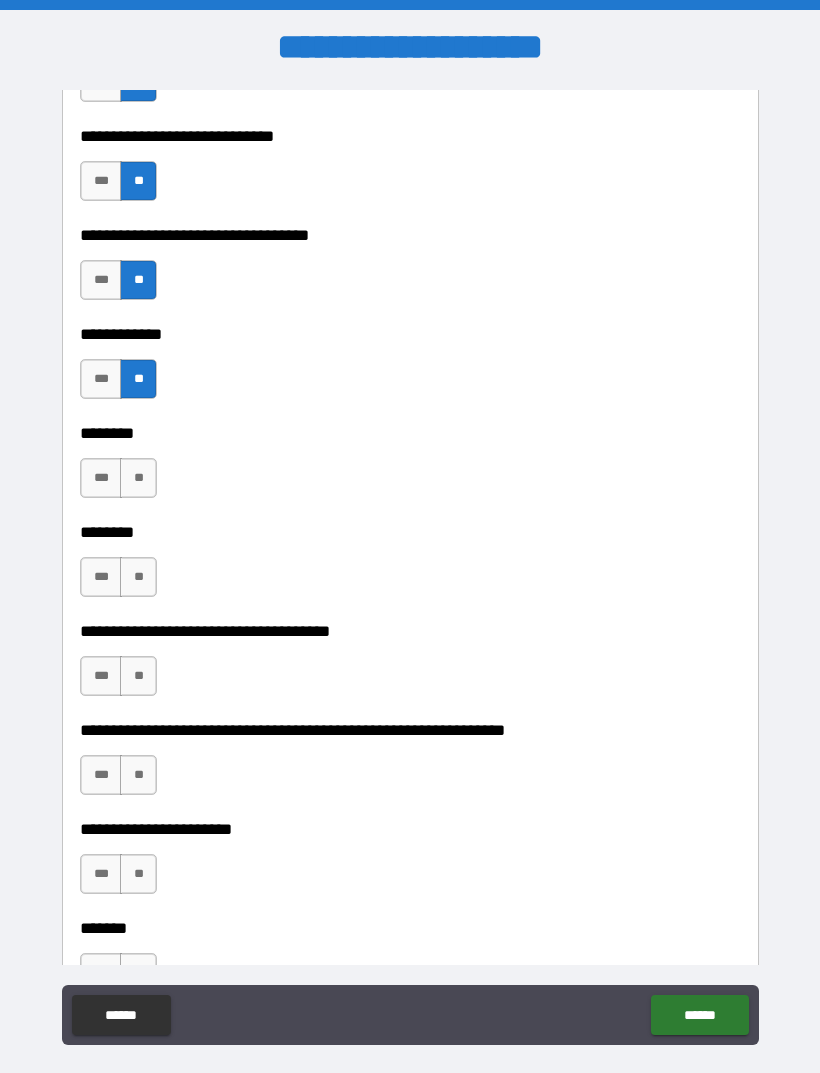 scroll, scrollTop: 7502, scrollLeft: 0, axis: vertical 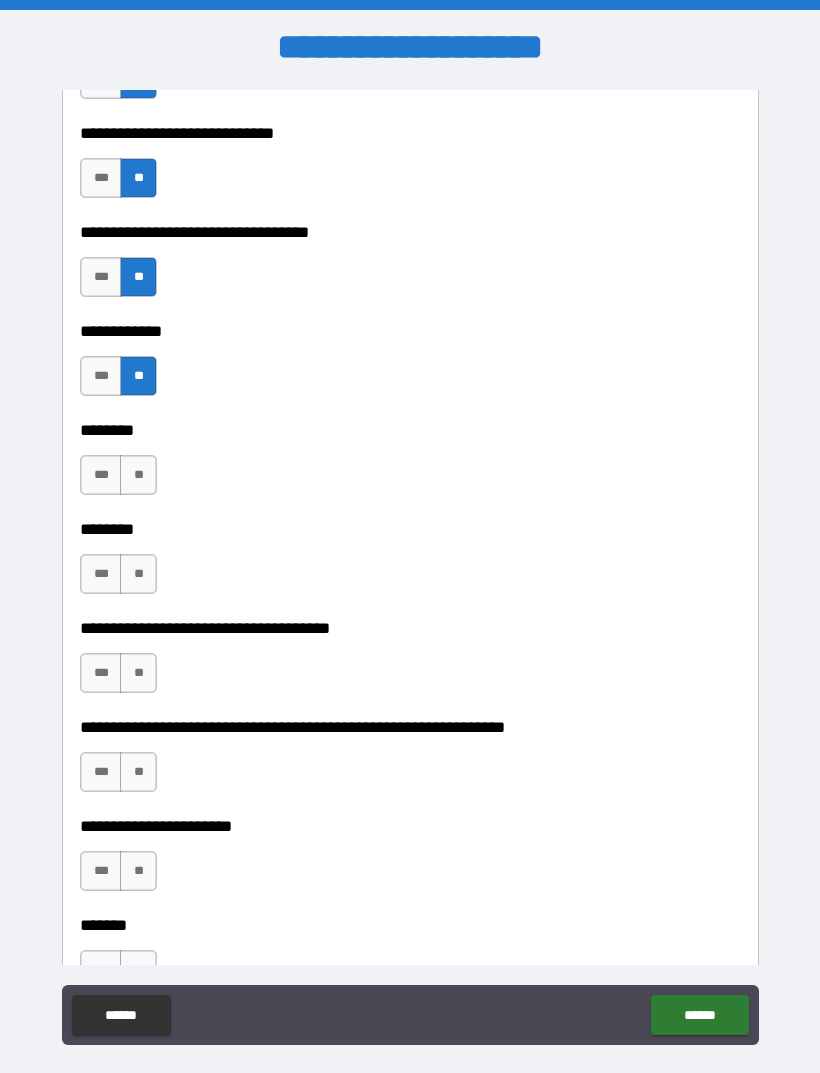 click on "**" at bounding box center [138, 574] 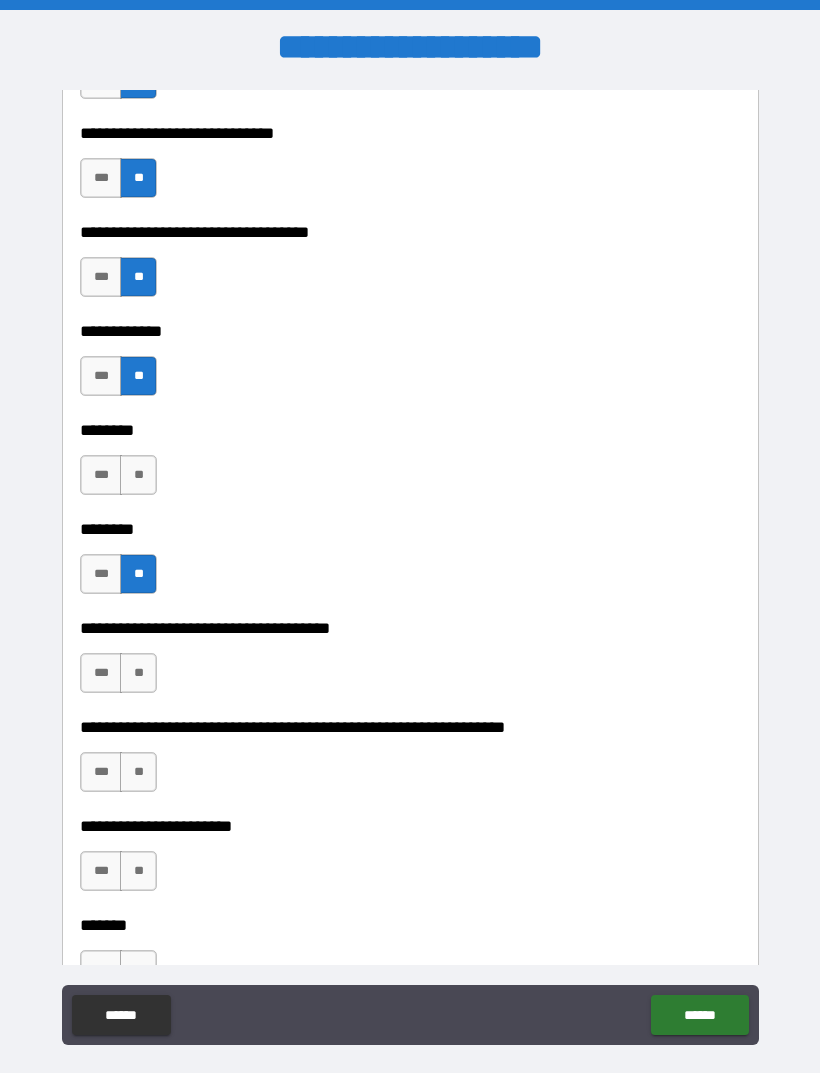 click on "**" at bounding box center [138, 475] 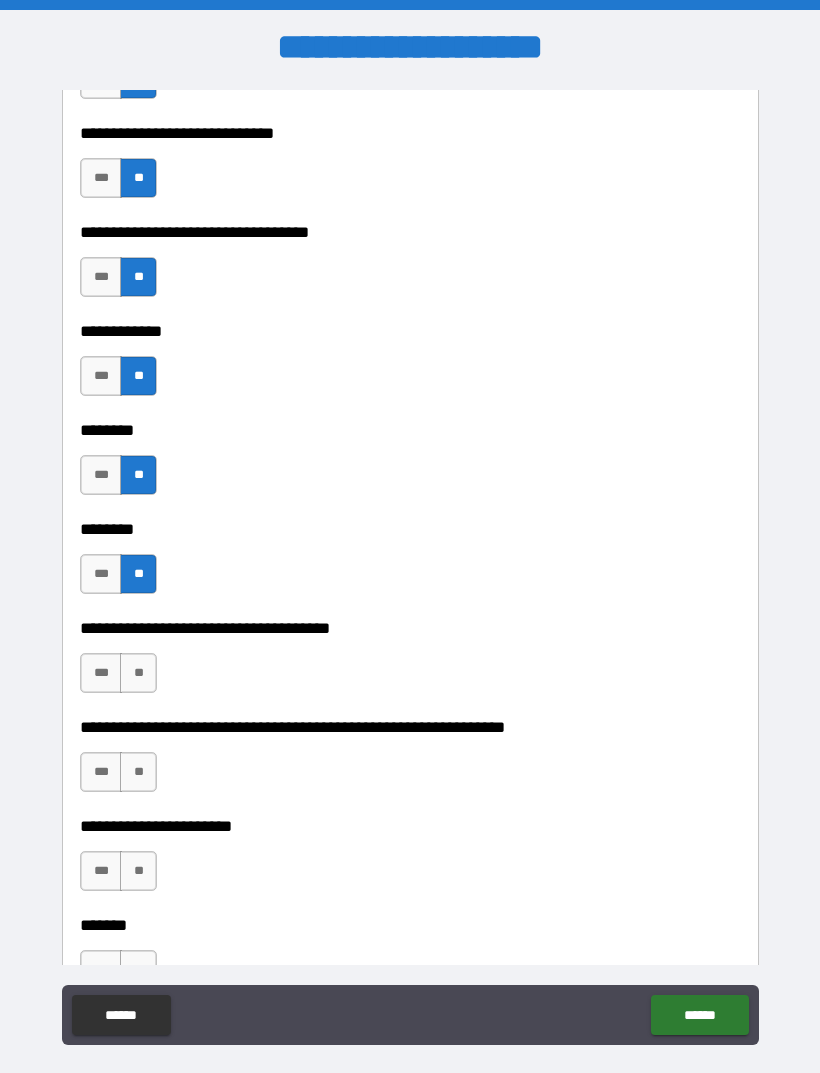 click on "**" at bounding box center (138, 673) 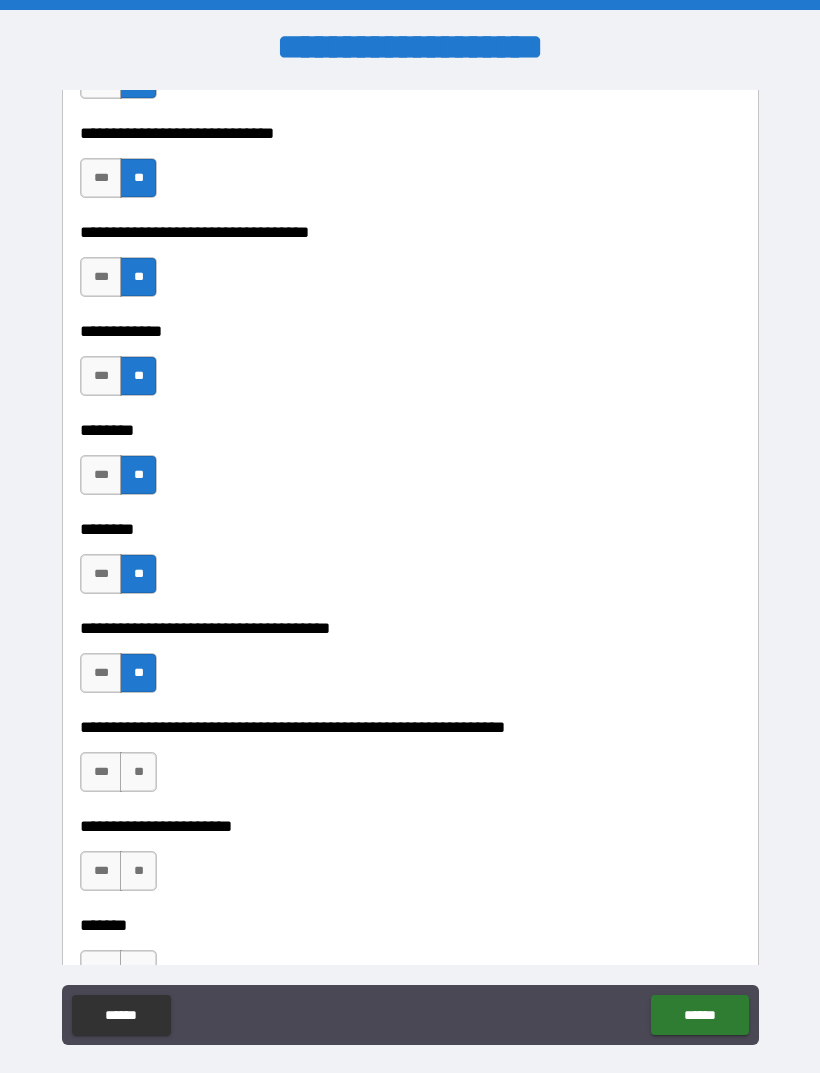 click on "**" at bounding box center (138, 772) 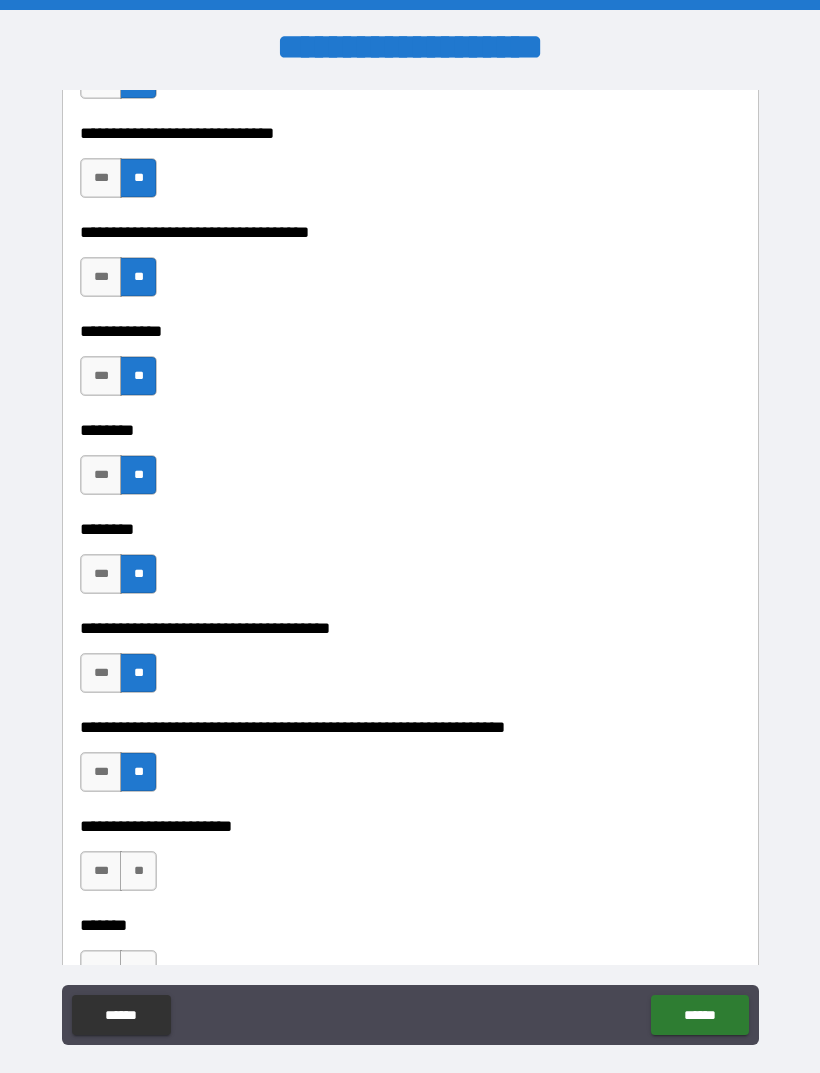 click on "**" at bounding box center (138, 871) 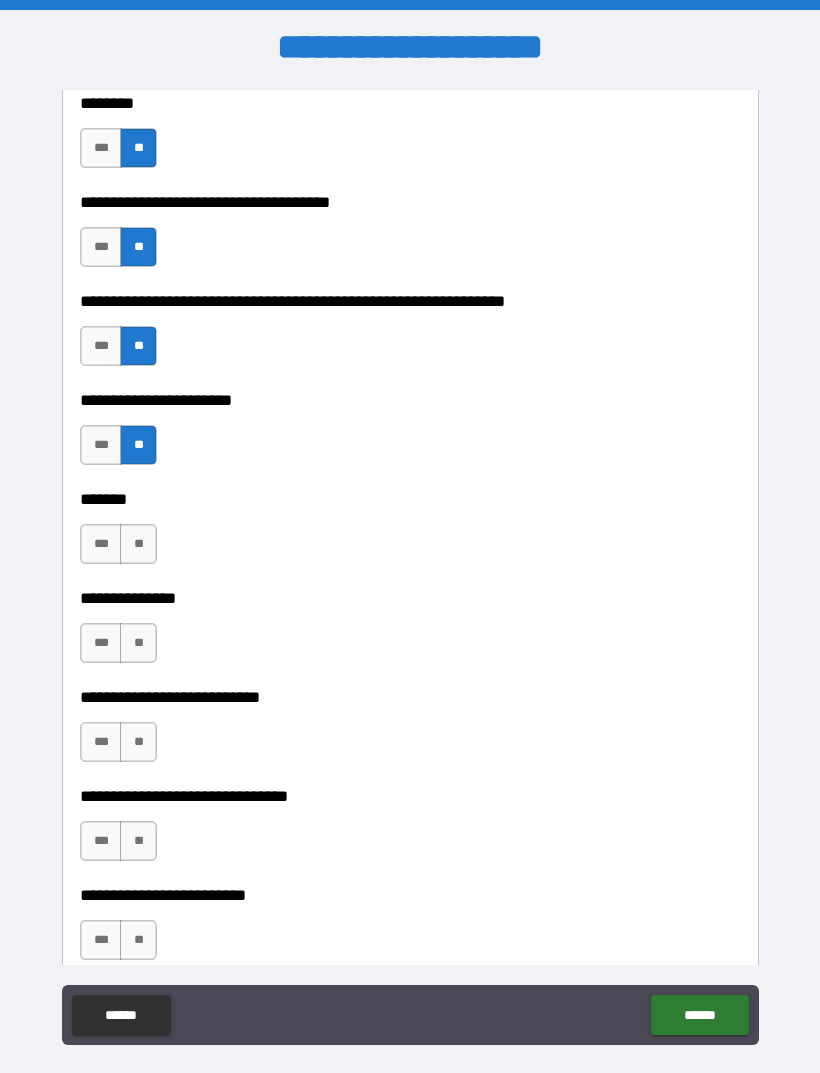 scroll, scrollTop: 7938, scrollLeft: 0, axis: vertical 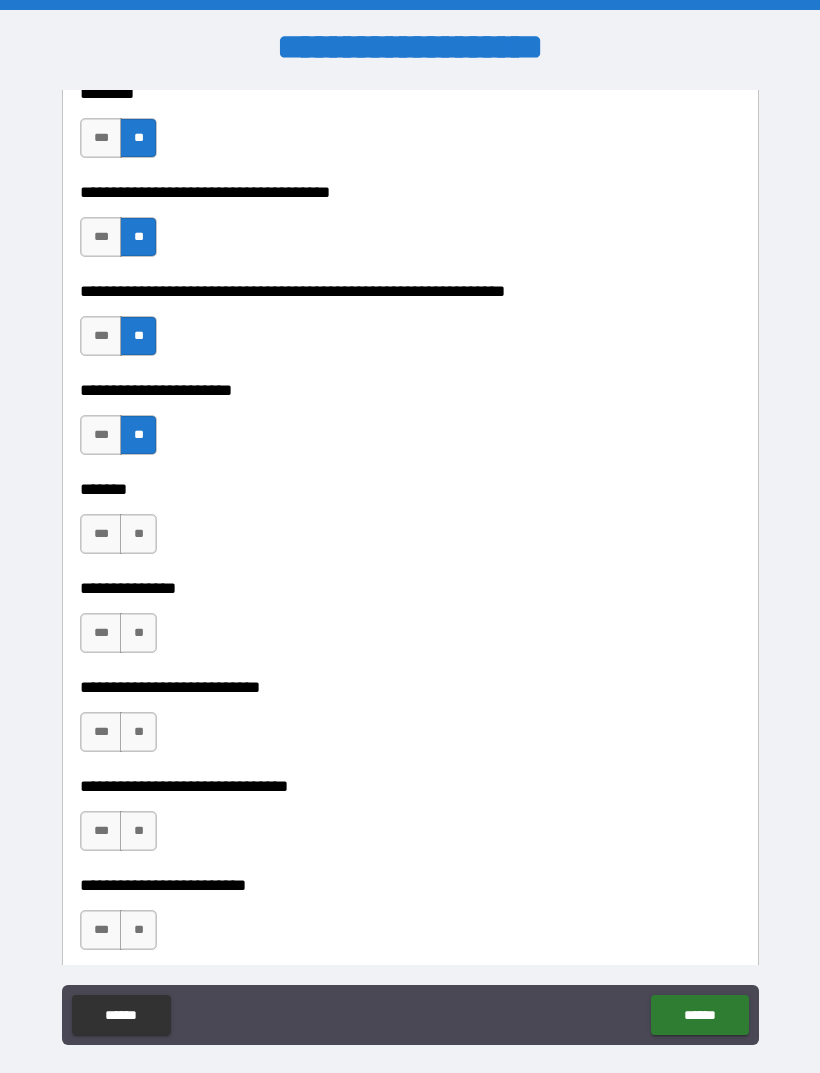 click on "**" at bounding box center [138, 534] 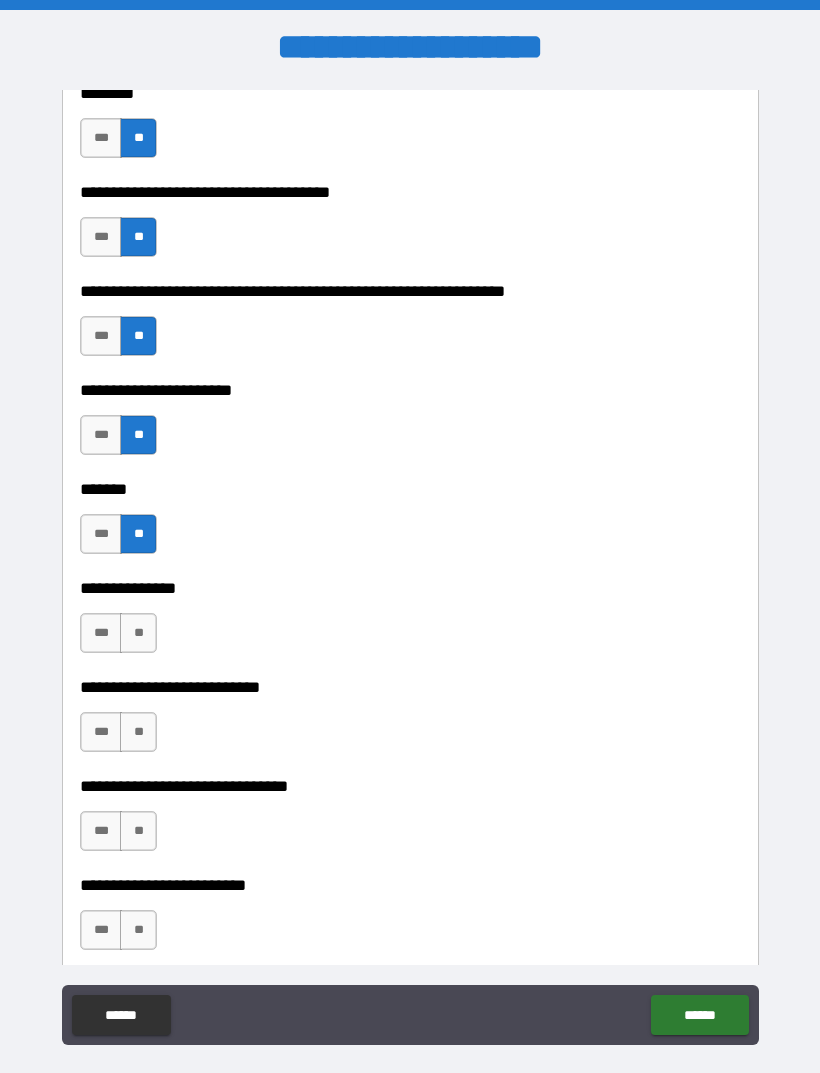 click on "**" at bounding box center (138, 633) 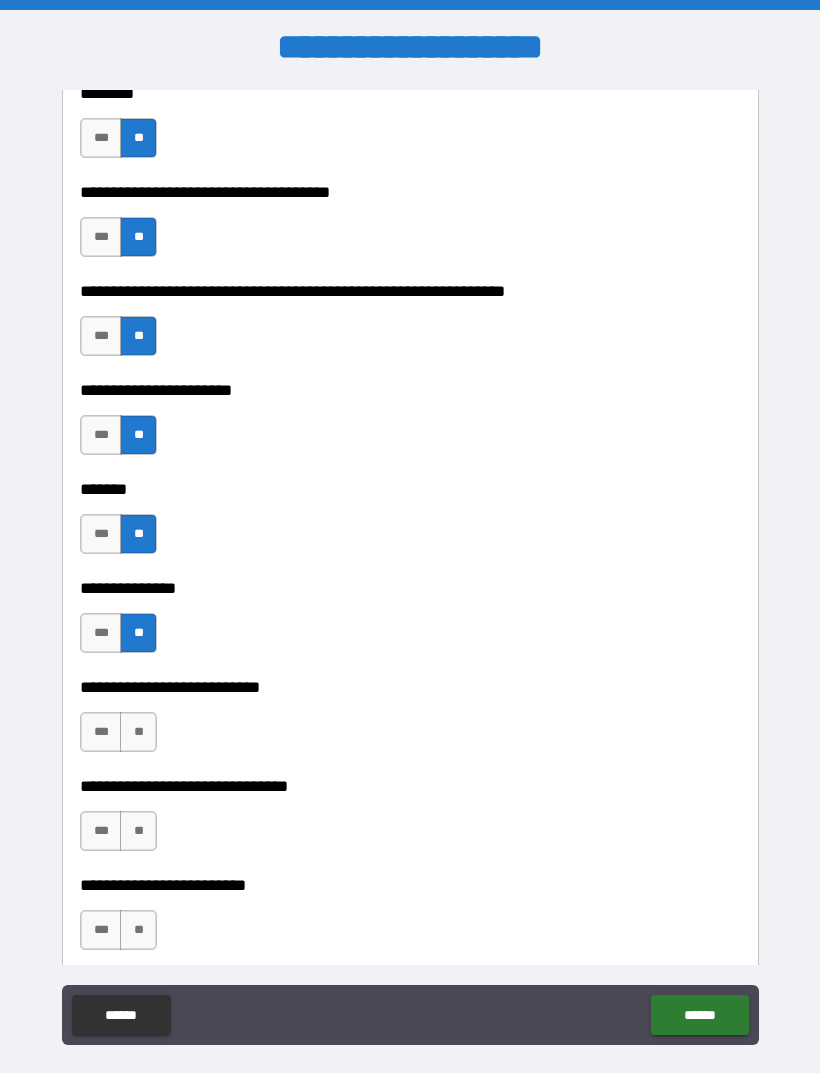 click on "**" at bounding box center [138, 732] 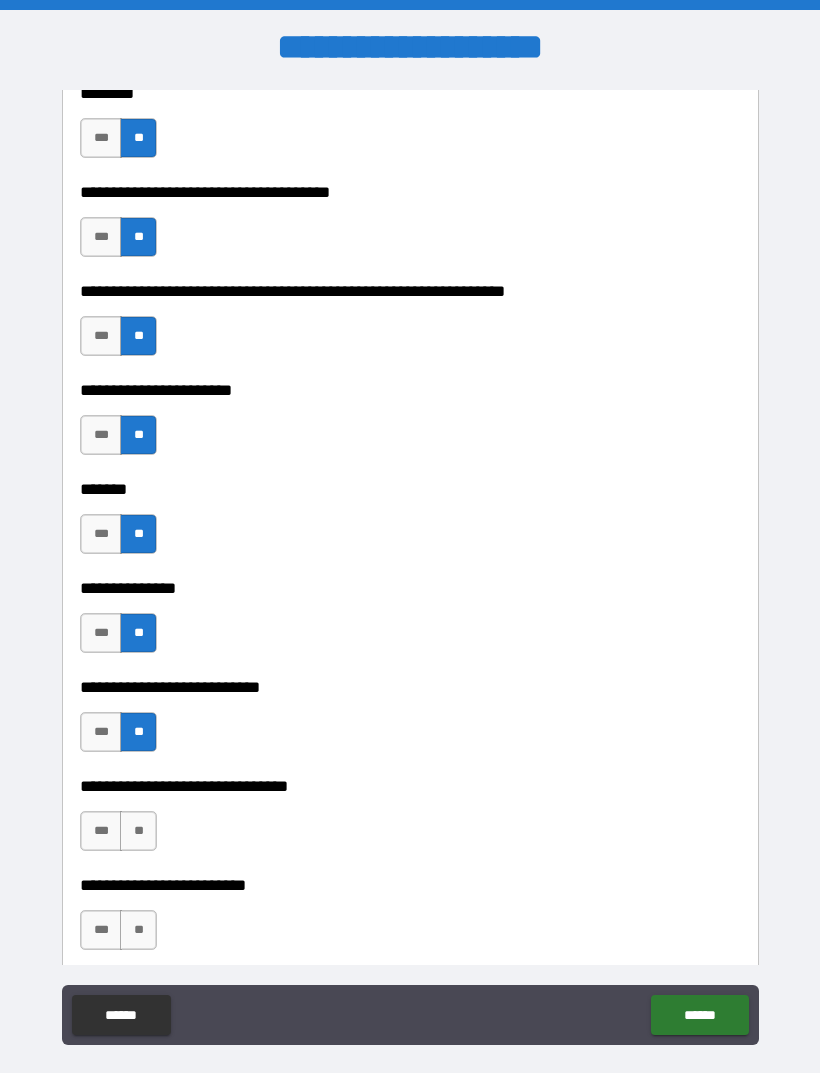 click on "**" at bounding box center [138, 831] 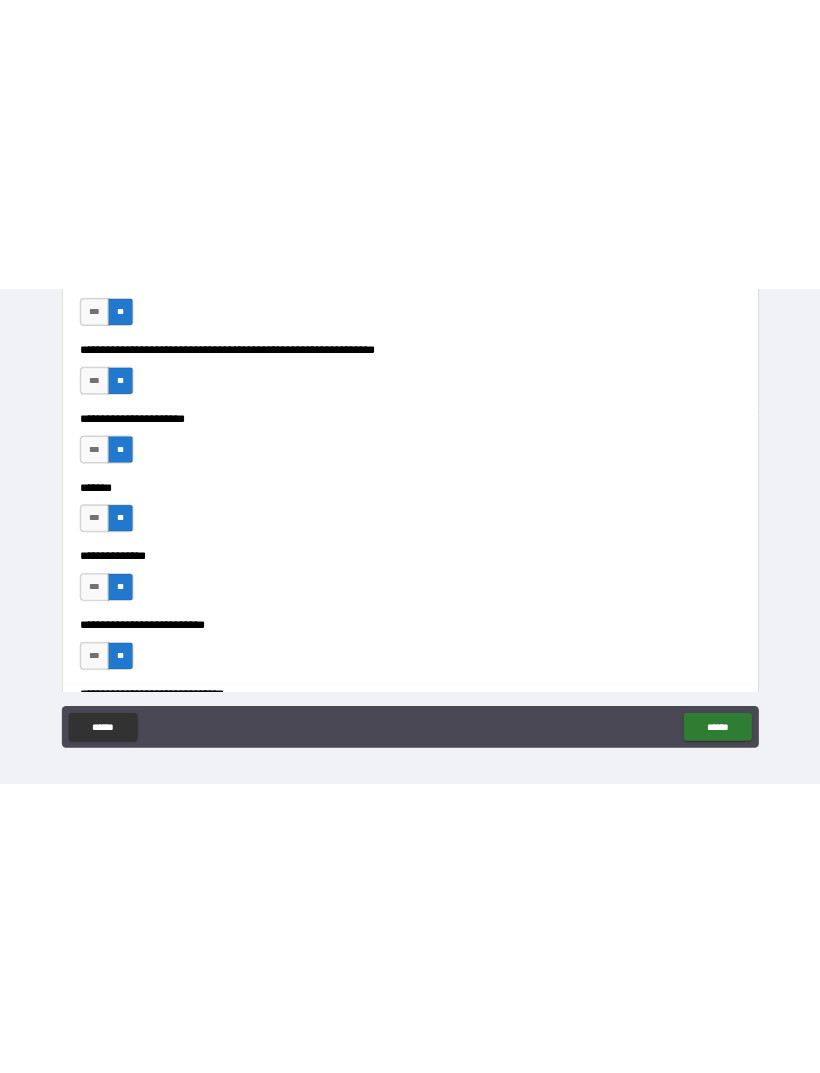scroll, scrollTop: 0, scrollLeft: 0, axis: both 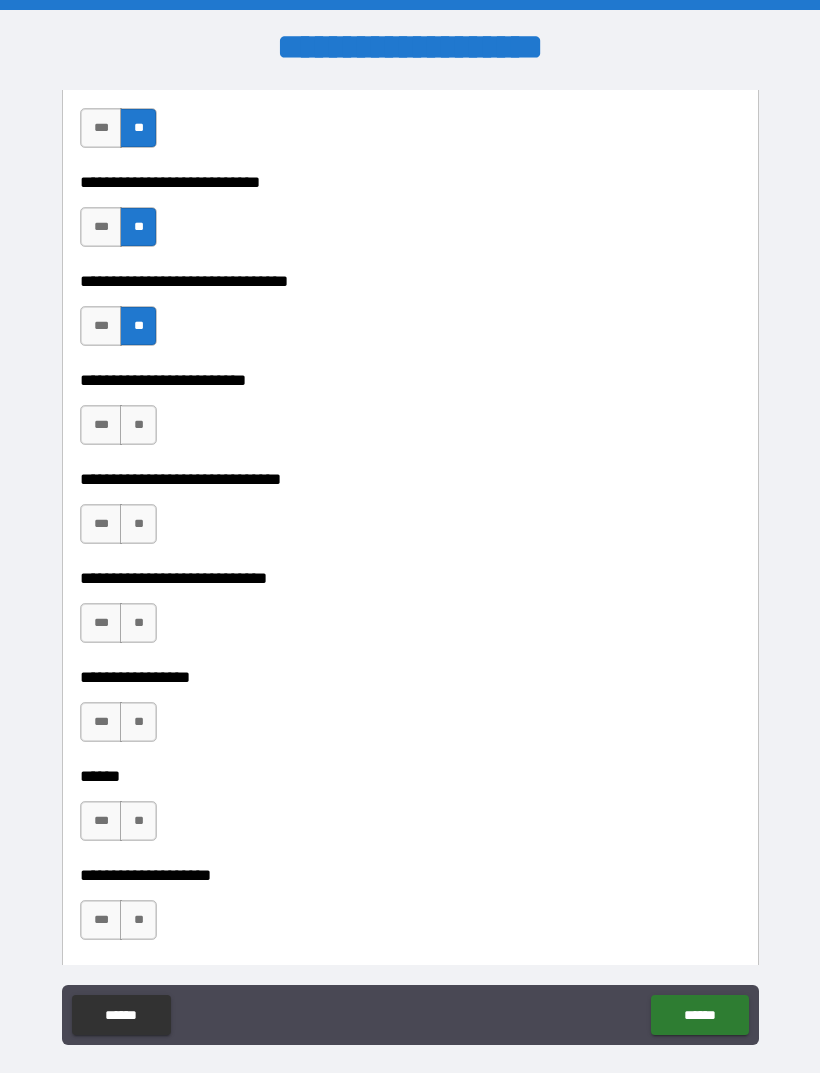 click on "**" at bounding box center [138, 425] 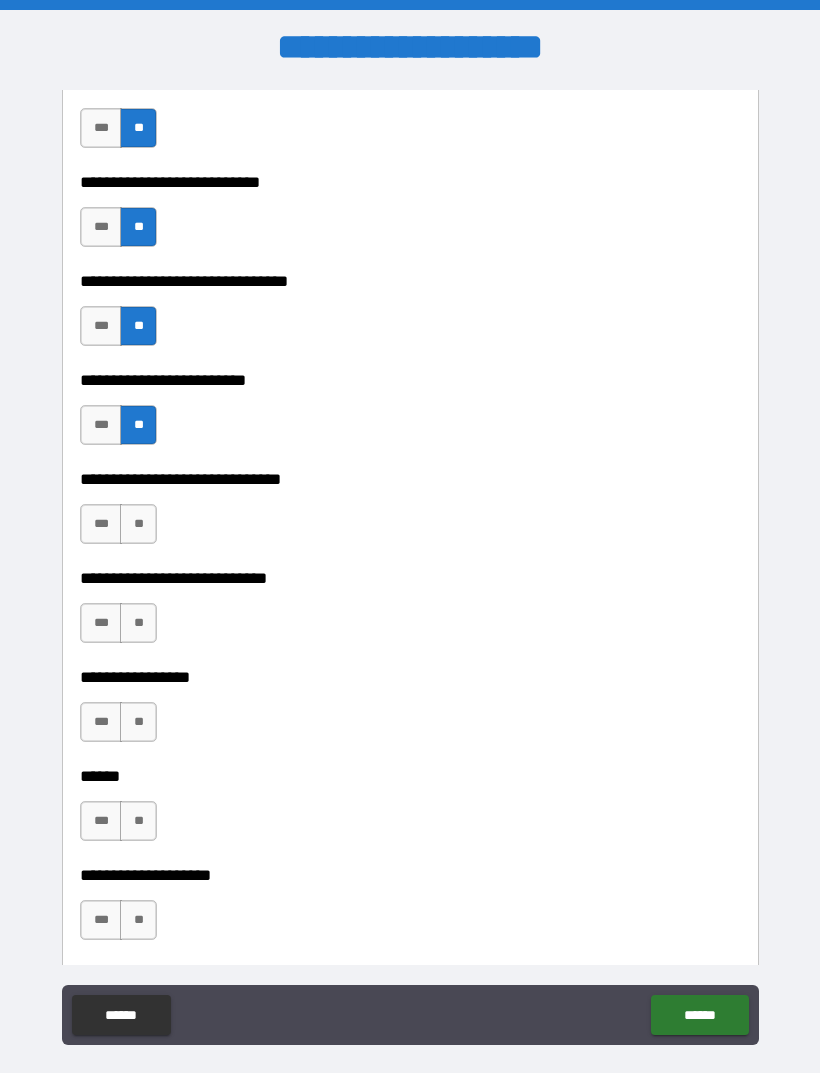 click on "**" at bounding box center [138, 524] 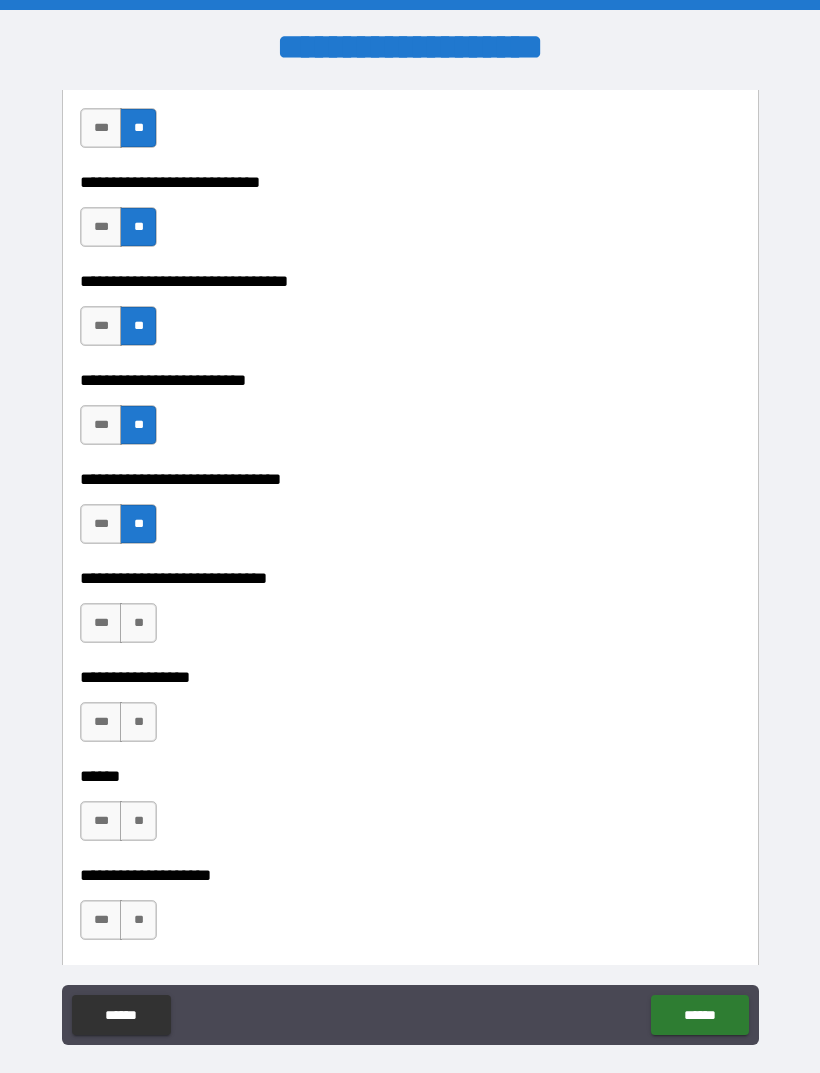 click on "**" at bounding box center (138, 623) 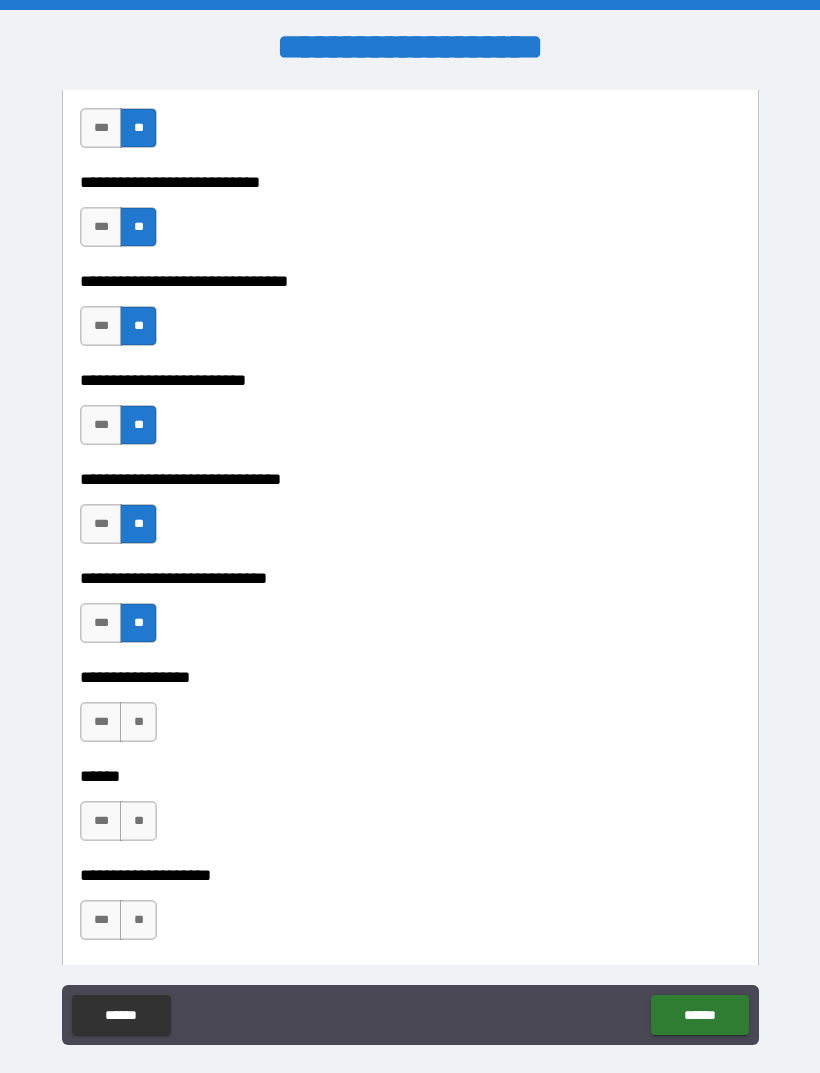 click on "**" at bounding box center [138, 722] 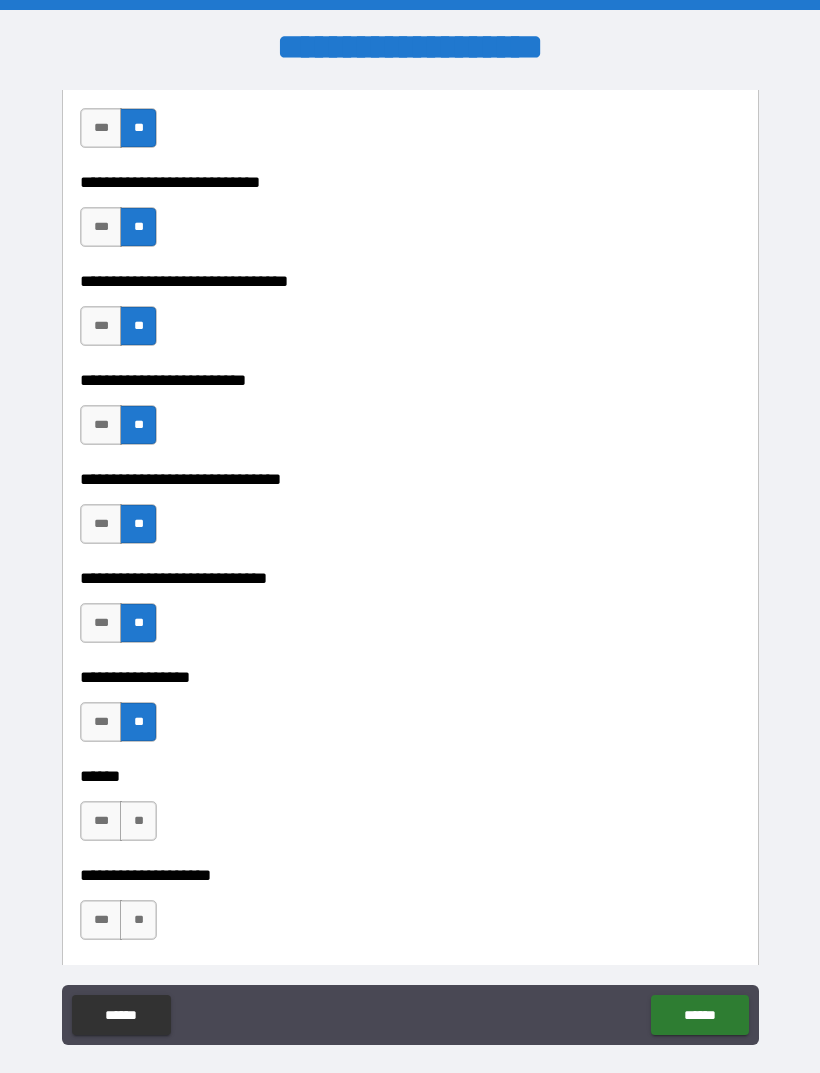 click on "**" at bounding box center [138, 821] 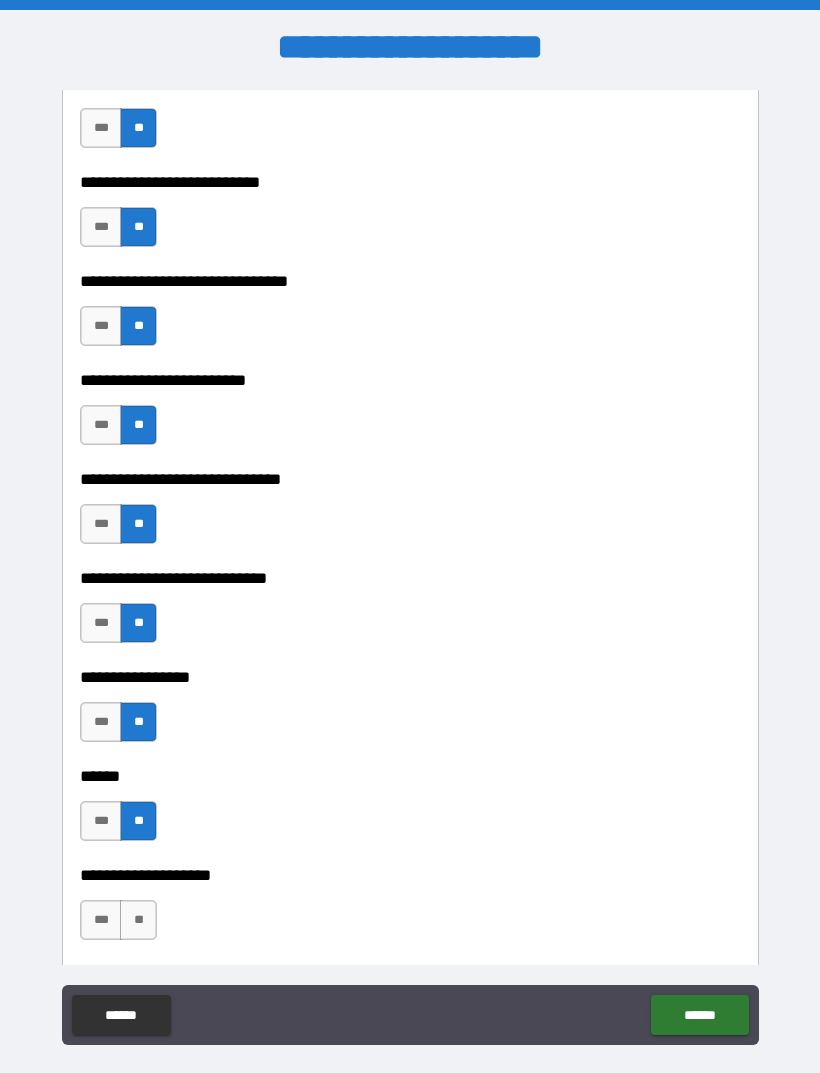 click on "**" at bounding box center (138, 920) 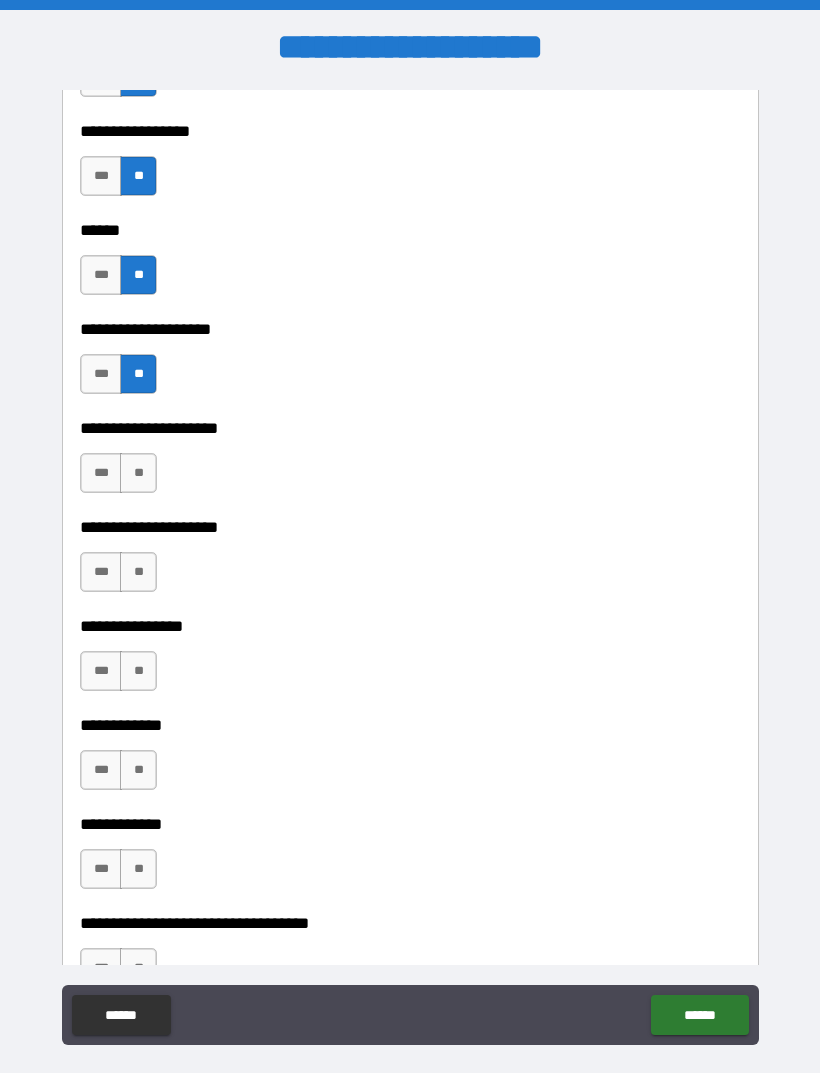 scroll, scrollTop: 9043, scrollLeft: 0, axis: vertical 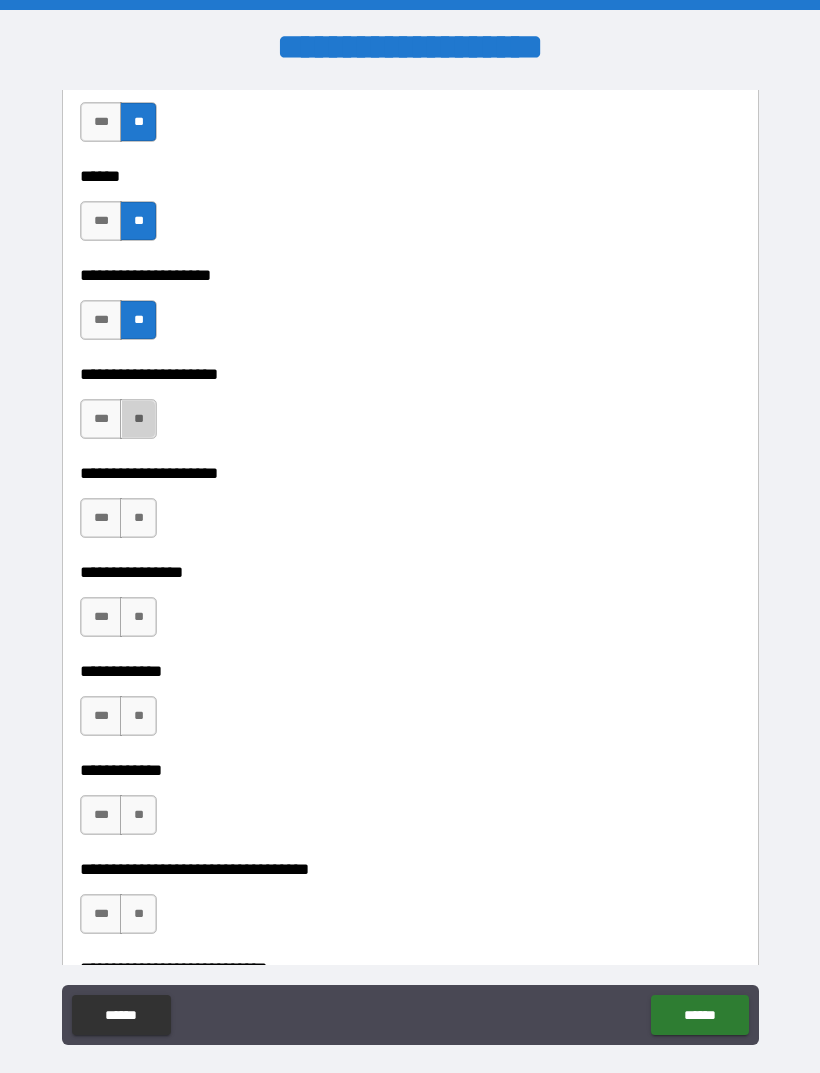 click on "**" at bounding box center [138, 419] 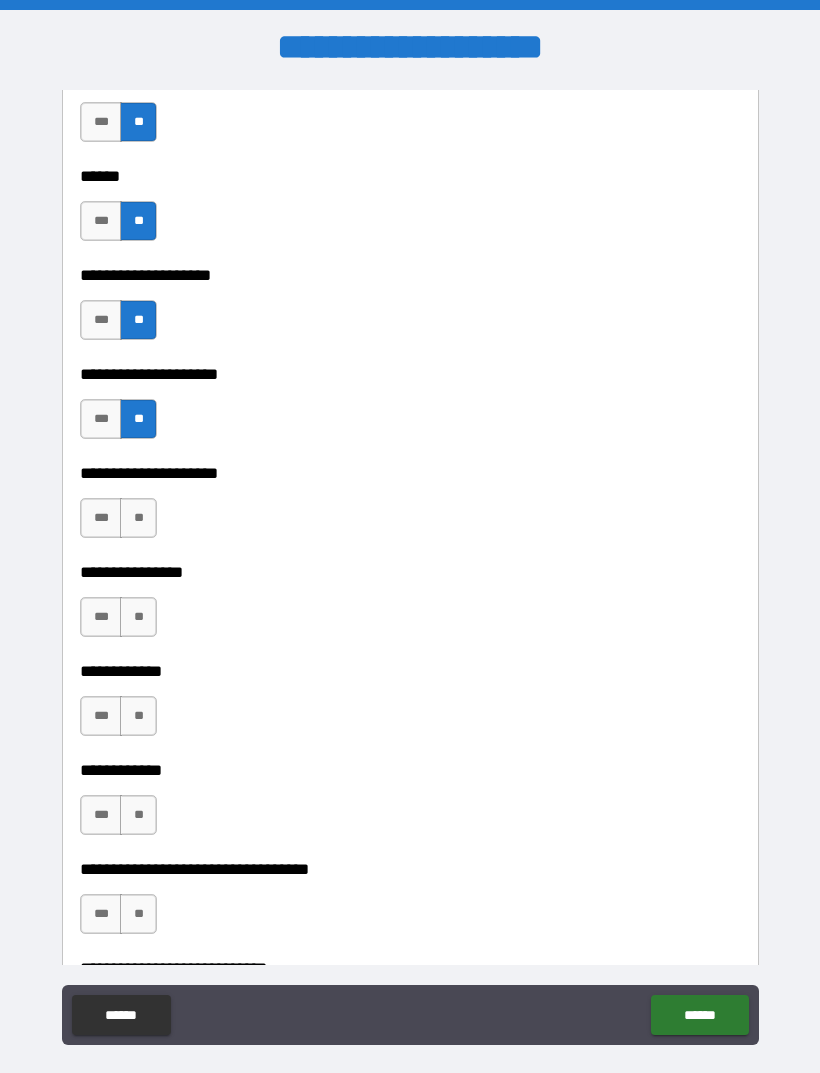 click on "**" at bounding box center [138, 518] 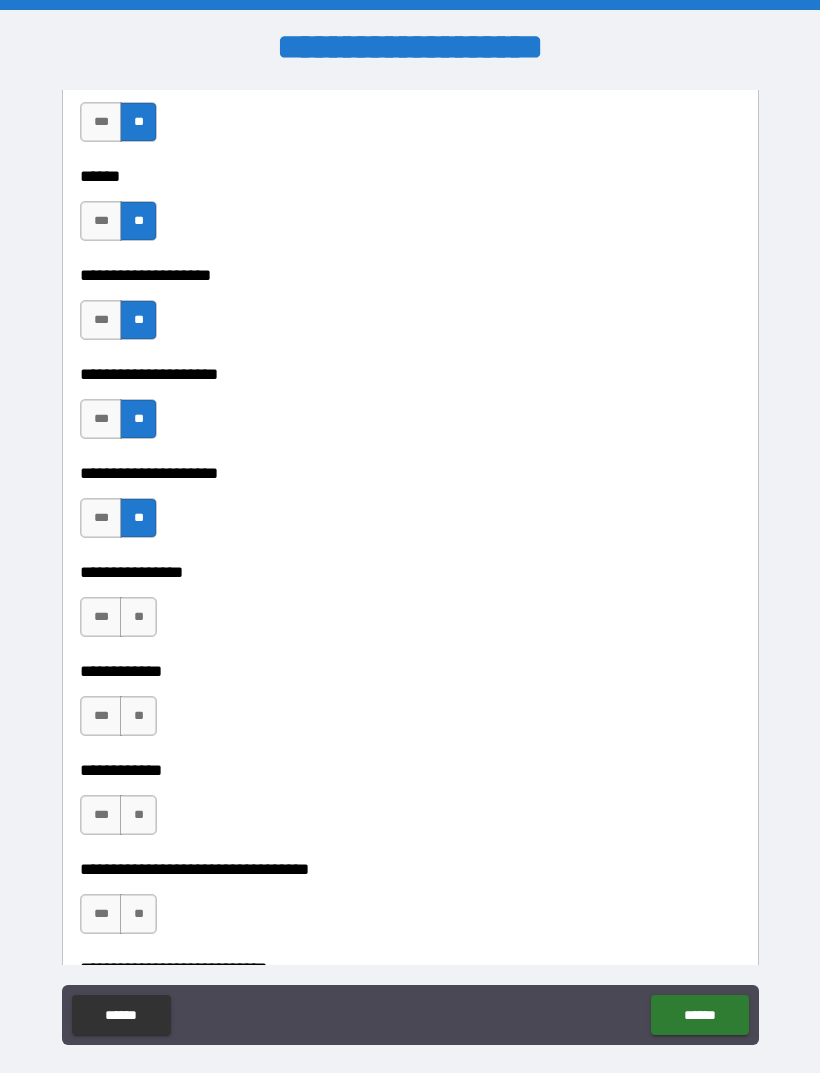 click on "**" at bounding box center [138, 617] 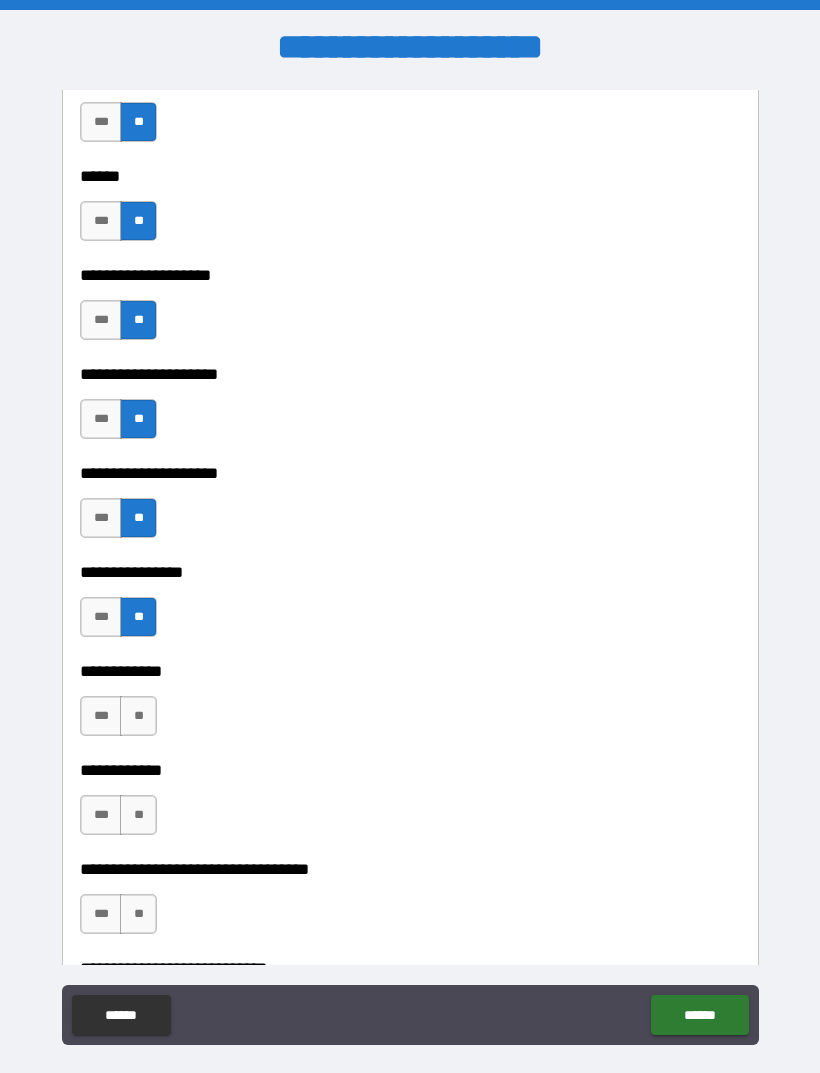 click on "**" at bounding box center (138, 716) 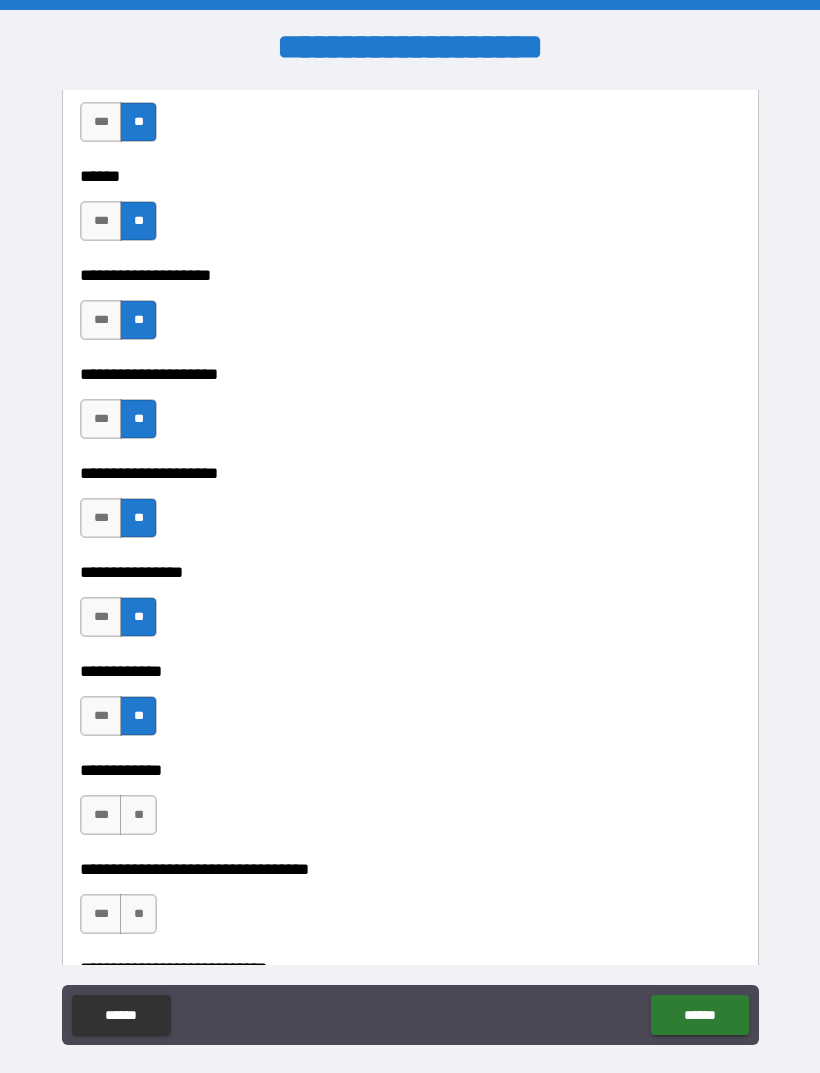 click on "**" at bounding box center [138, 815] 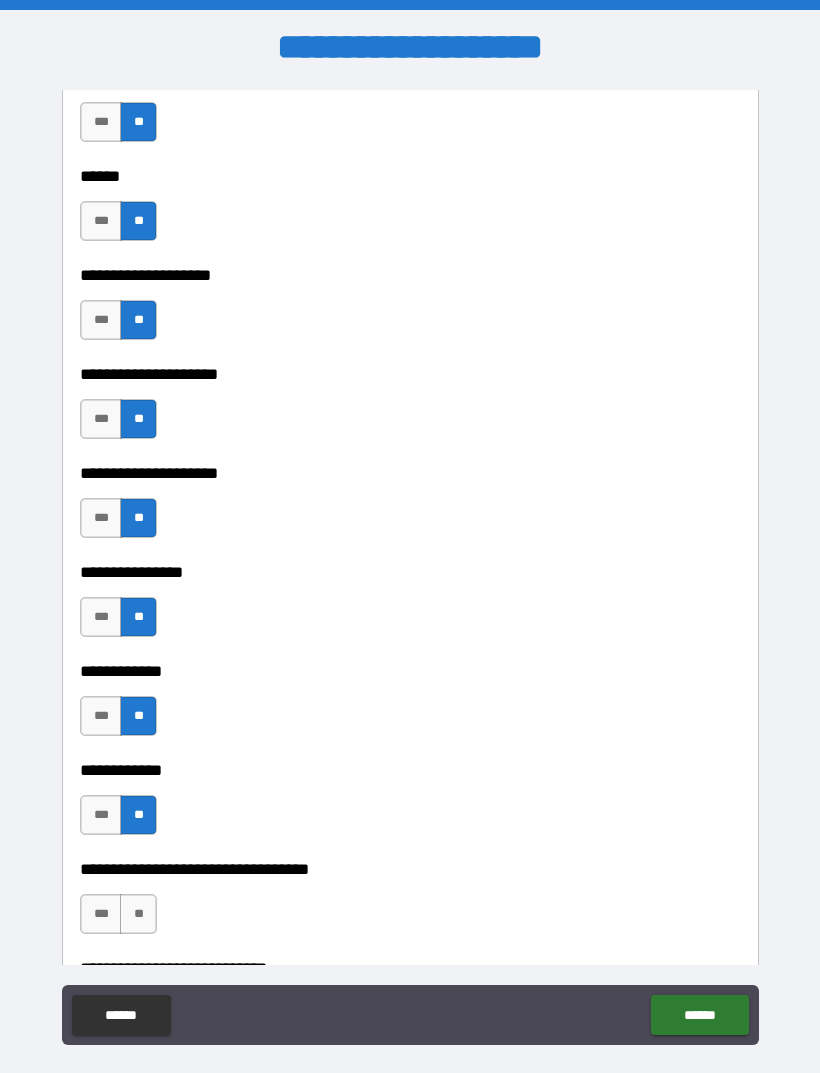 click on "**" at bounding box center (138, 914) 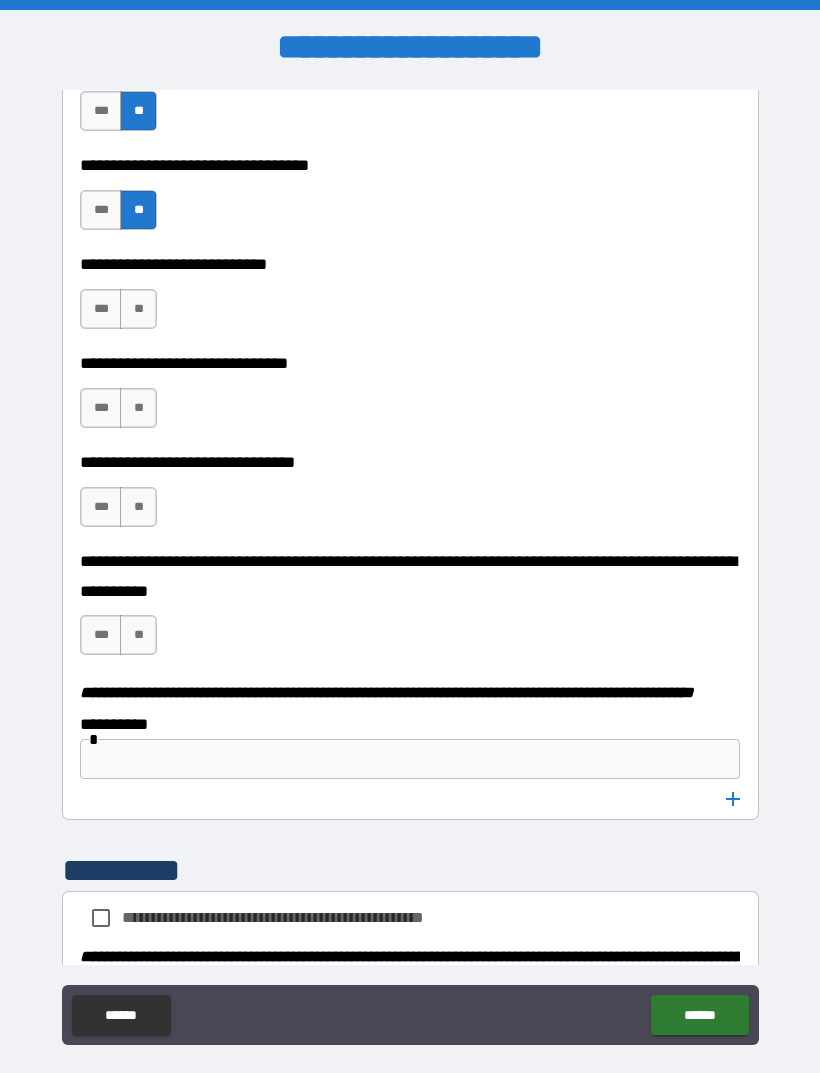 scroll, scrollTop: 9750, scrollLeft: 0, axis: vertical 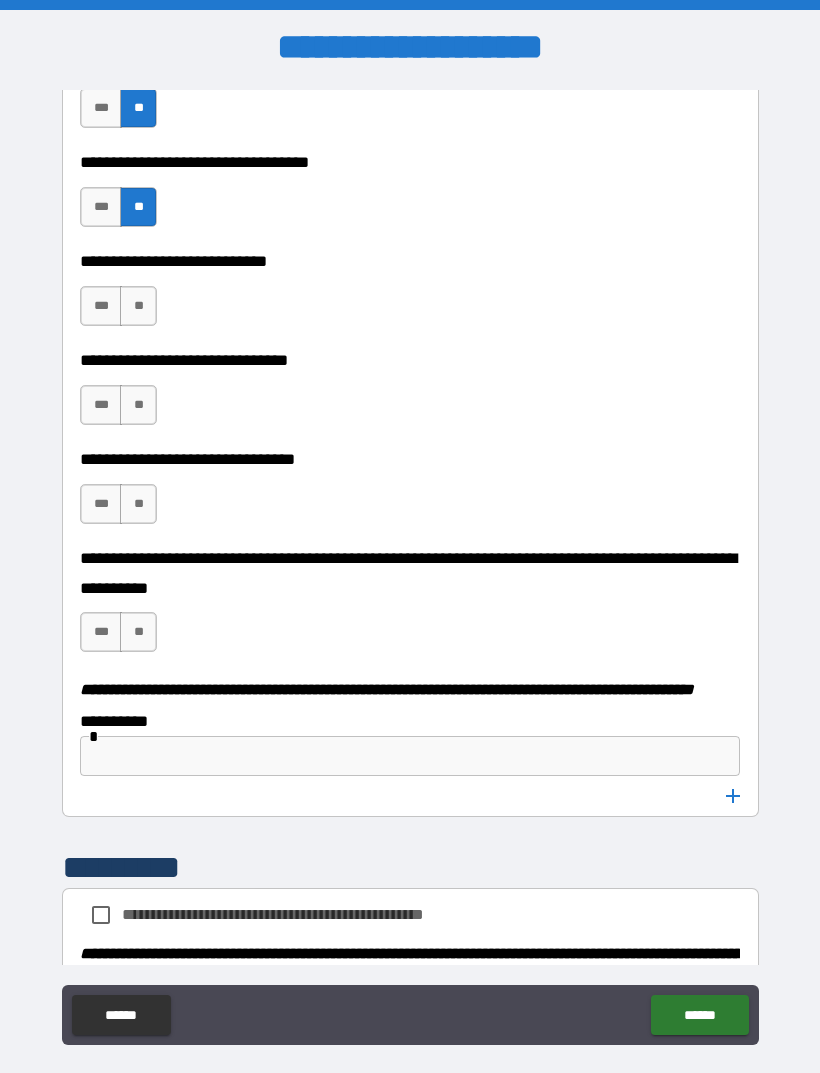 click on "**" at bounding box center (138, 306) 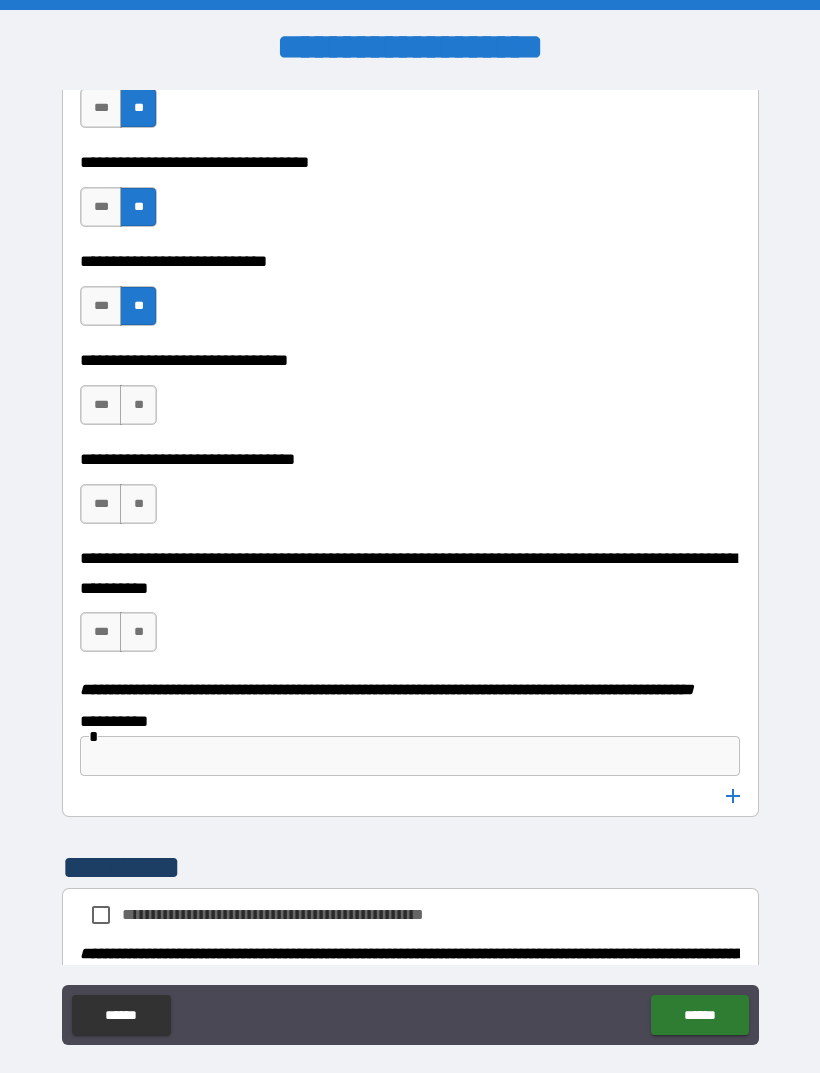 click on "**" at bounding box center [138, 405] 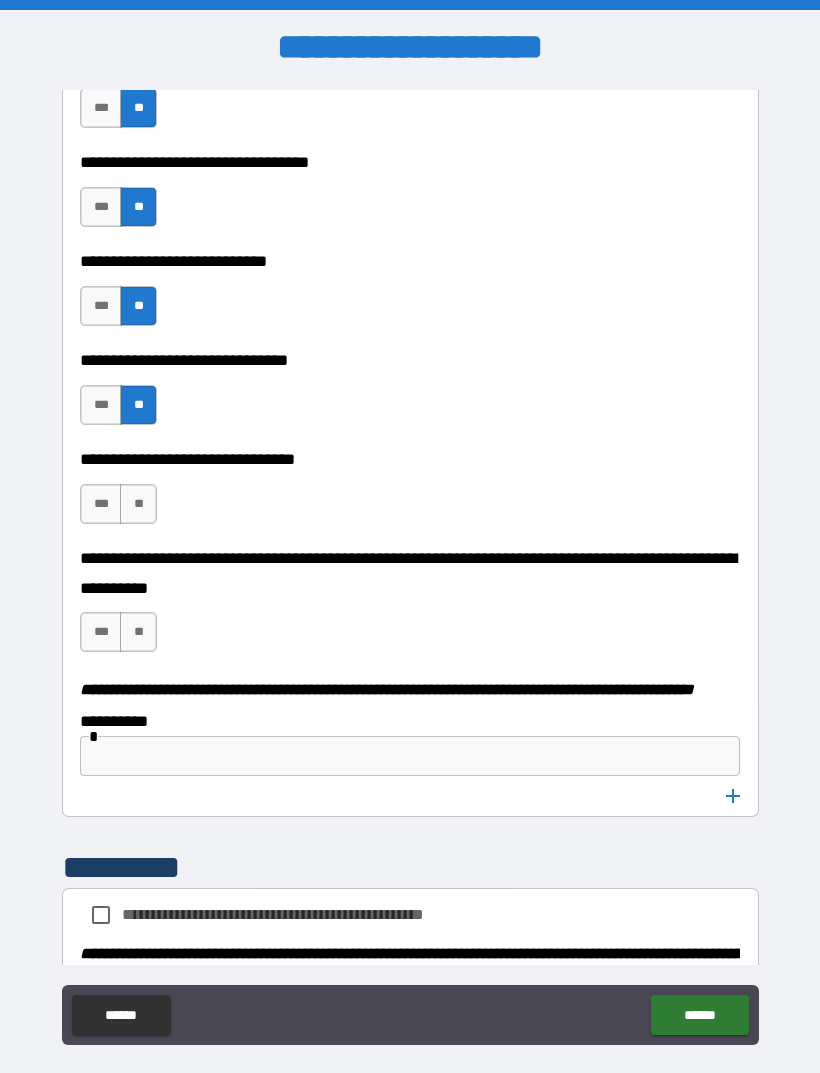 click on "**" at bounding box center (138, 504) 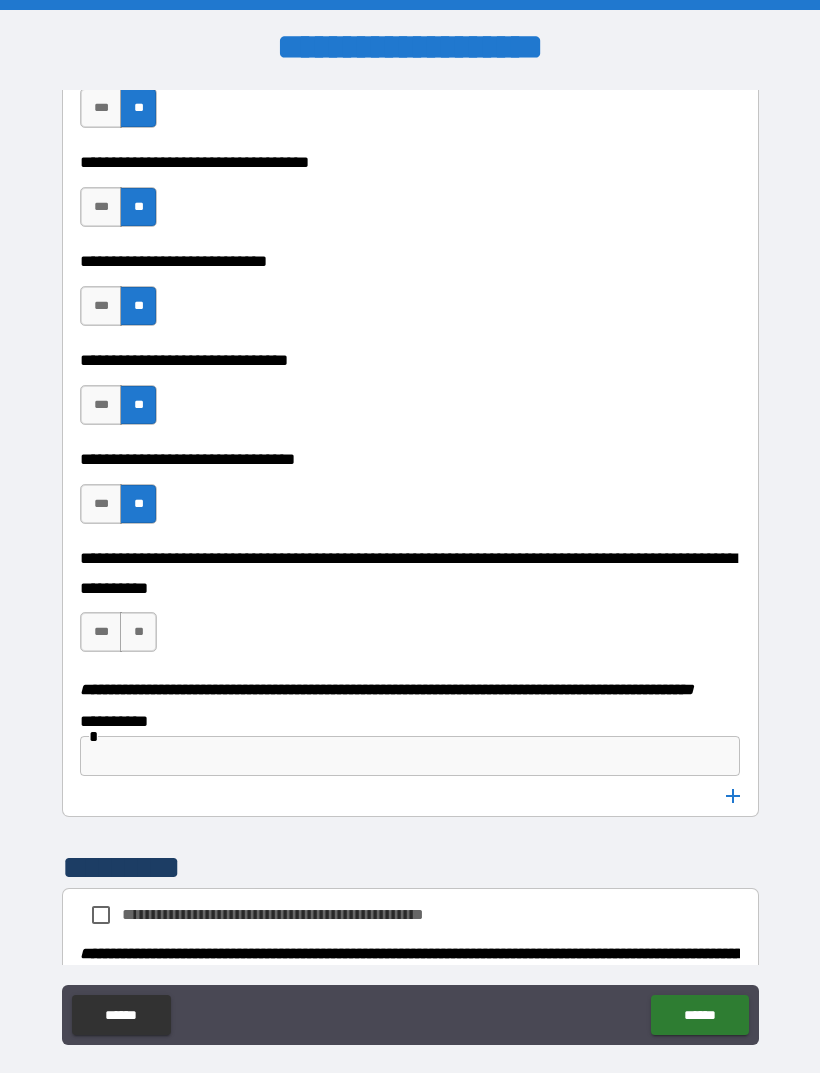 click on "**" at bounding box center (138, 632) 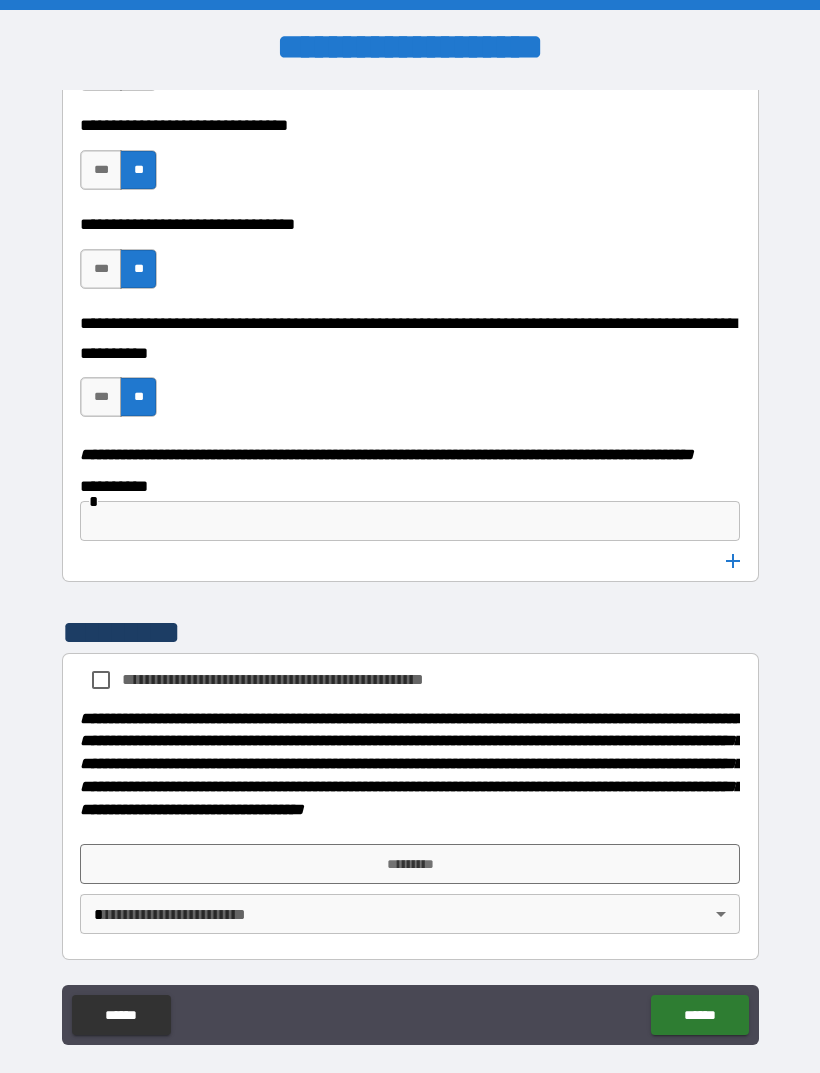 scroll, scrollTop: 10041, scrollLeft: 0, axis: vertical 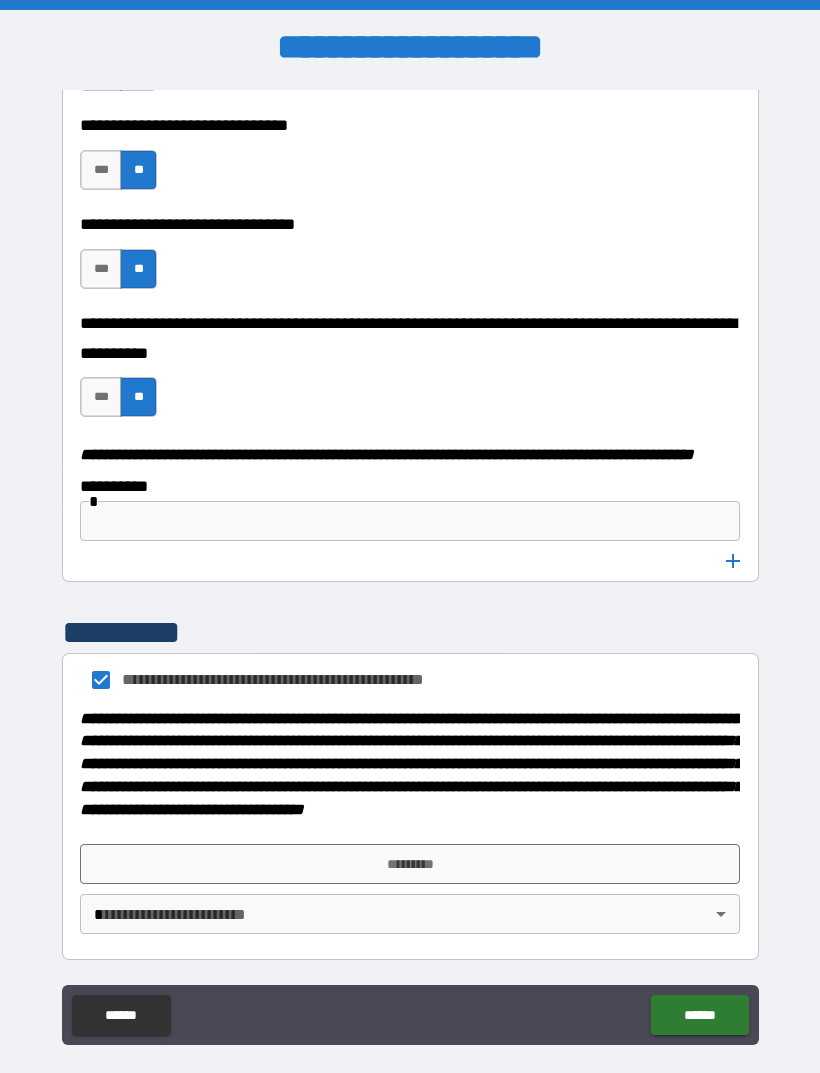 click on "*********" at bounding box center (410, 864) 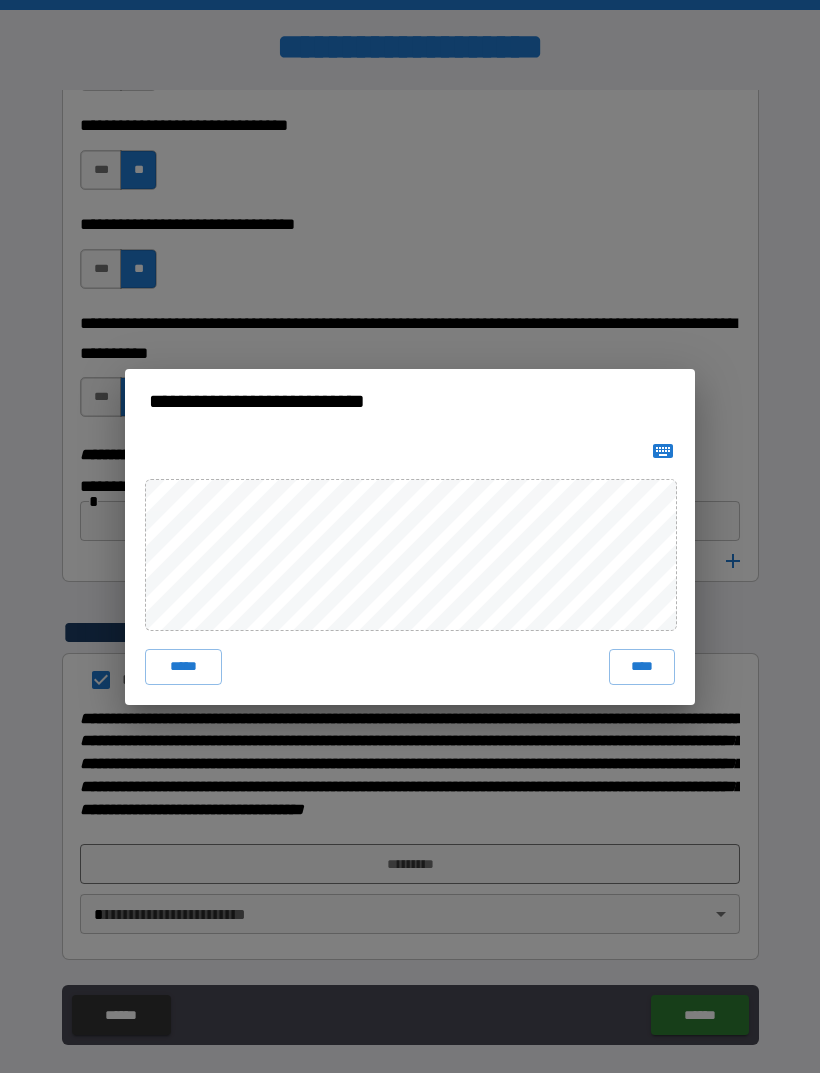 click on "****" at bounding box center (642, 667) 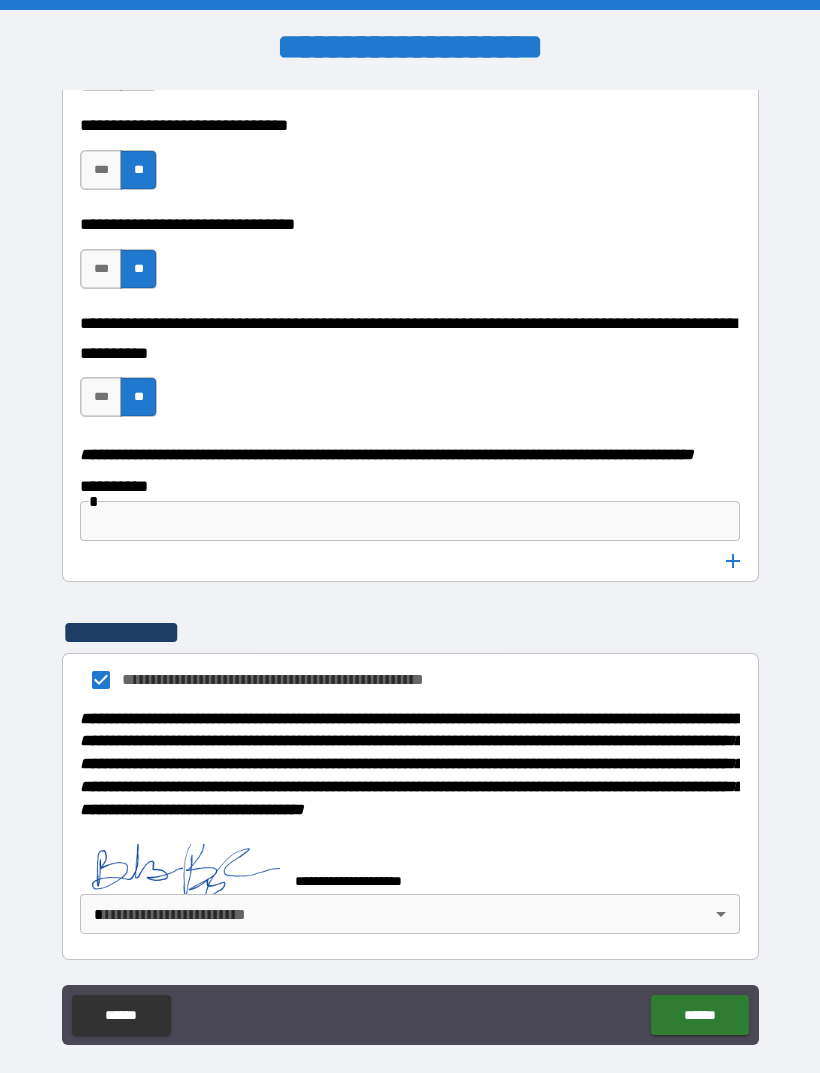 scroll, scrollTop: 10031, scrollLeft: 0, axis: vertical 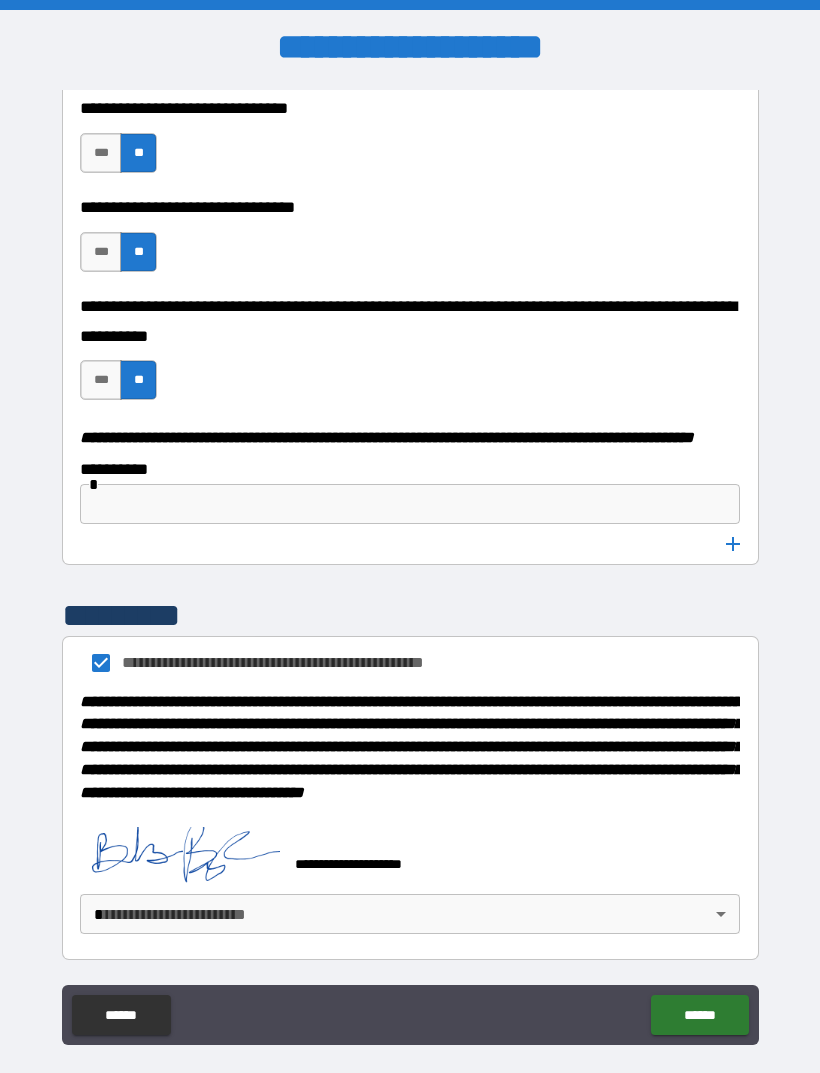 click on "******" at bounding box center (699, 1015) 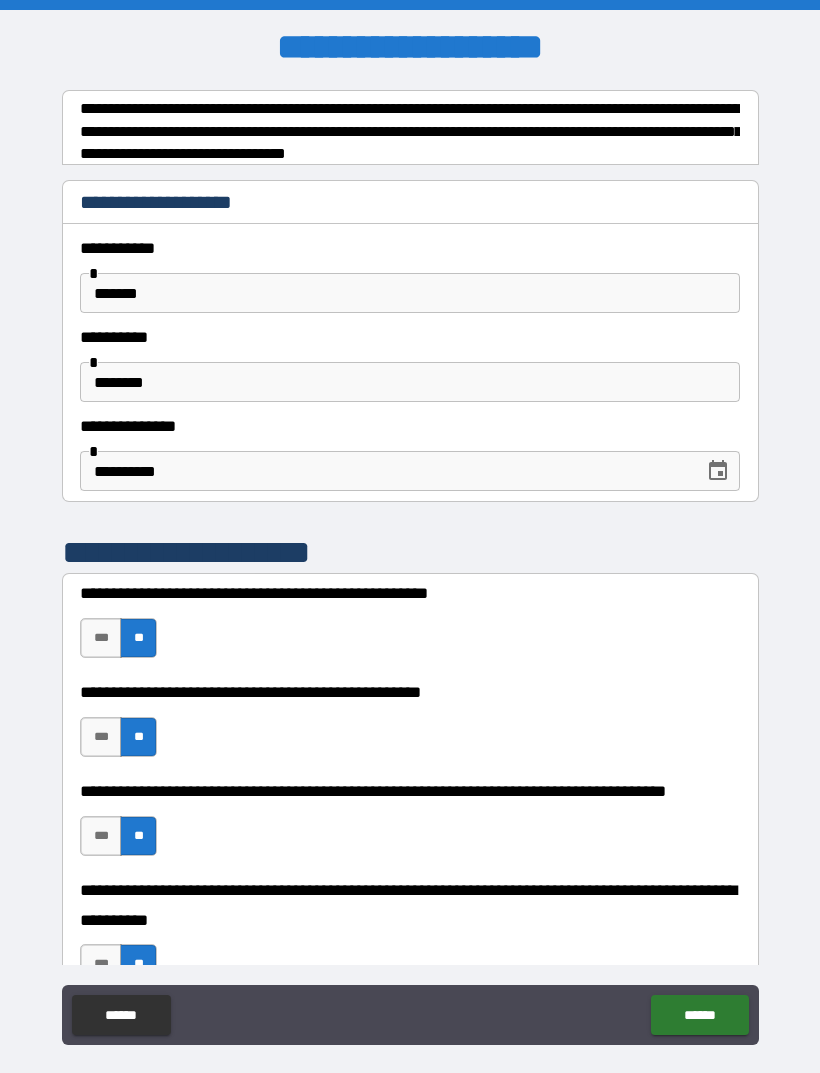 scroll, scrollTop: 0, scrollLeft: 0, axis: both 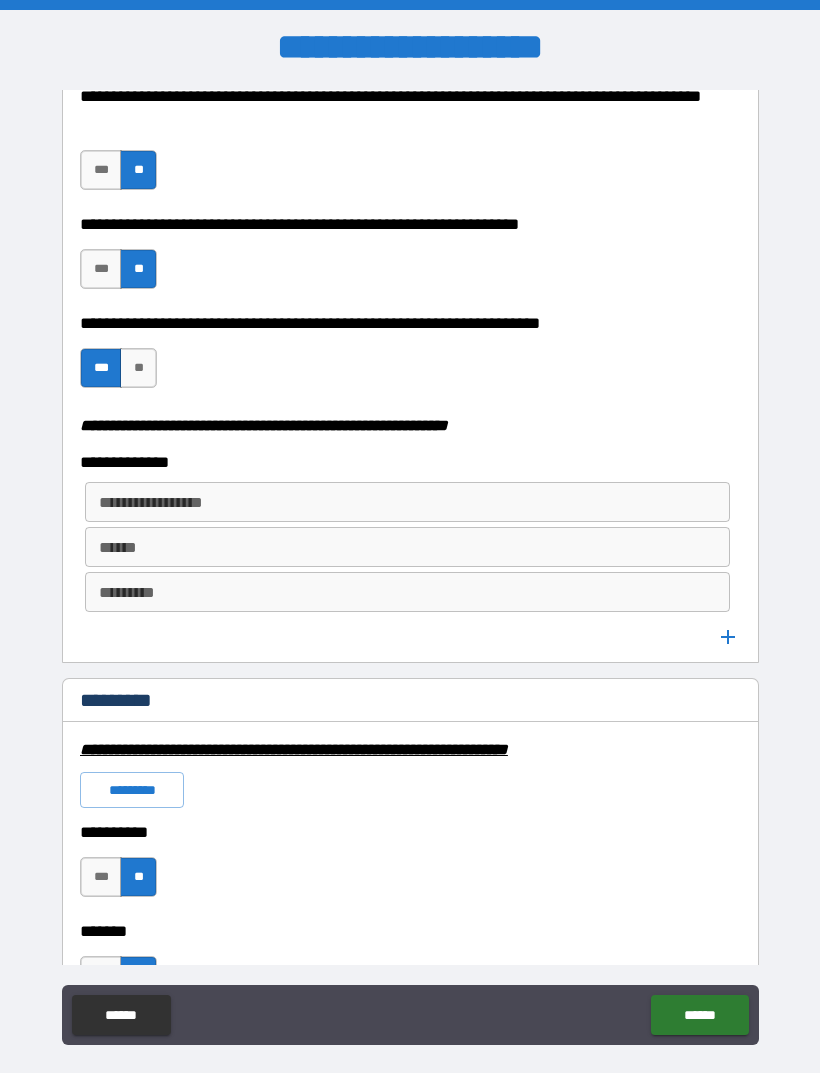 click on "**" at bounding box center [138, 368] 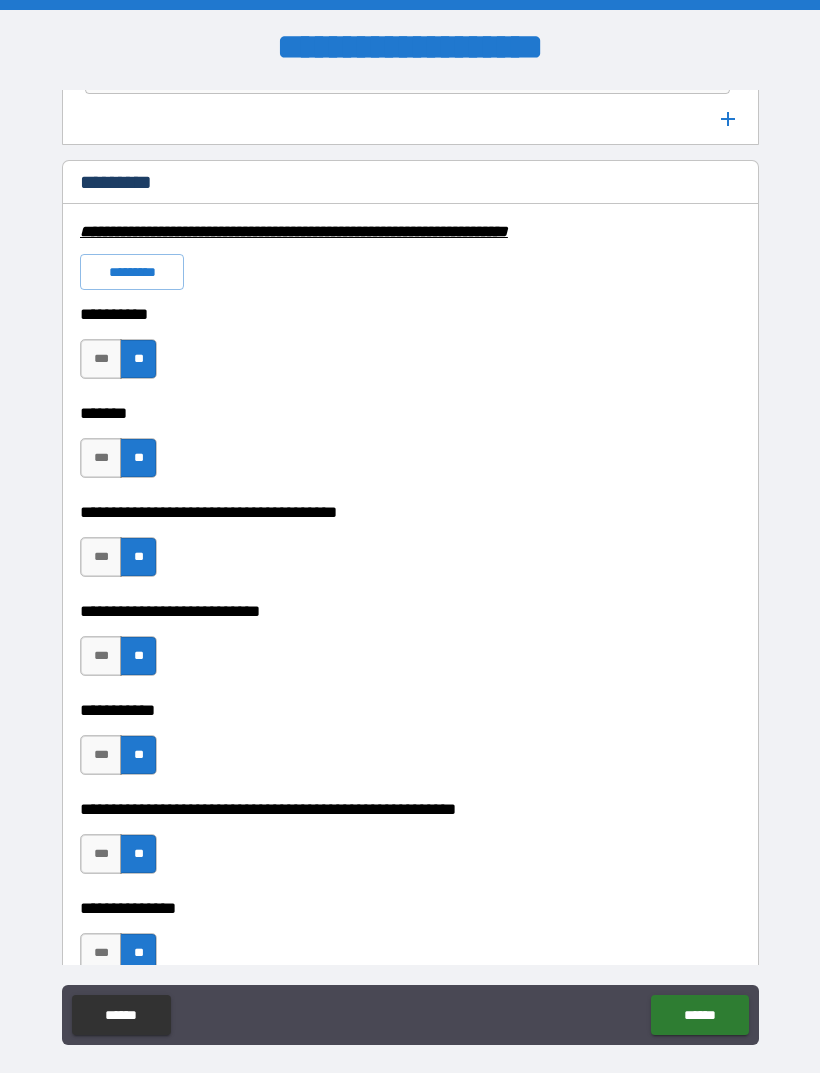 scroll, scrollTop: 2828, scrollLeft: 0, axis: vertical 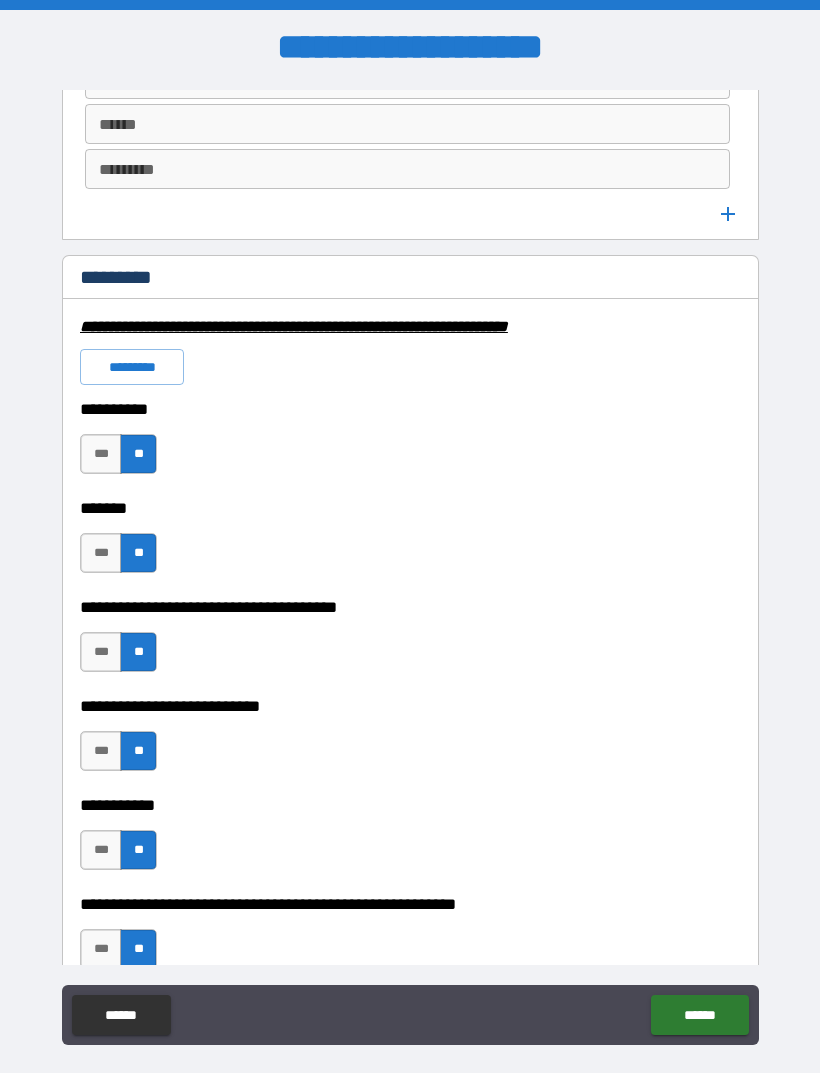 click on "*********" at bounding box center (132, 367) 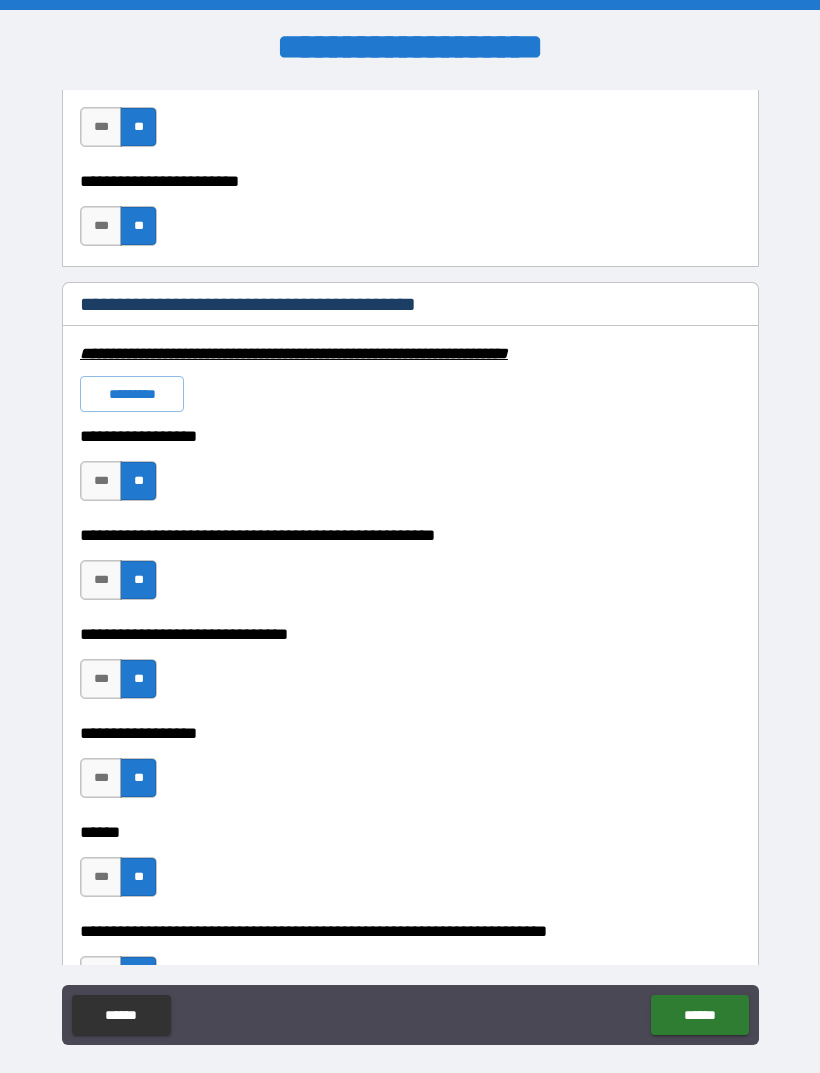 scroll, scrollTop: 5913, scrollLeft: 0, axis: vertical 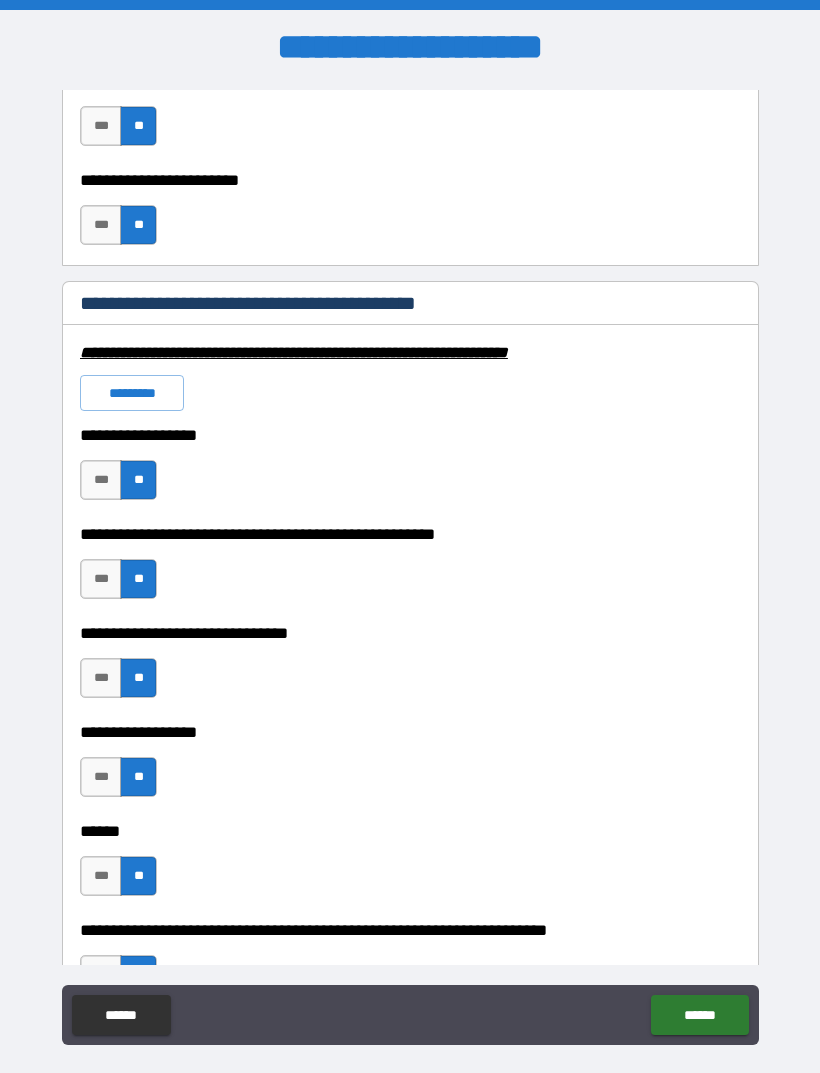click on "*********" at bounding box center [132, 393] 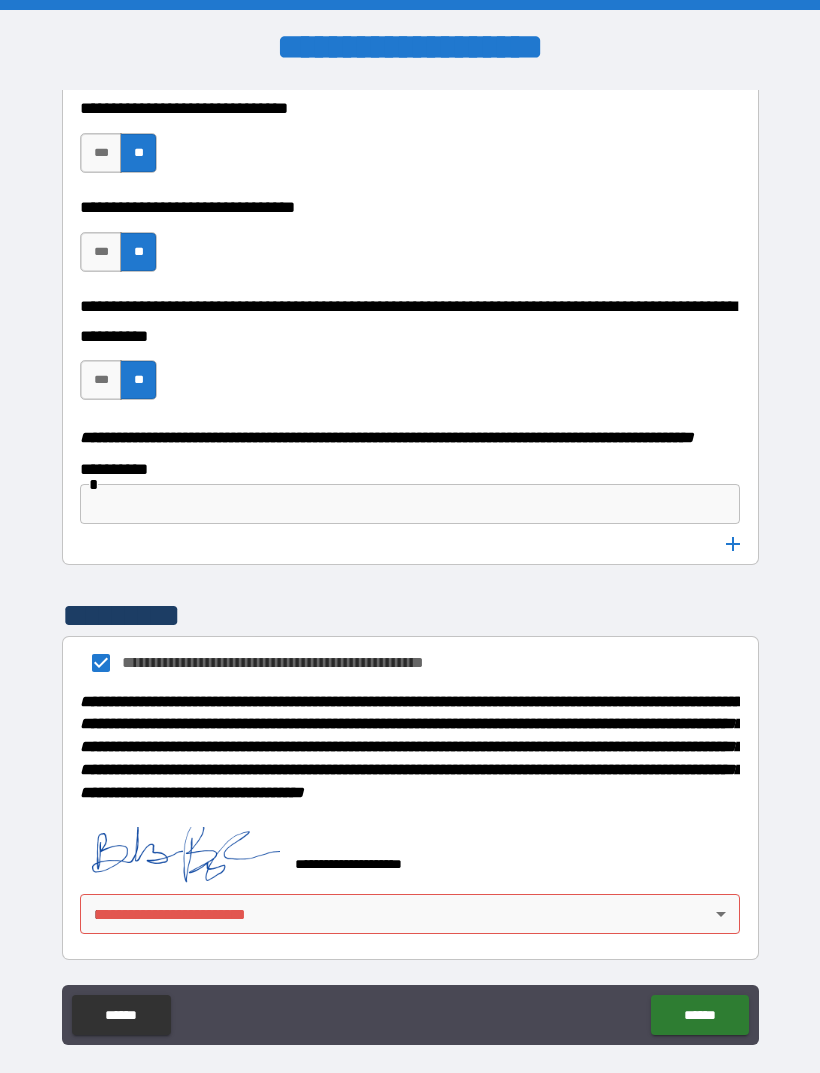 scroll, scrollTop: 10058, scrollLeft: 0, axis: vertical 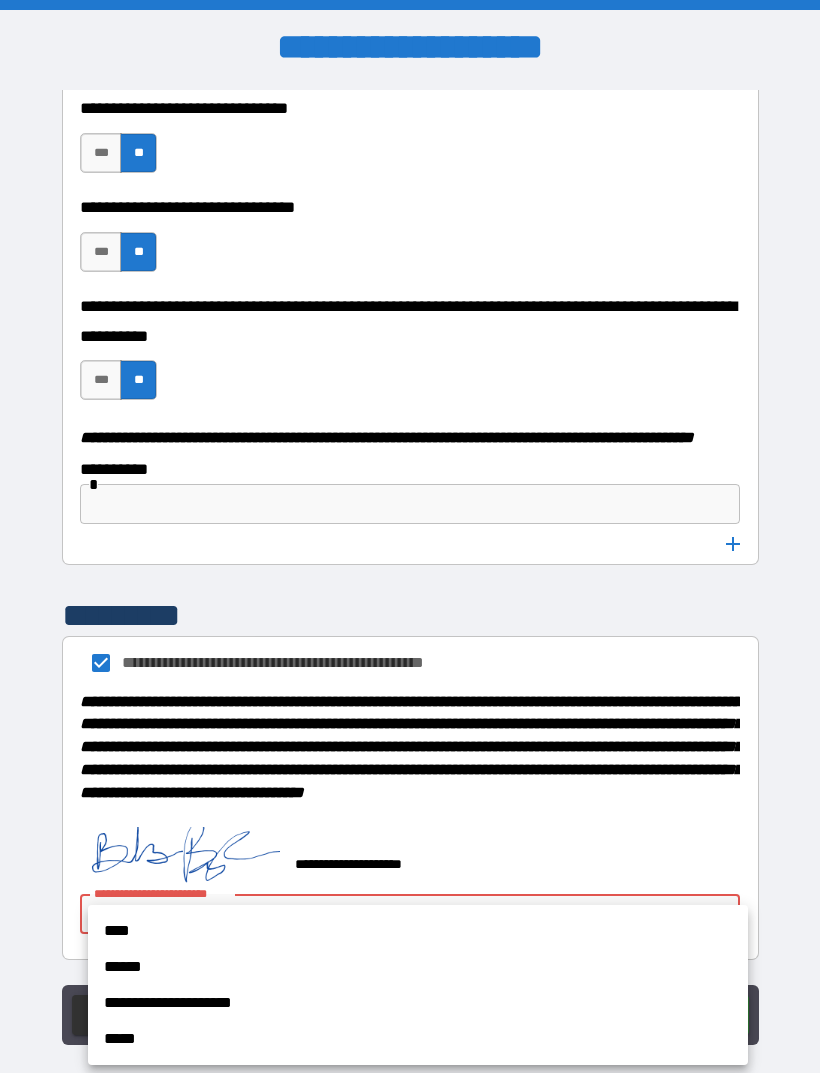click on "**********" at bounding box center (418, 1003) 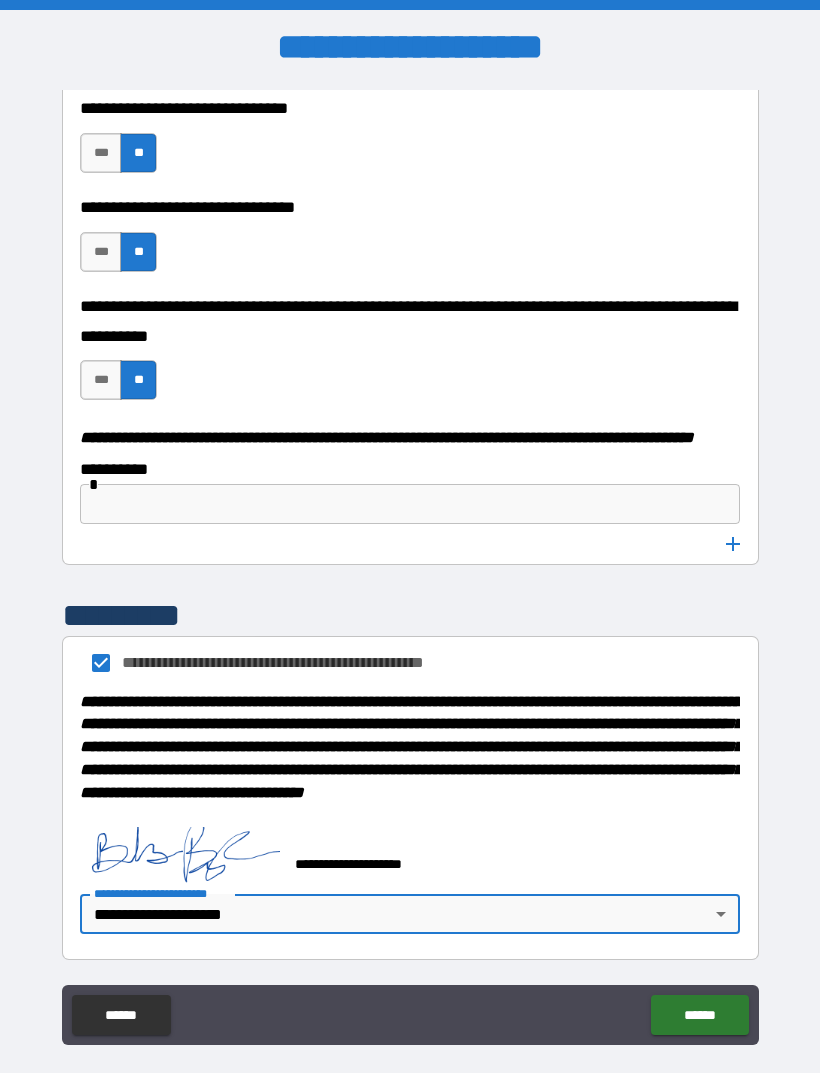 click on "******" at bounding box center [699, 1015] 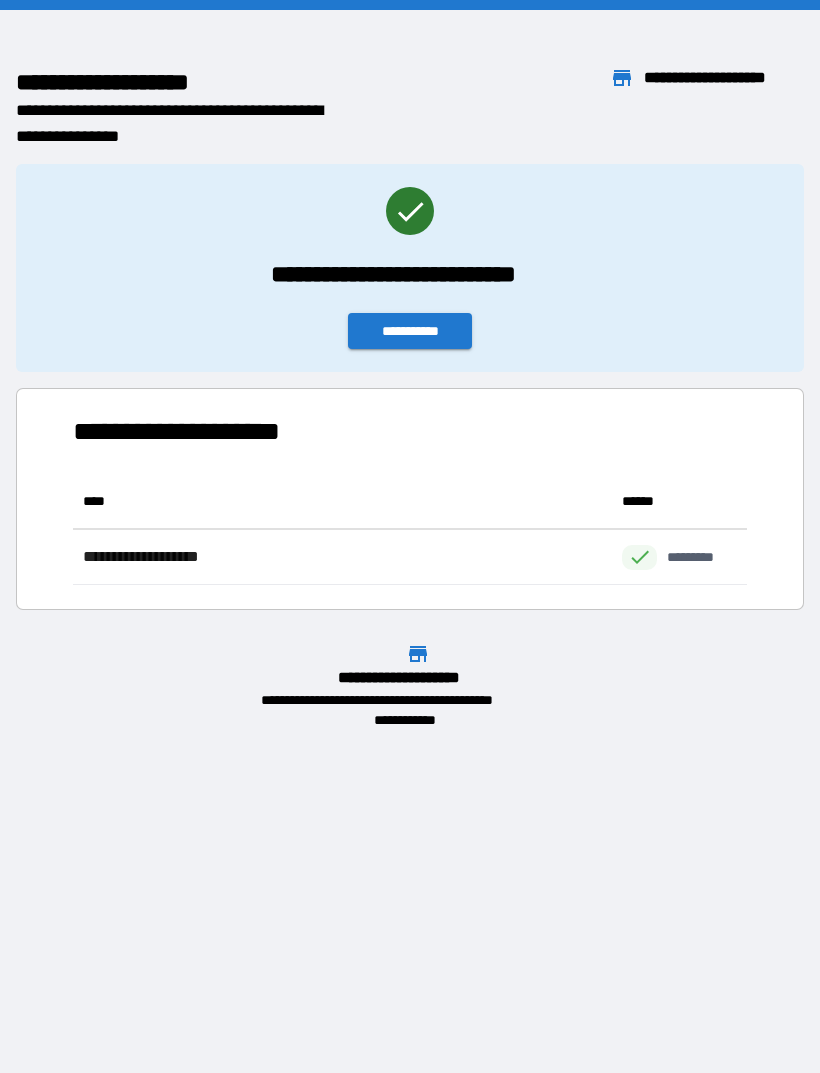 scroll, scrollTop: 1, scrollLeft: 1, axis: both 